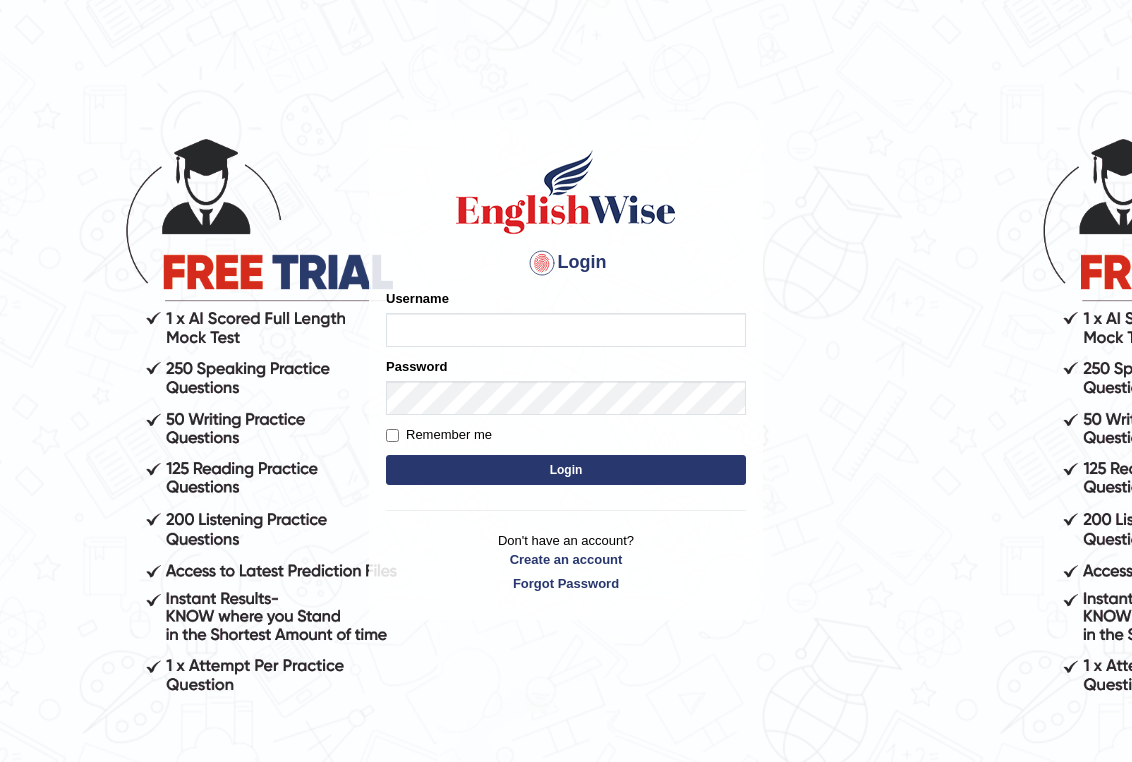 scroll, scrollTop: 0, scrollLeft: 0, axis: both 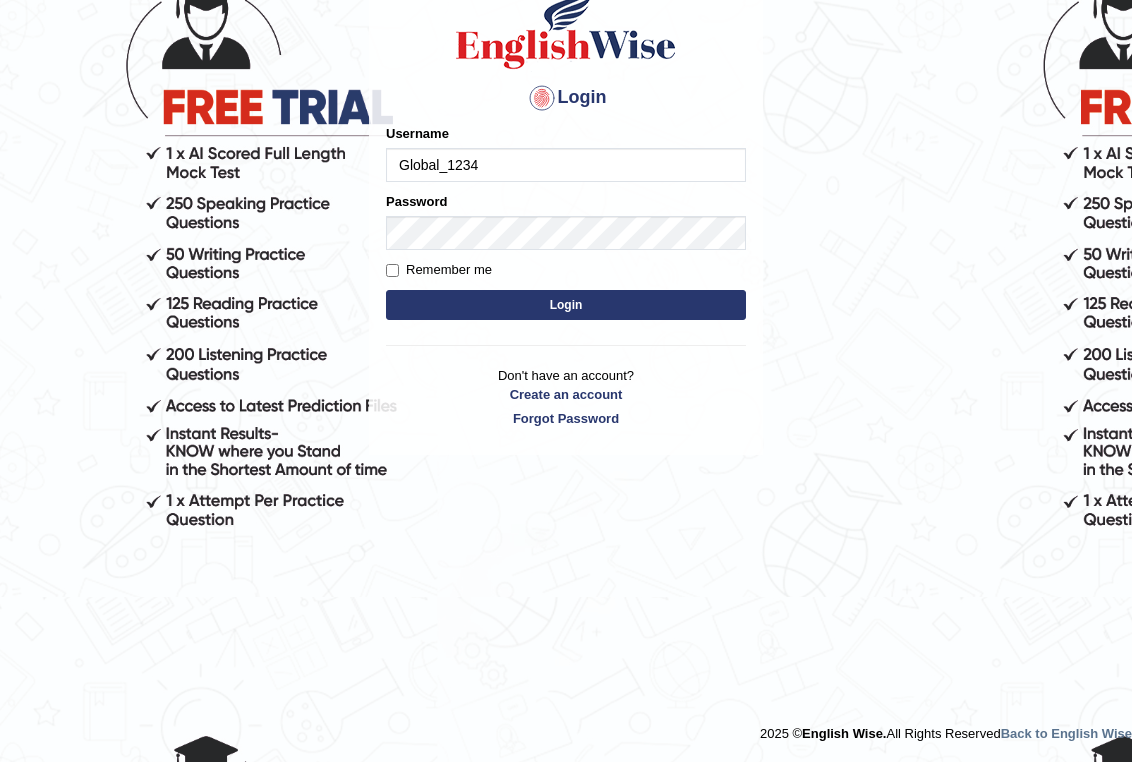 type on "Global_1234" 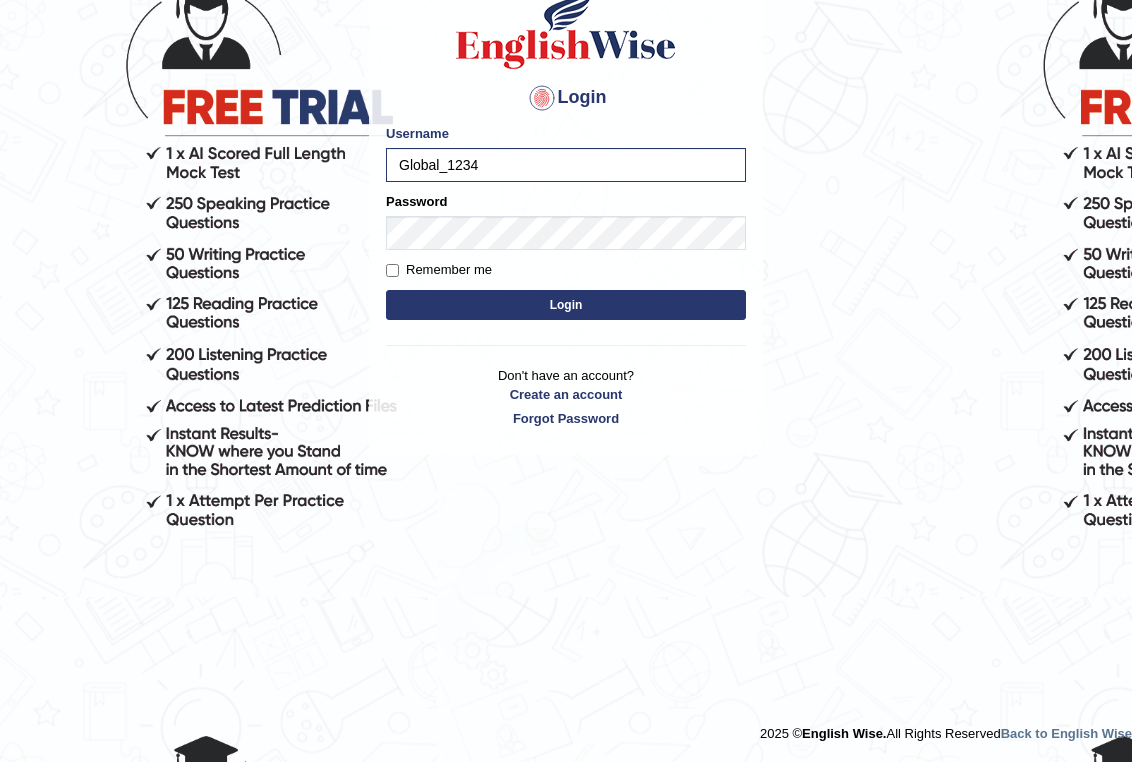 click on "Login" at bounding box center [566, 305] 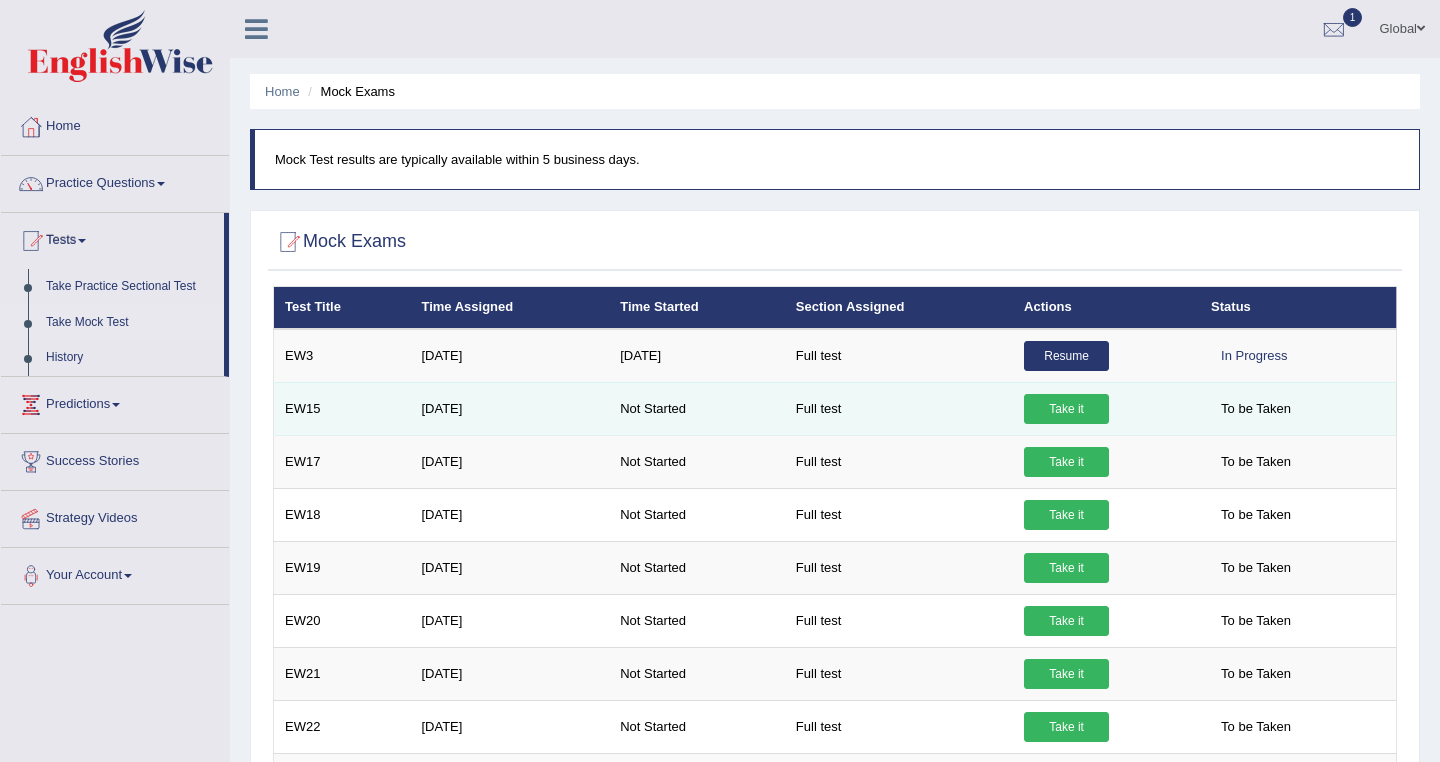 scroll, scrollTop: 124, scrollLeft: 0, axis: vertical 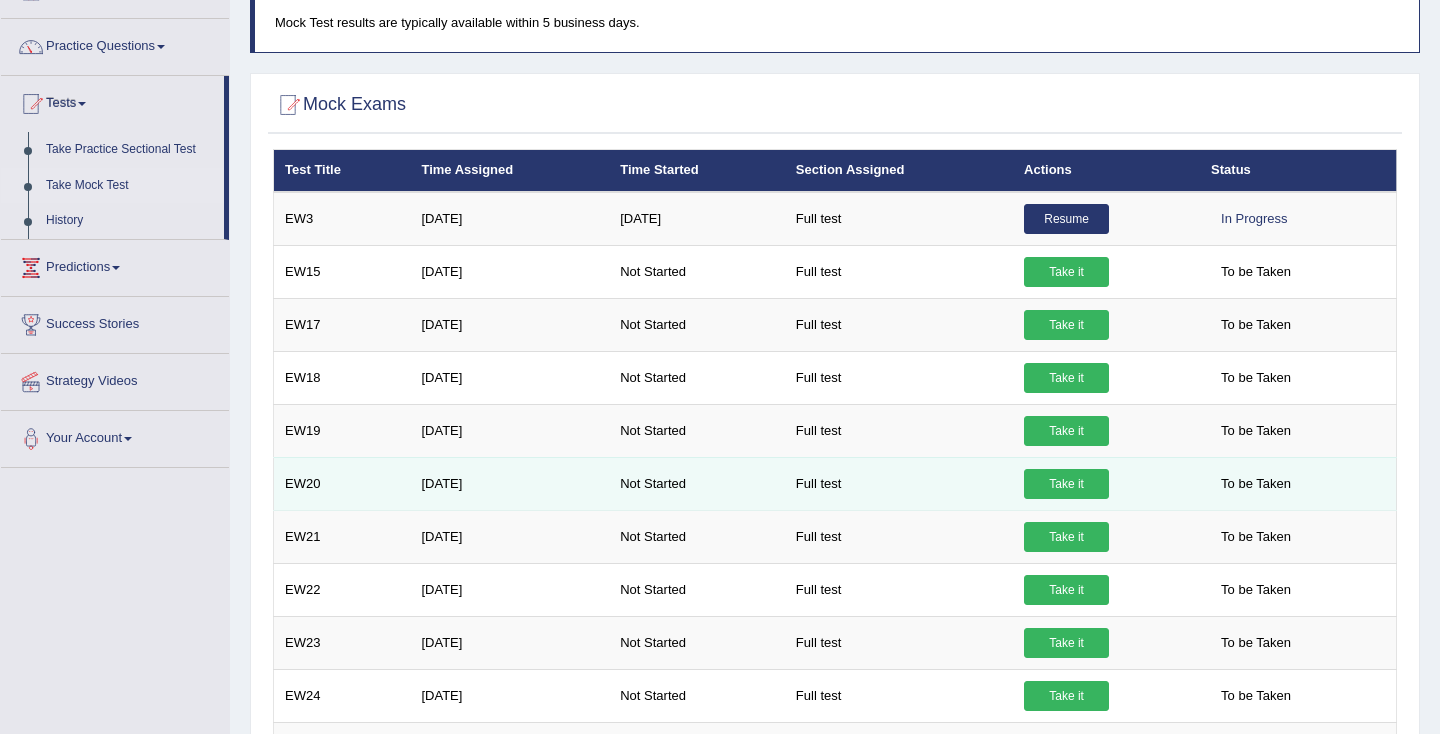 click on "Take it" at bounding box center [1066, 484] 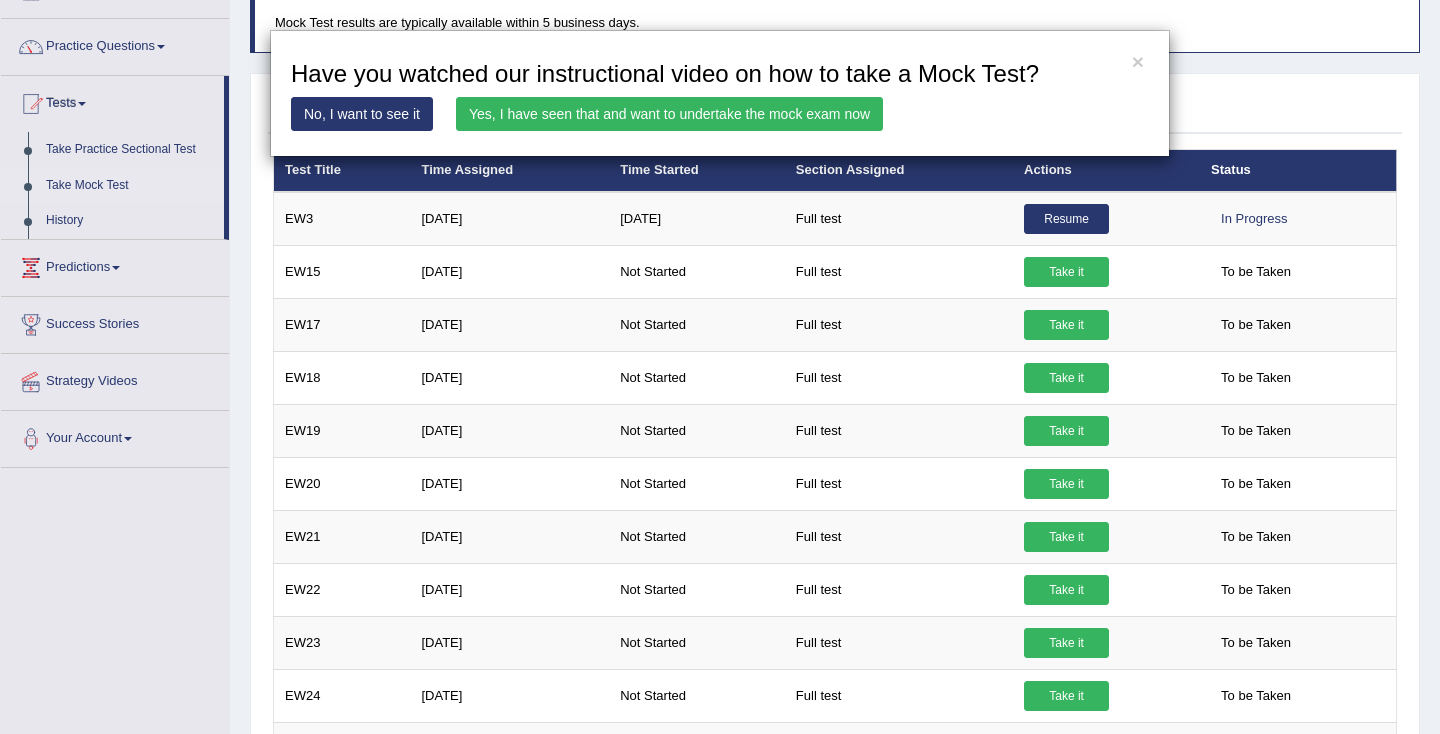 click on "Yes, I have seen that and want to undertake the mock exam now" at bounding box center (669, 114) 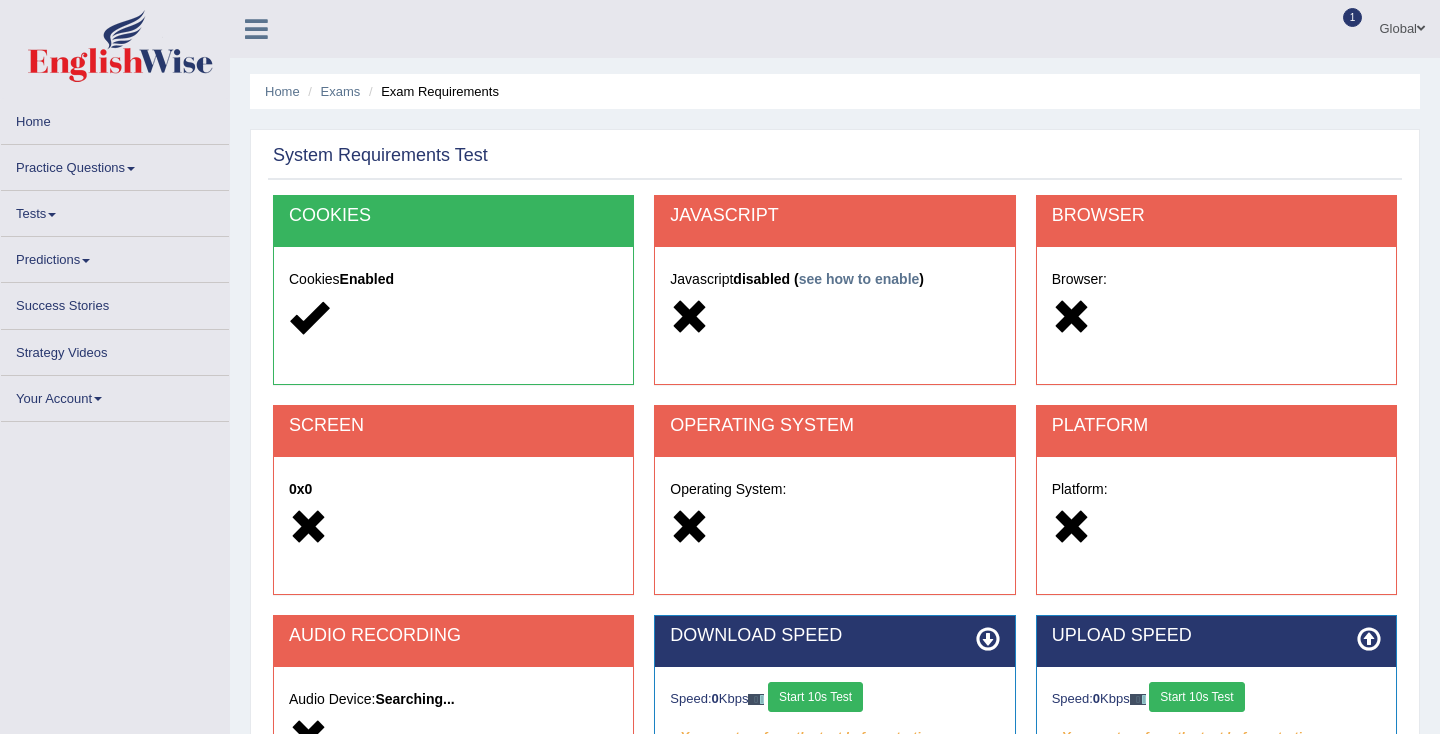 scroll, scrollTop: 0, scrollLeft: 0, axis: both 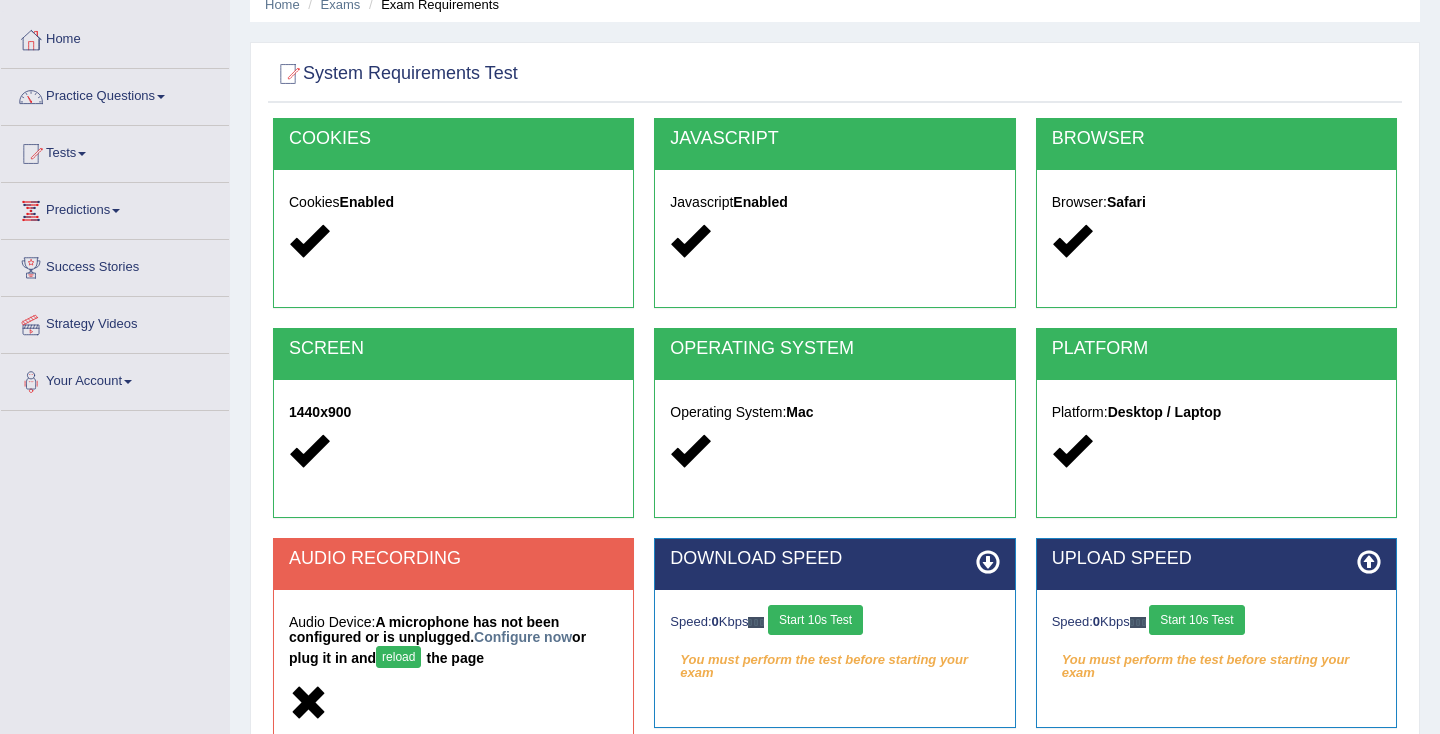 click on "Start 10s Test" at bounding box center [815, 620] 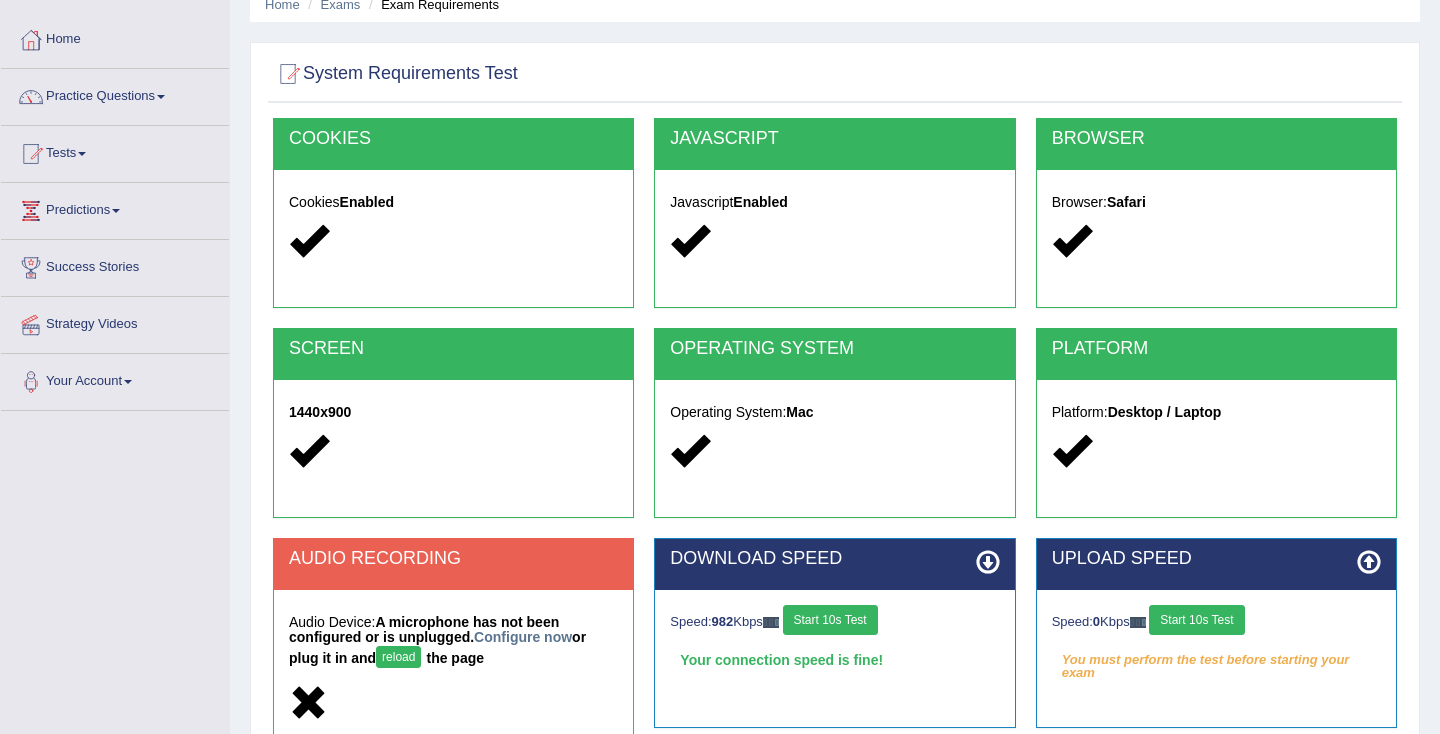 click on "Start 10s Test" at bounding box center (1196, 620) 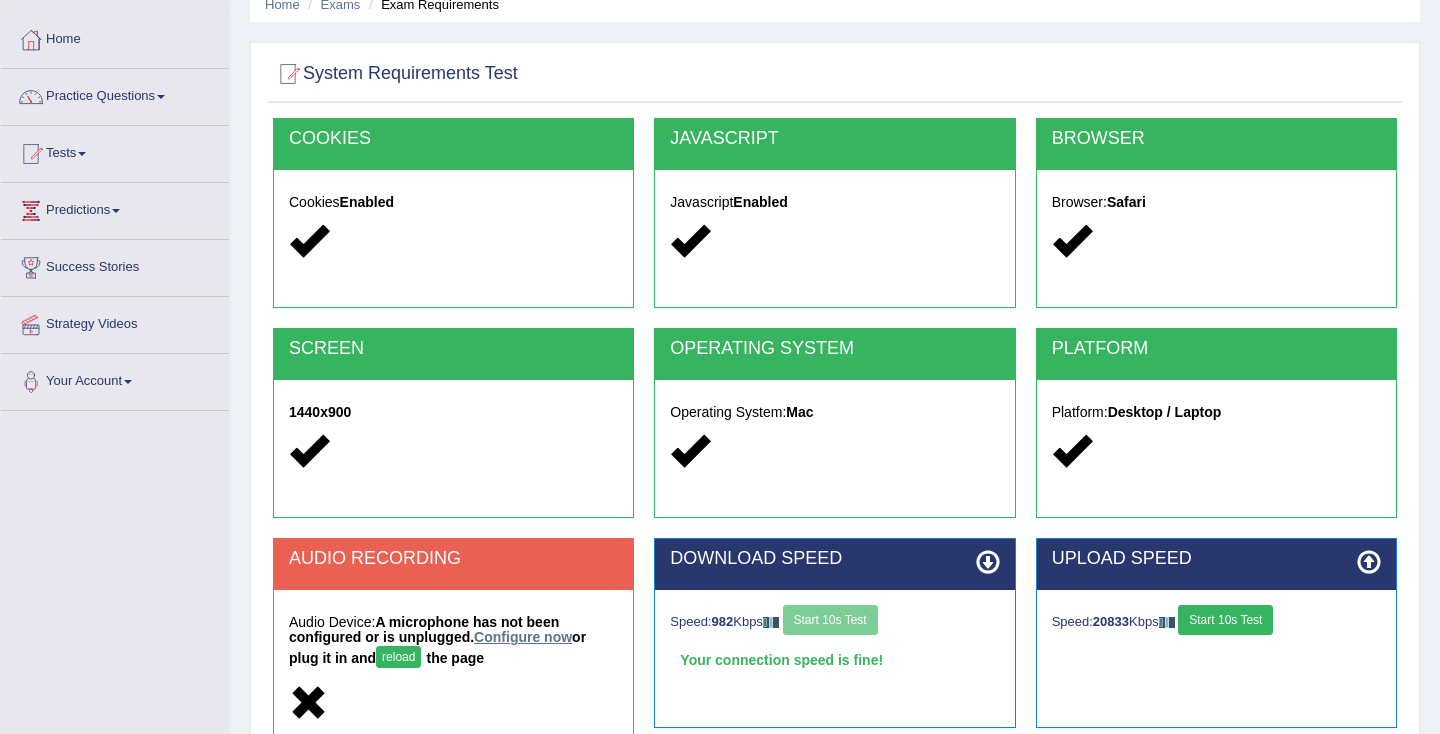 click on "Configure now" at bounding box center [523, 637] 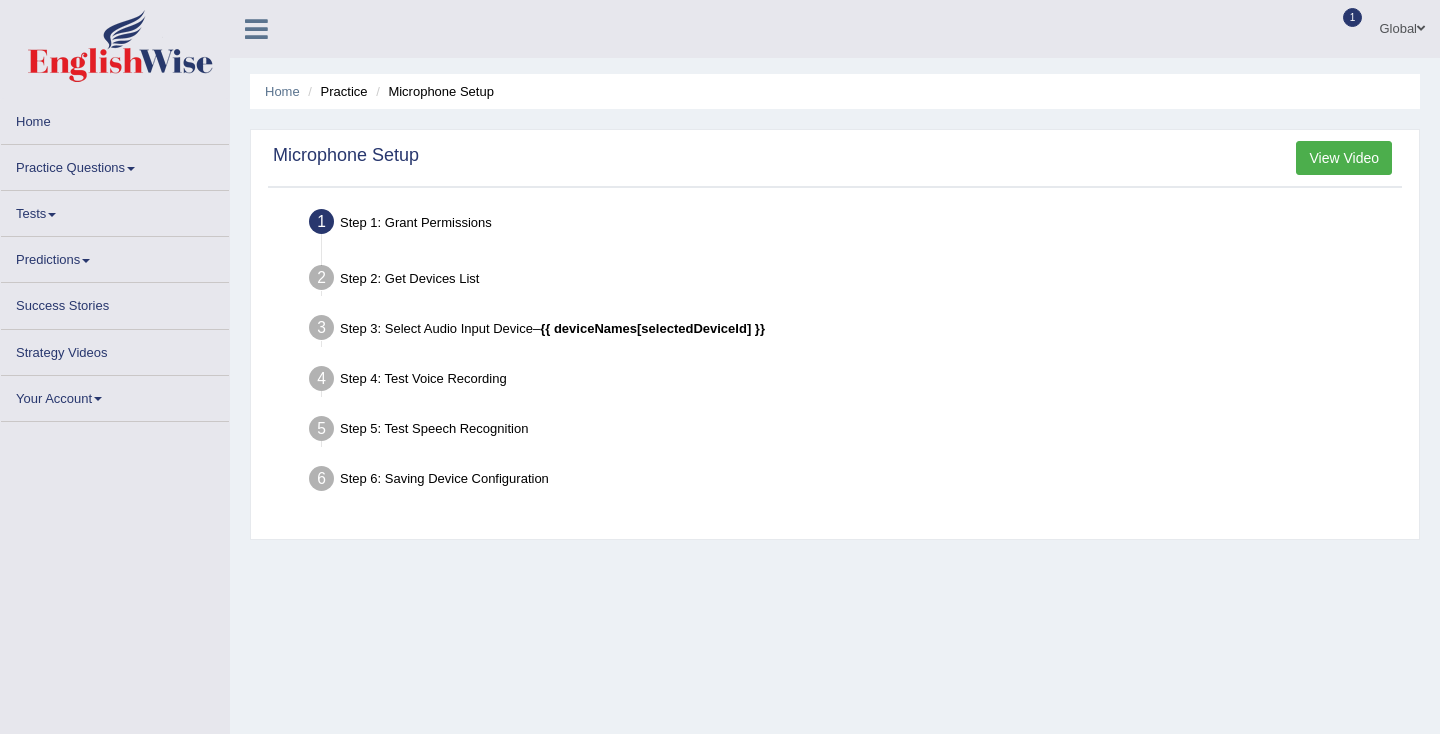 scroll, scrollTop: 0, scrollLeft: 0, axis: both 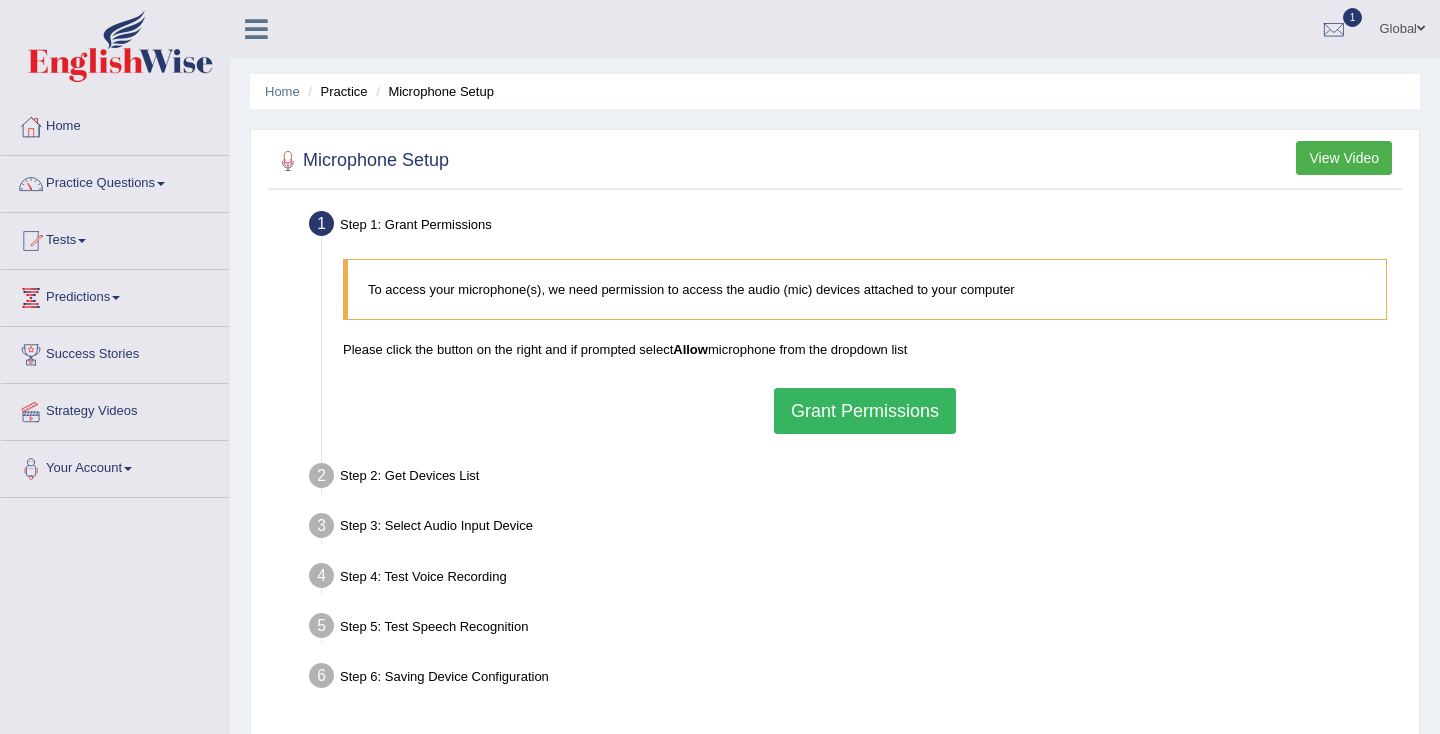 click on "Grant Permissions" at bounding box center [865, 411] 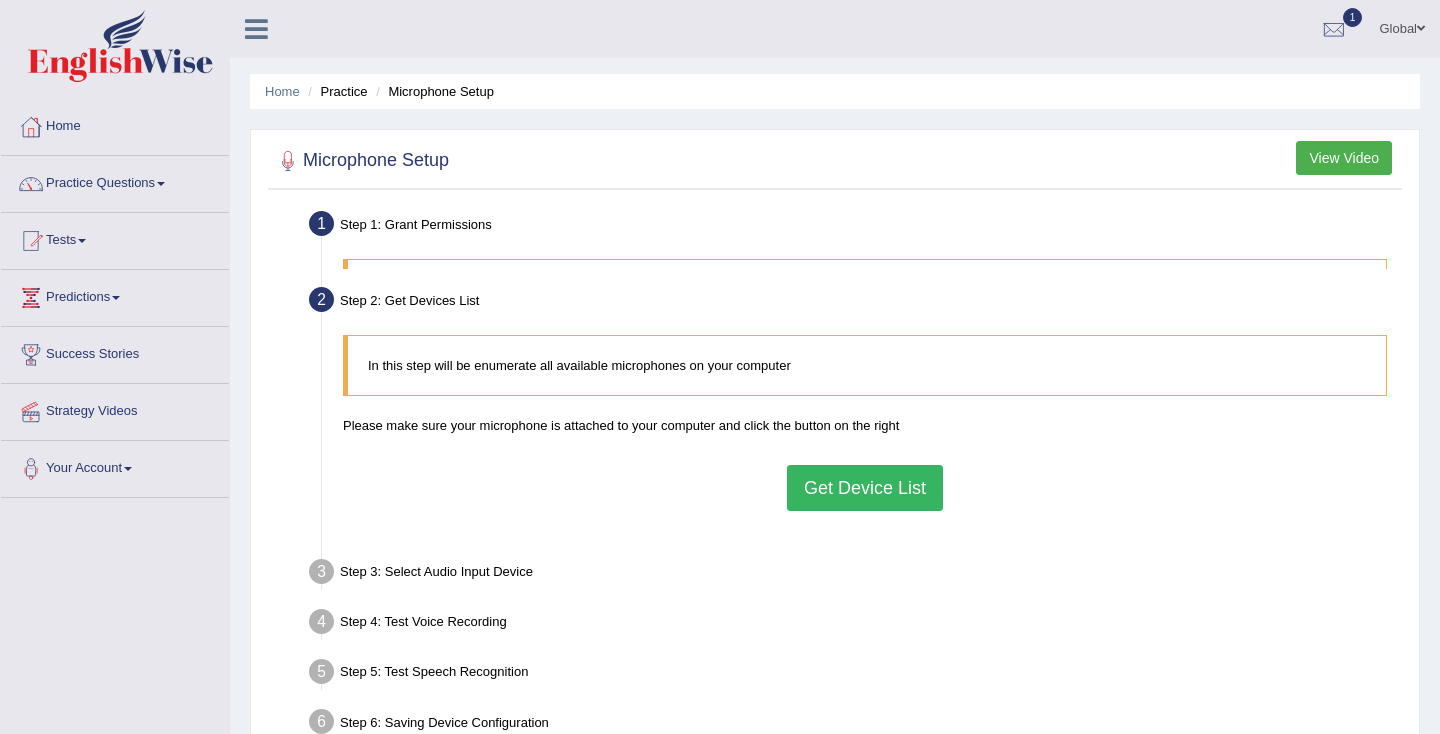 click on "In this step will be enumerate all available microphones on your computer   Please make sure your microphone is attached to your computer and click the button on the right     Get Device List" at bounding box center [865, 432] 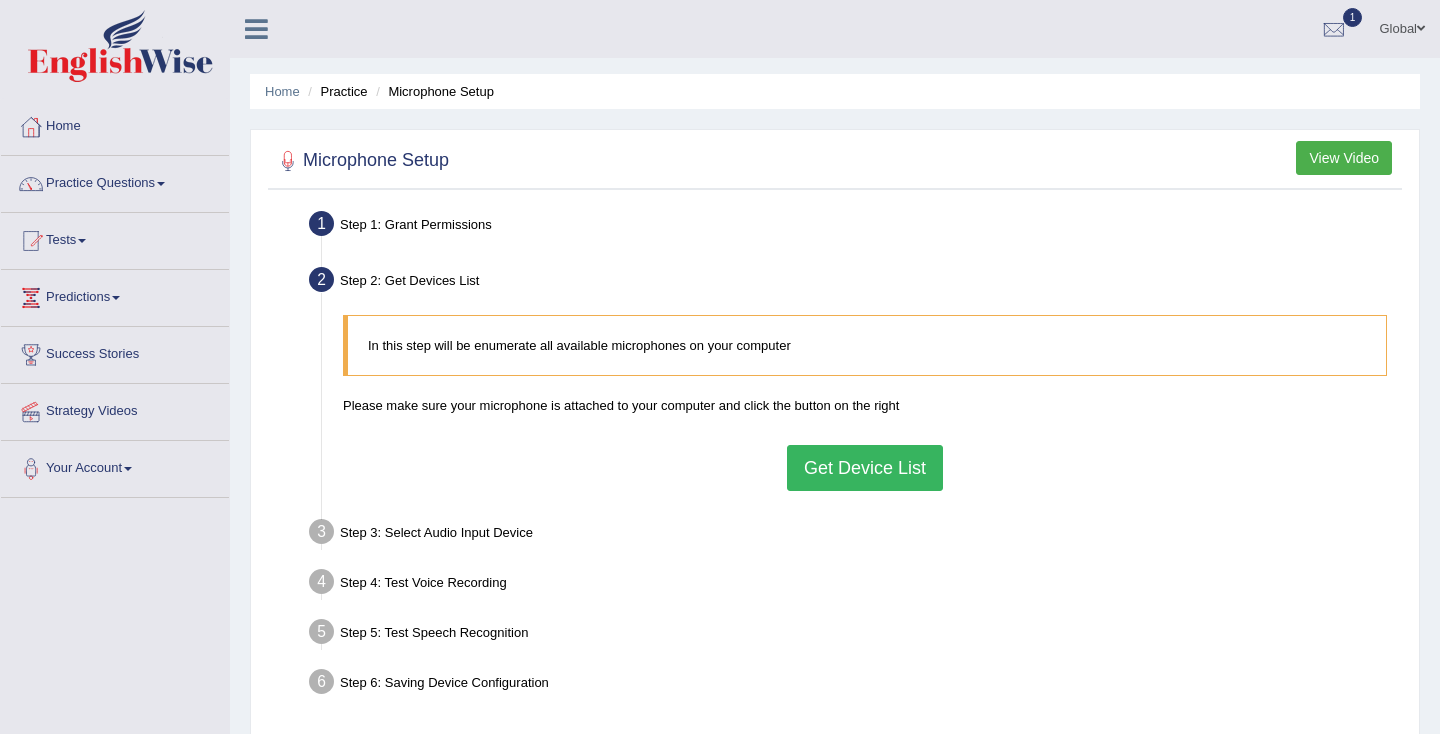 click on "Get Device List" at bounding box center [865, 468] 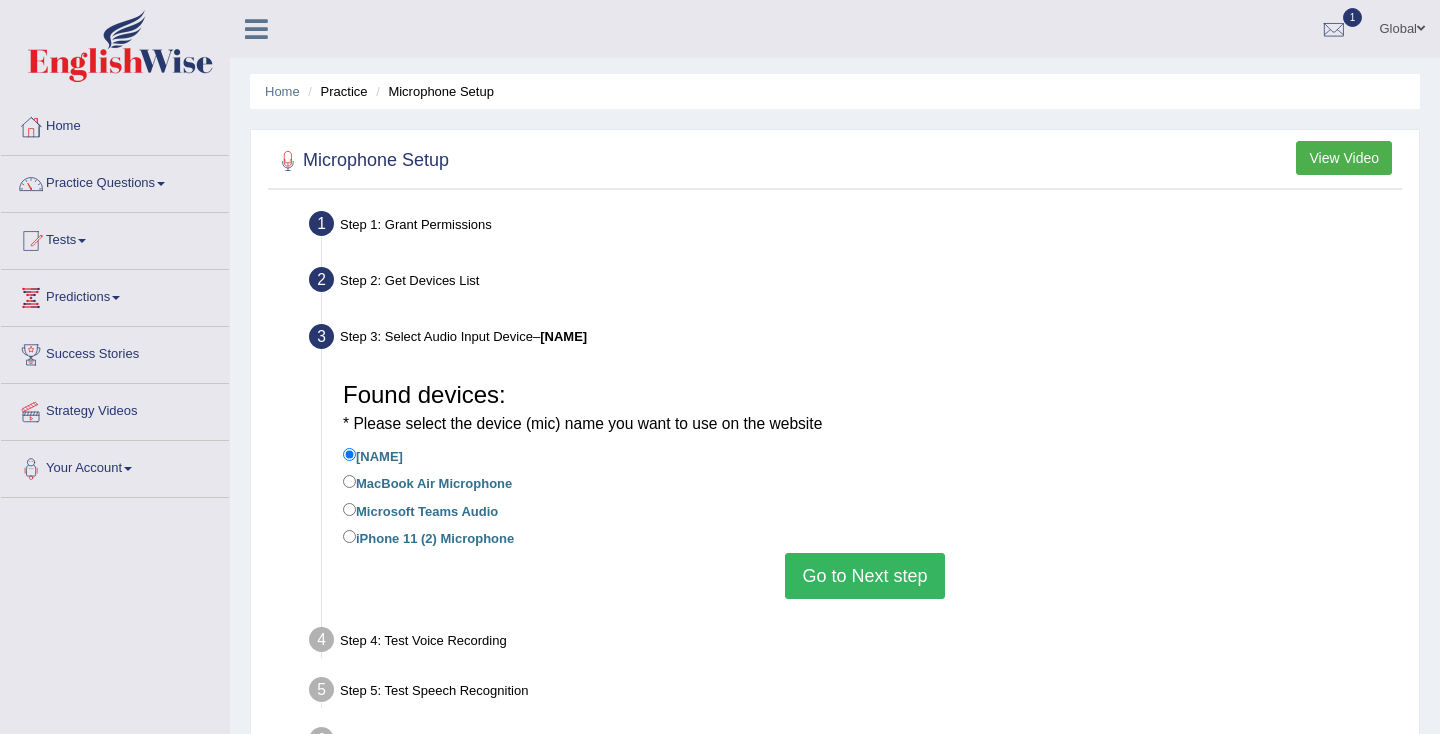 click on "Go to Next step" at bounding box center (864, 576) 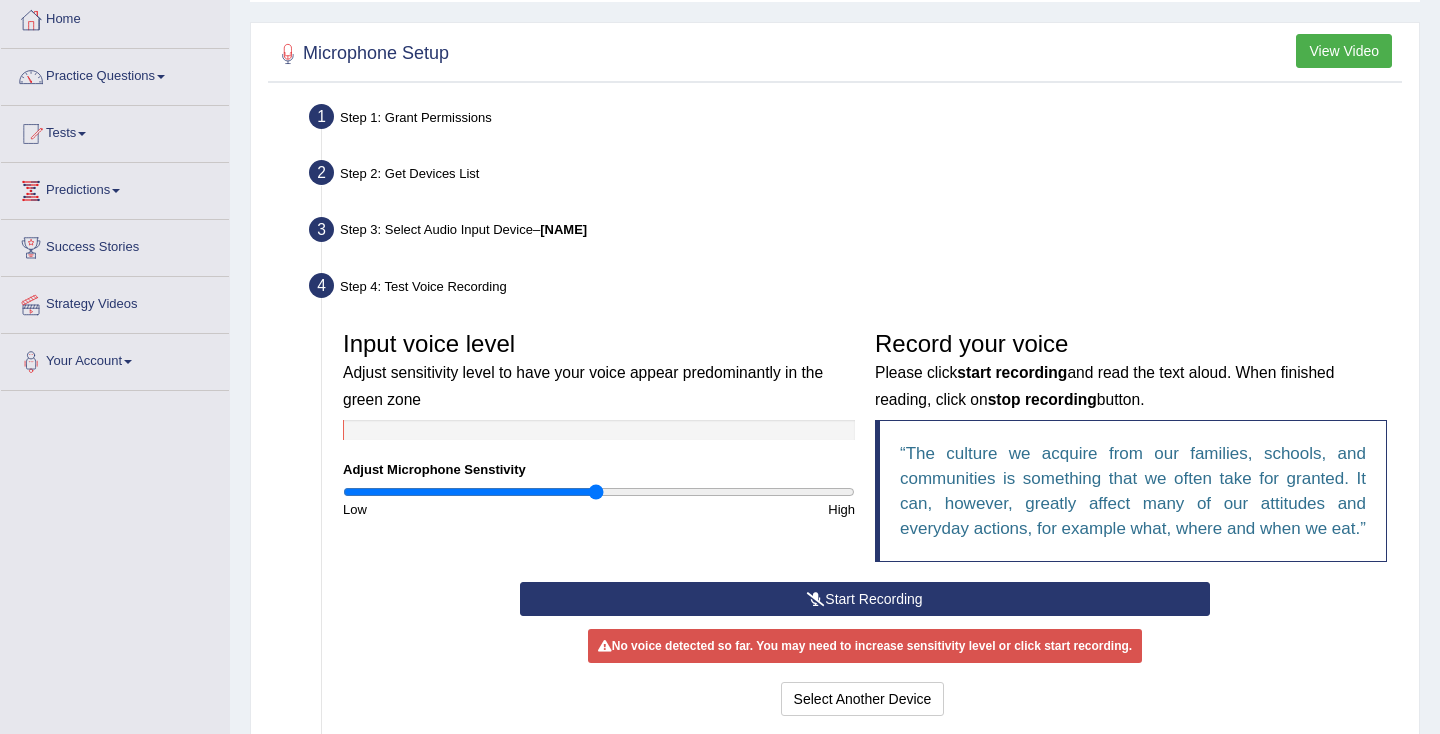 scroll, scrollTop: 111, scrollLeft: 0, axis: vertical 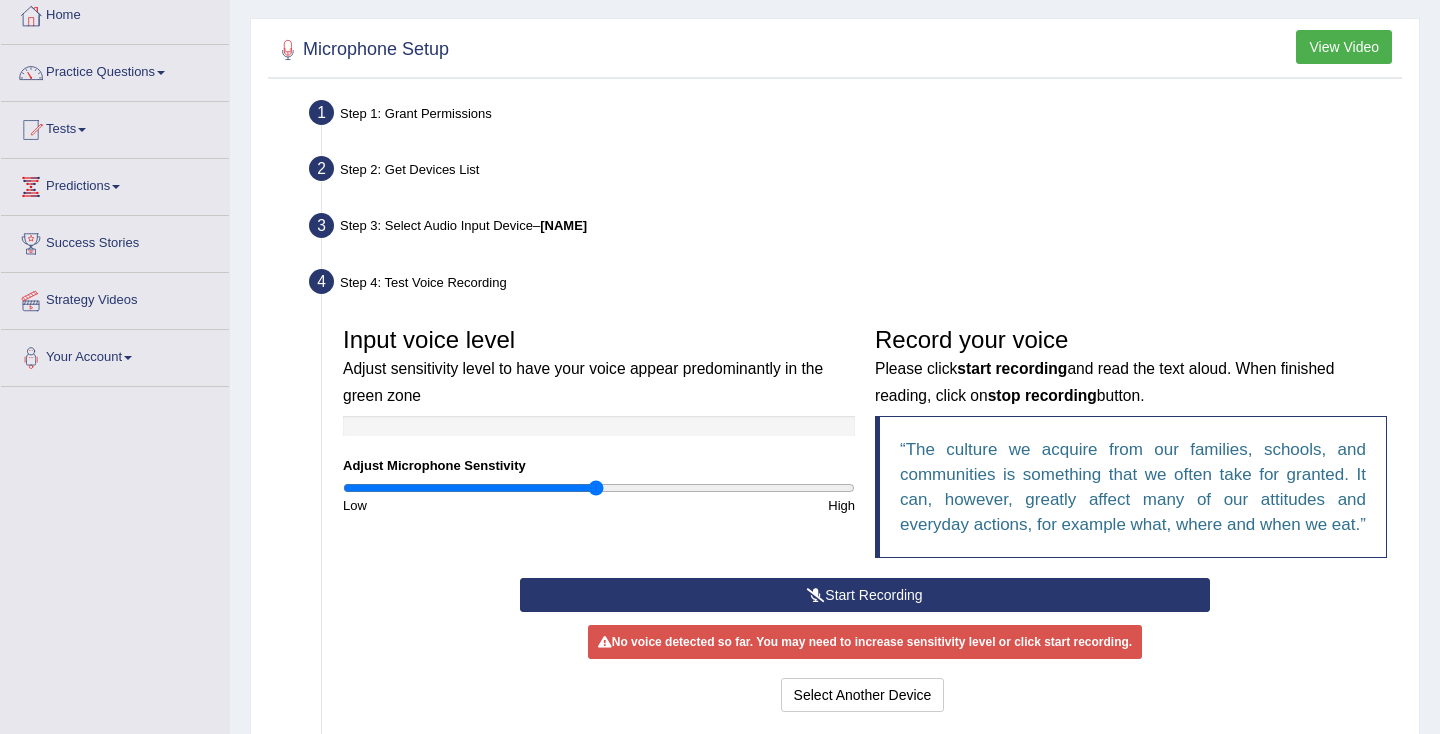 click on "Start Recording" at bounding box center [864, 595] 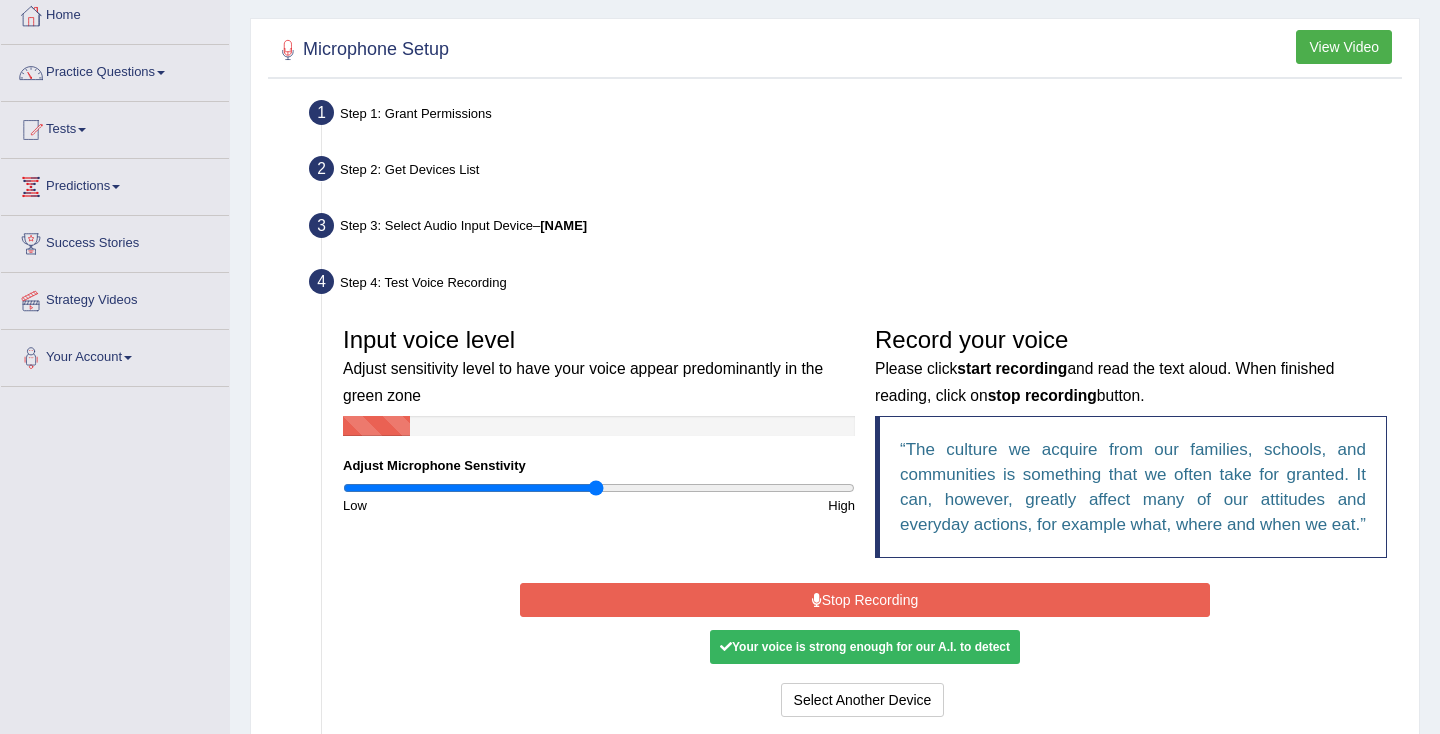 click on "Stop Recording" at bounding box center (864, 600) 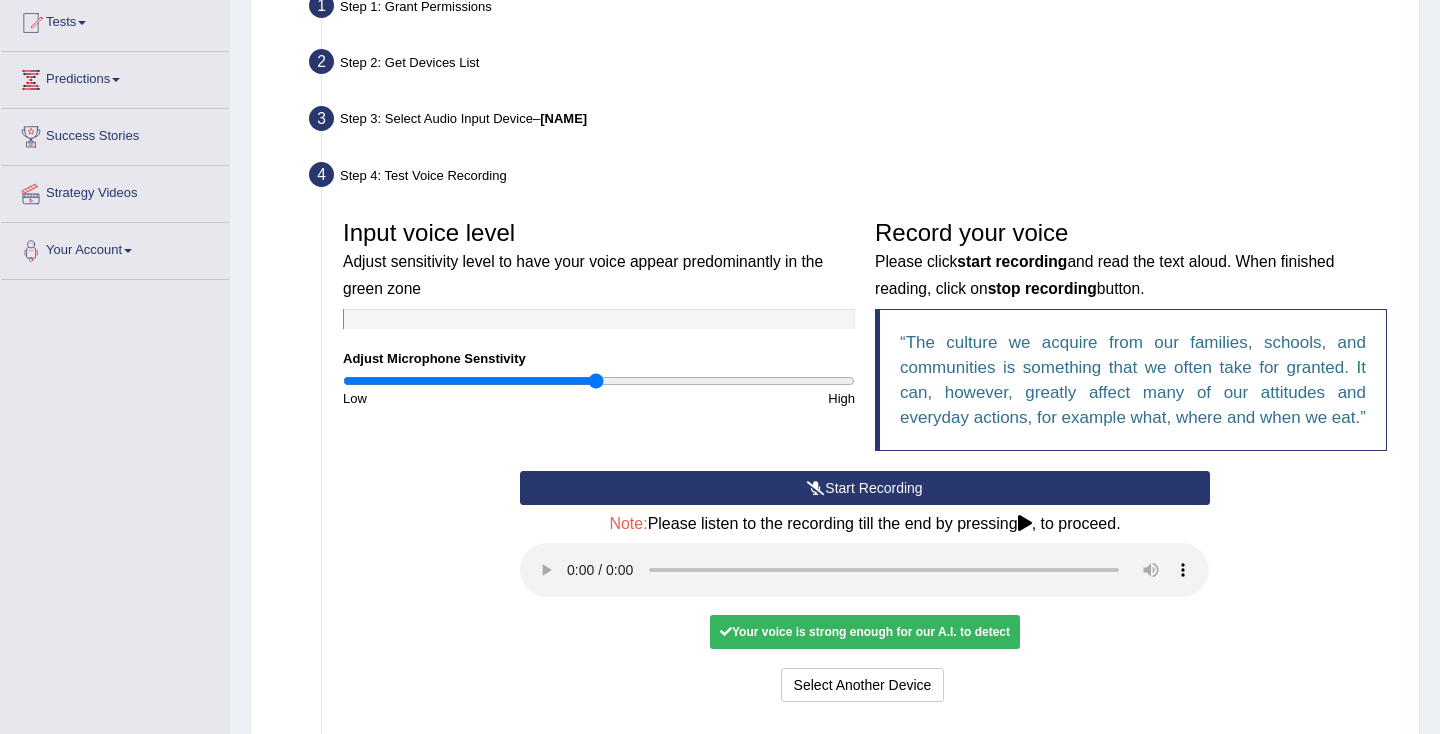 scroll, scrollTop: 244, scrollLeft: 0, axis: vertical 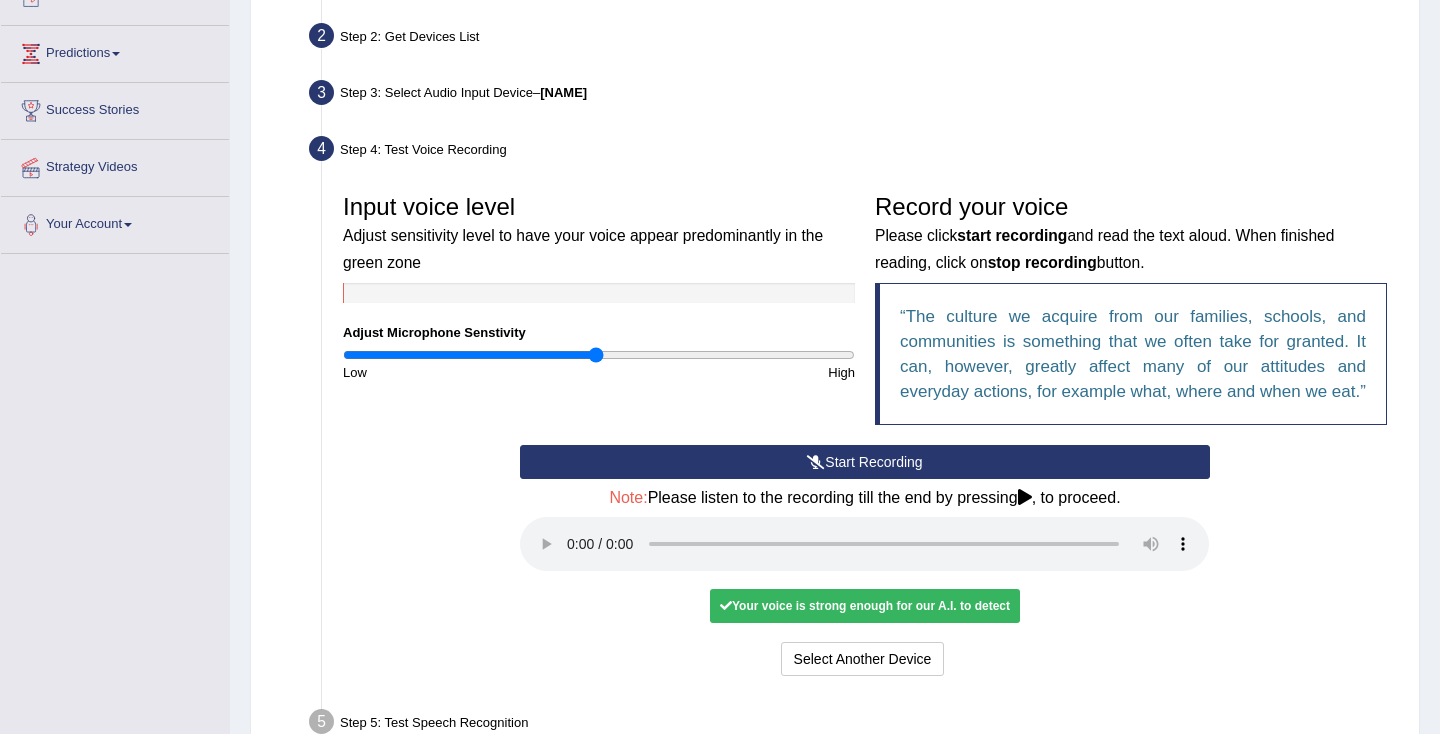 click at bounding box center (864, 544) 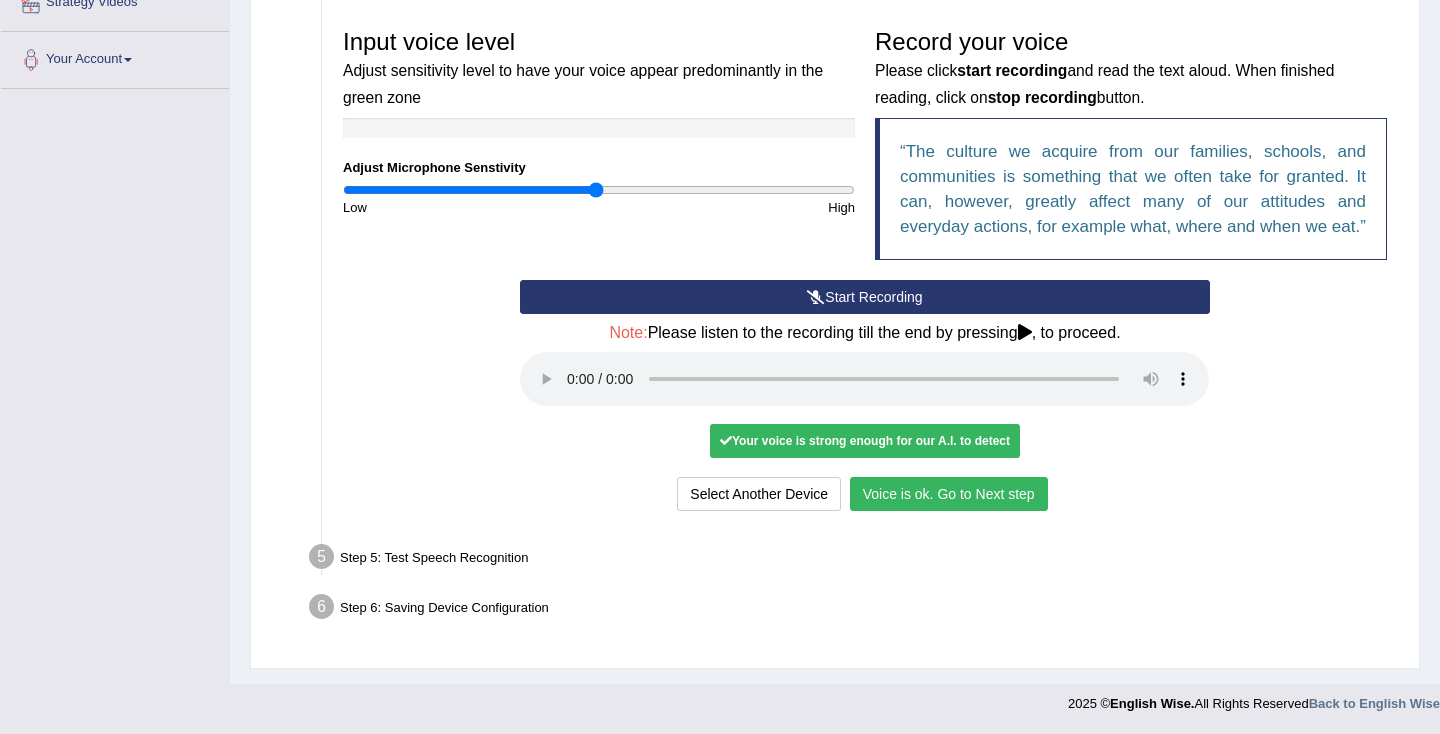 scroll, scrollTop: 408, scrollLeft: 0, axis: vertical 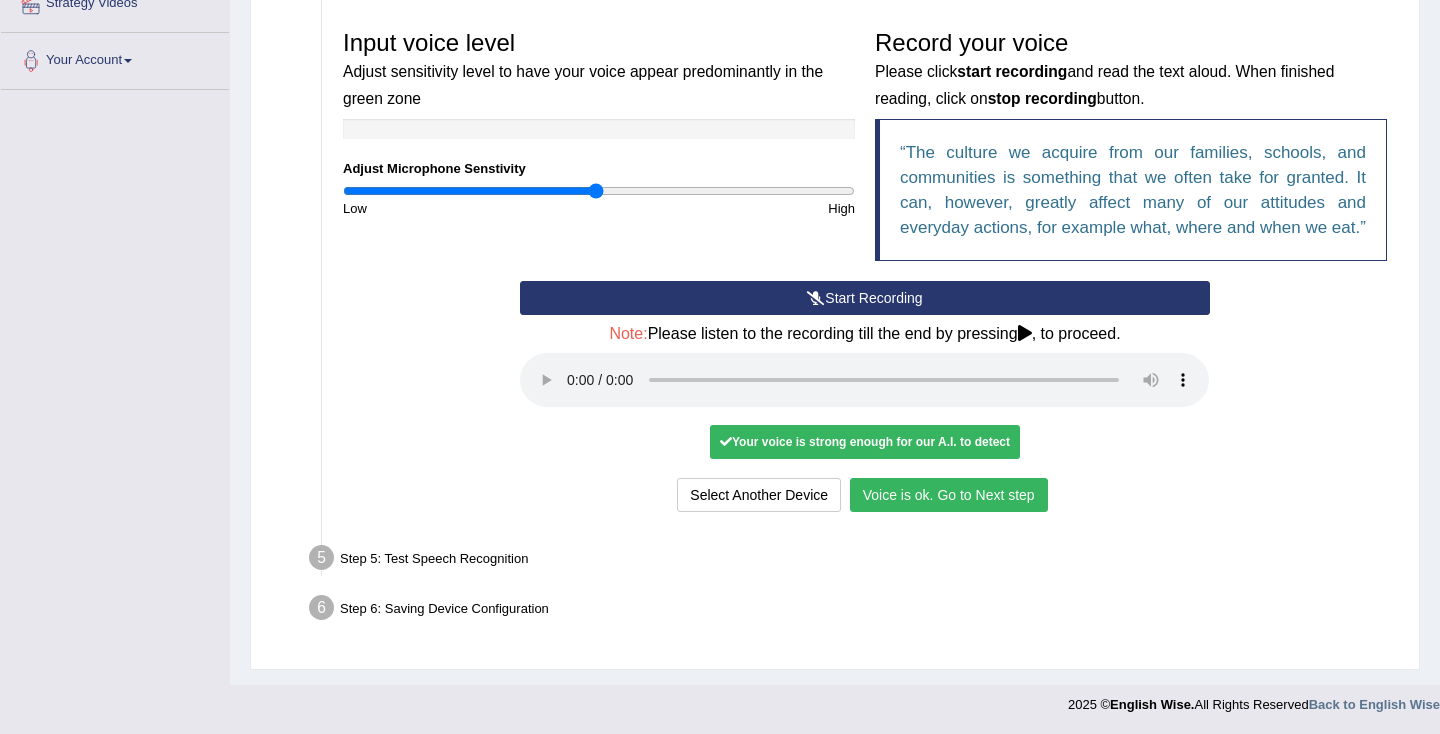click on "Voice is ok. Go to Next step" at bounding box center (949, 495) 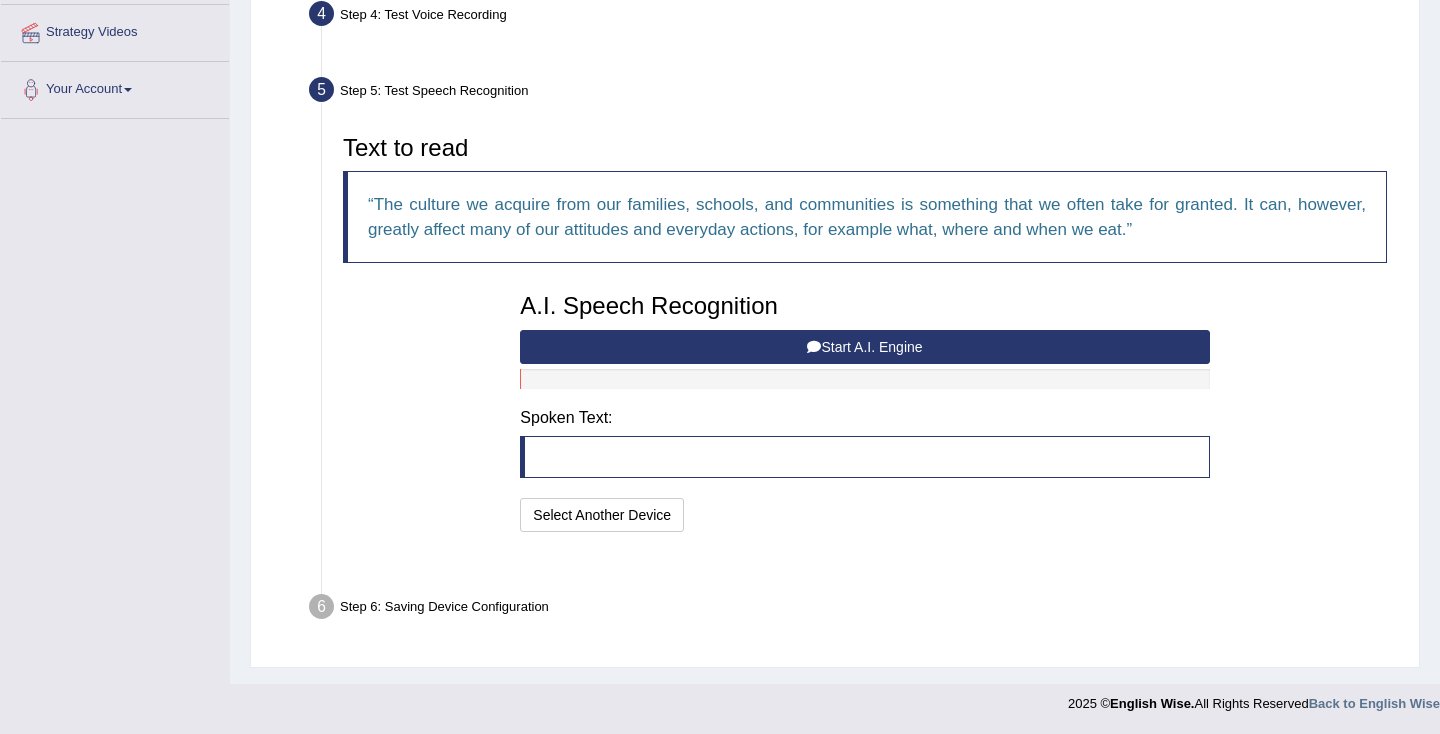 scroll, scrollTop: 329, scrollLeft: 0, axis: vertical 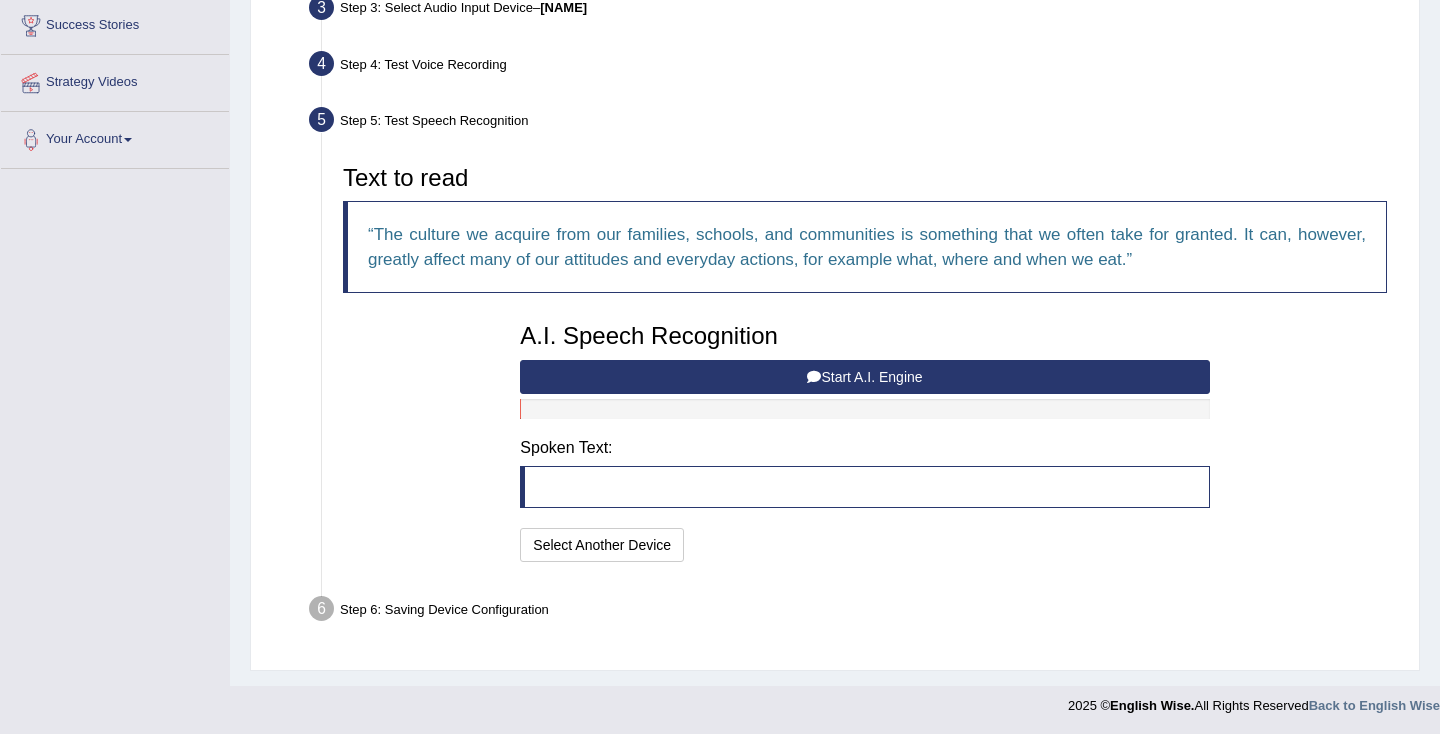 click on "Start A.I. Engine" at bounding box center (864, 377) 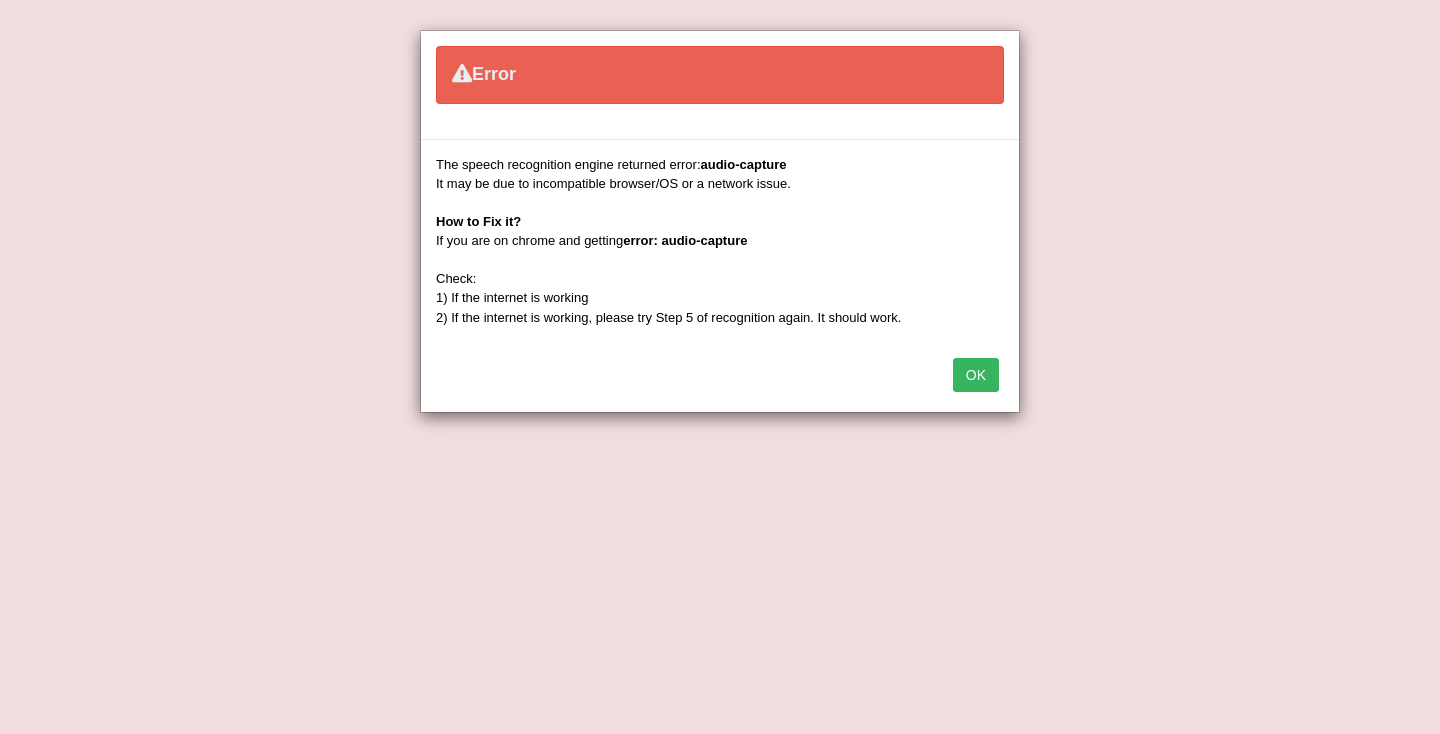 click on "OK" at bounding box center (976, 375) 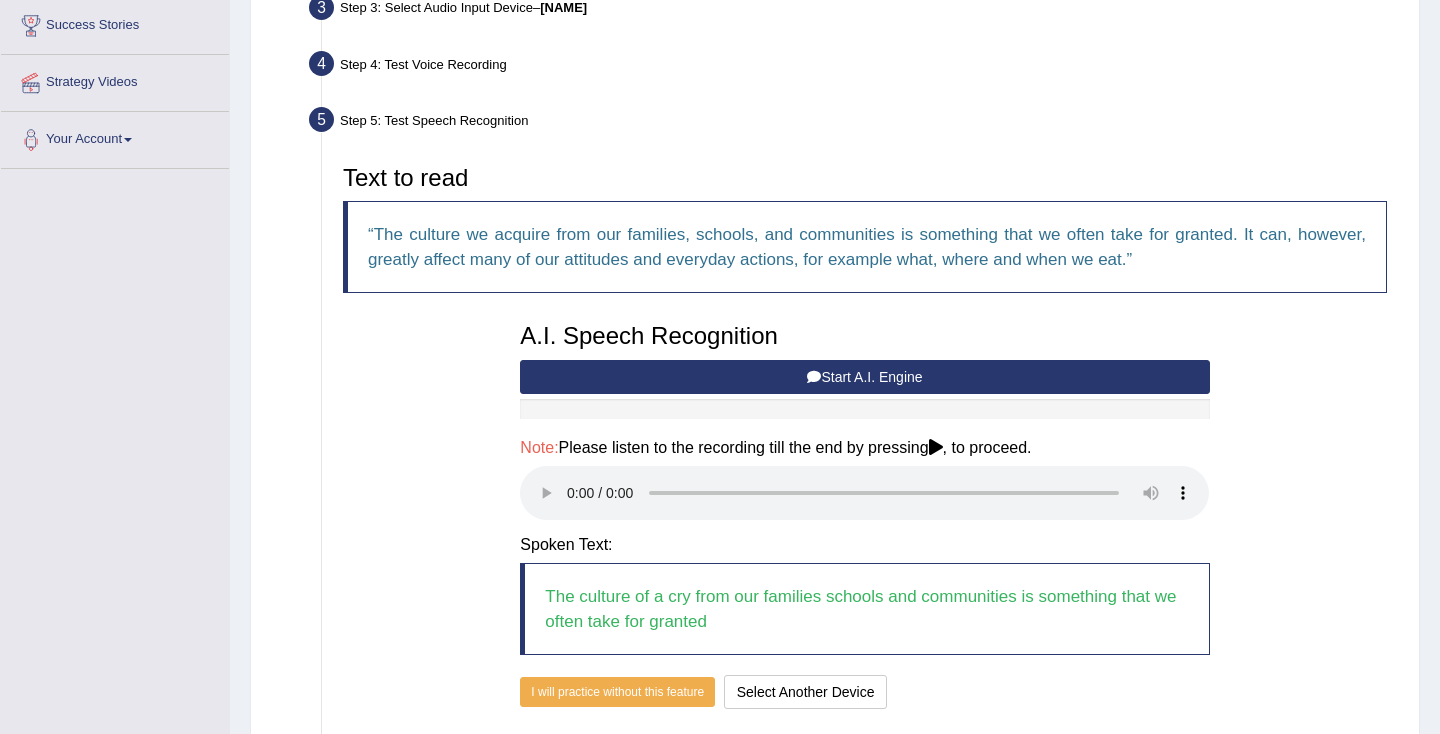 click at bounding box center (864, 493) 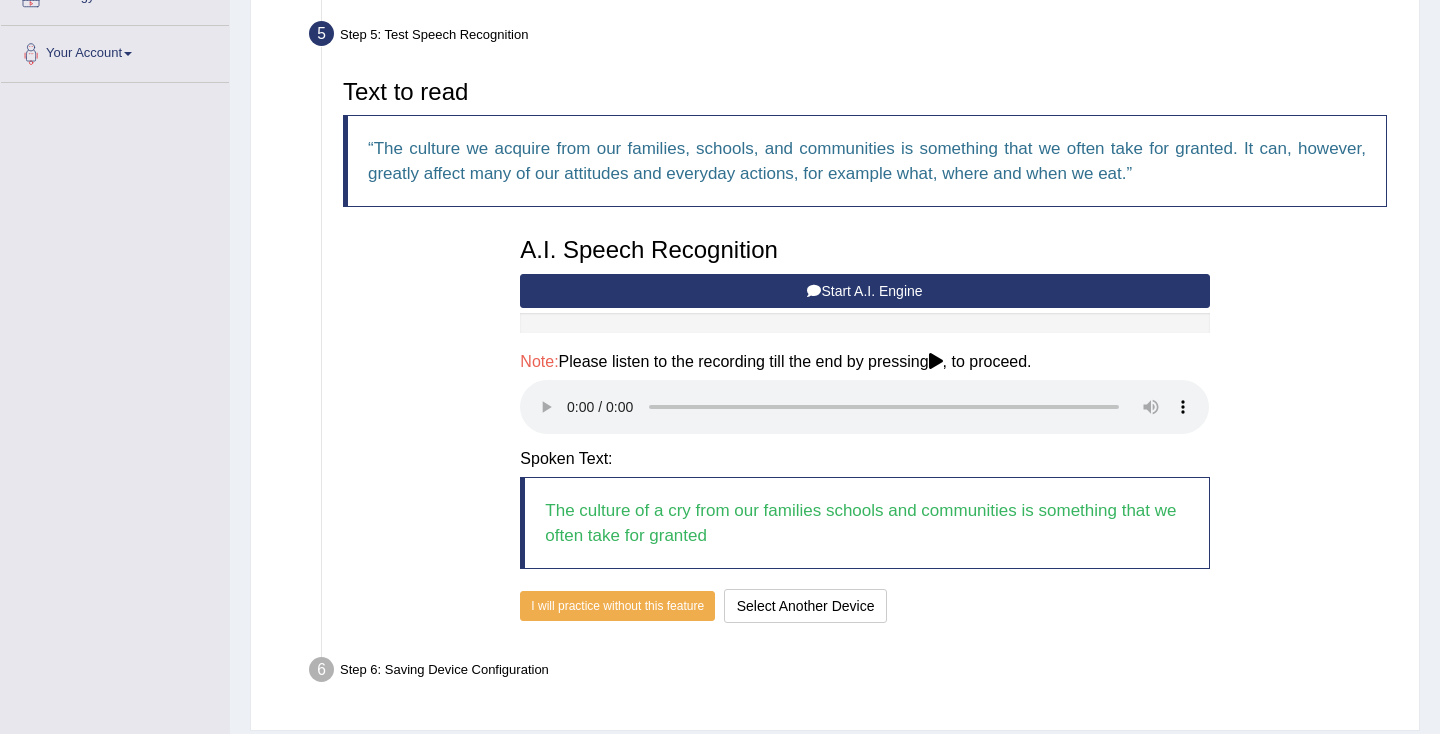 scroll, scrollTop: 418, scrollLeft: 0, axis: vertical 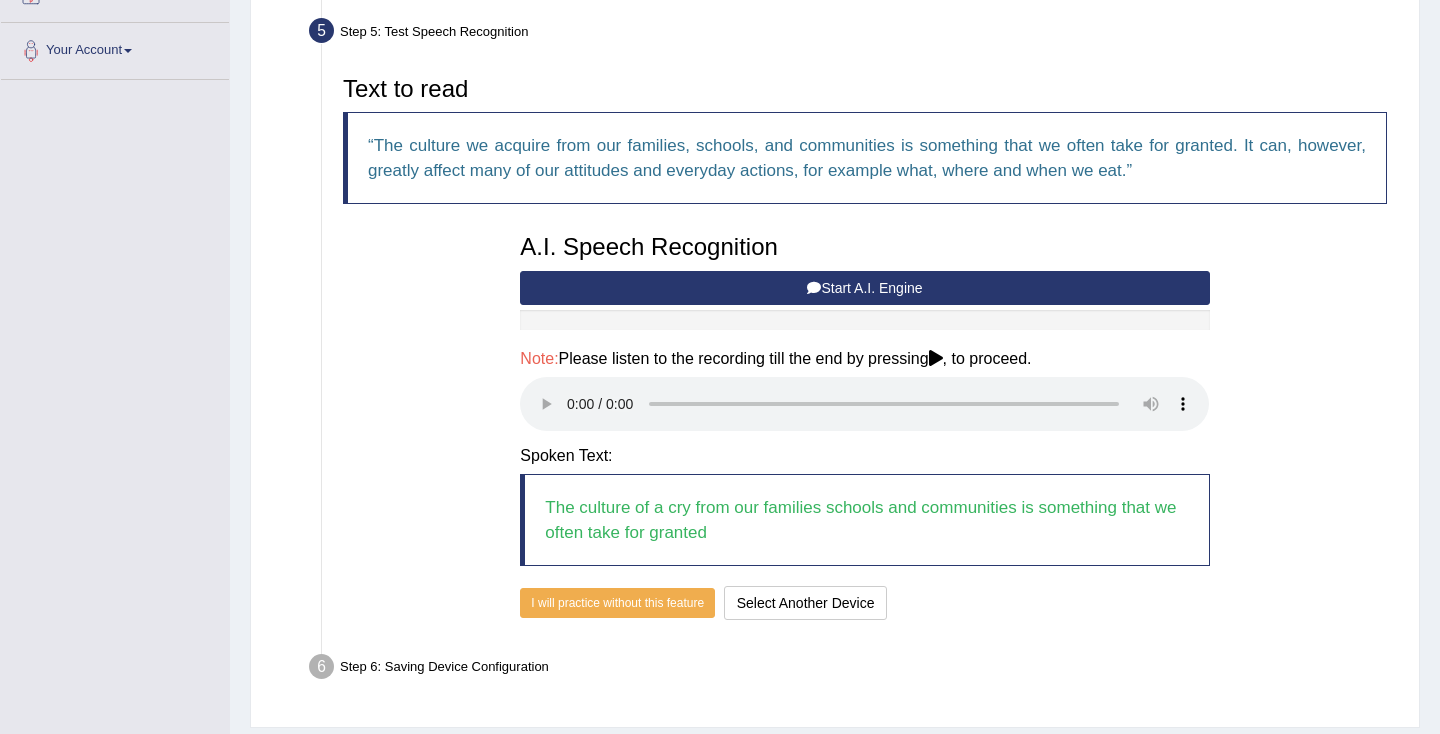 click at bounding box center (864, 404) 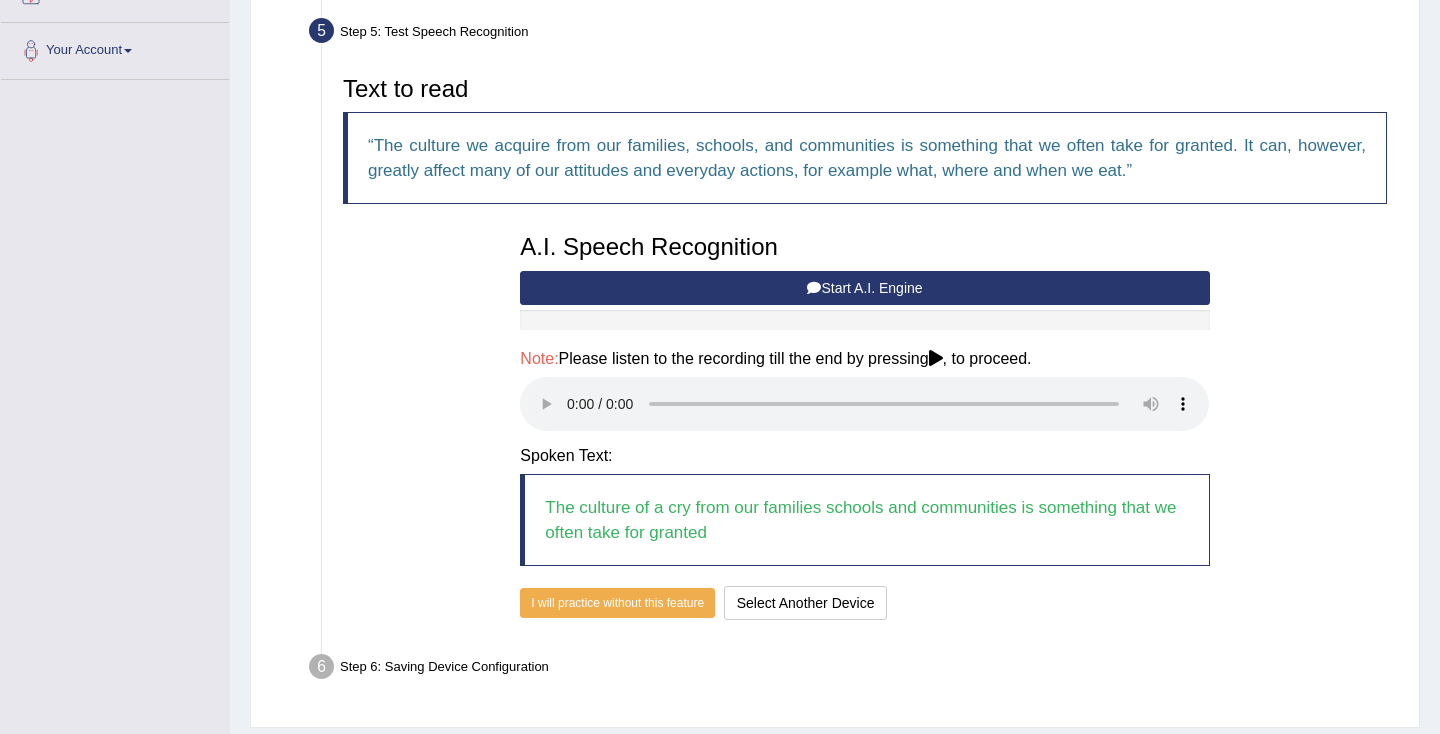 click at bounding box center (864, 404) 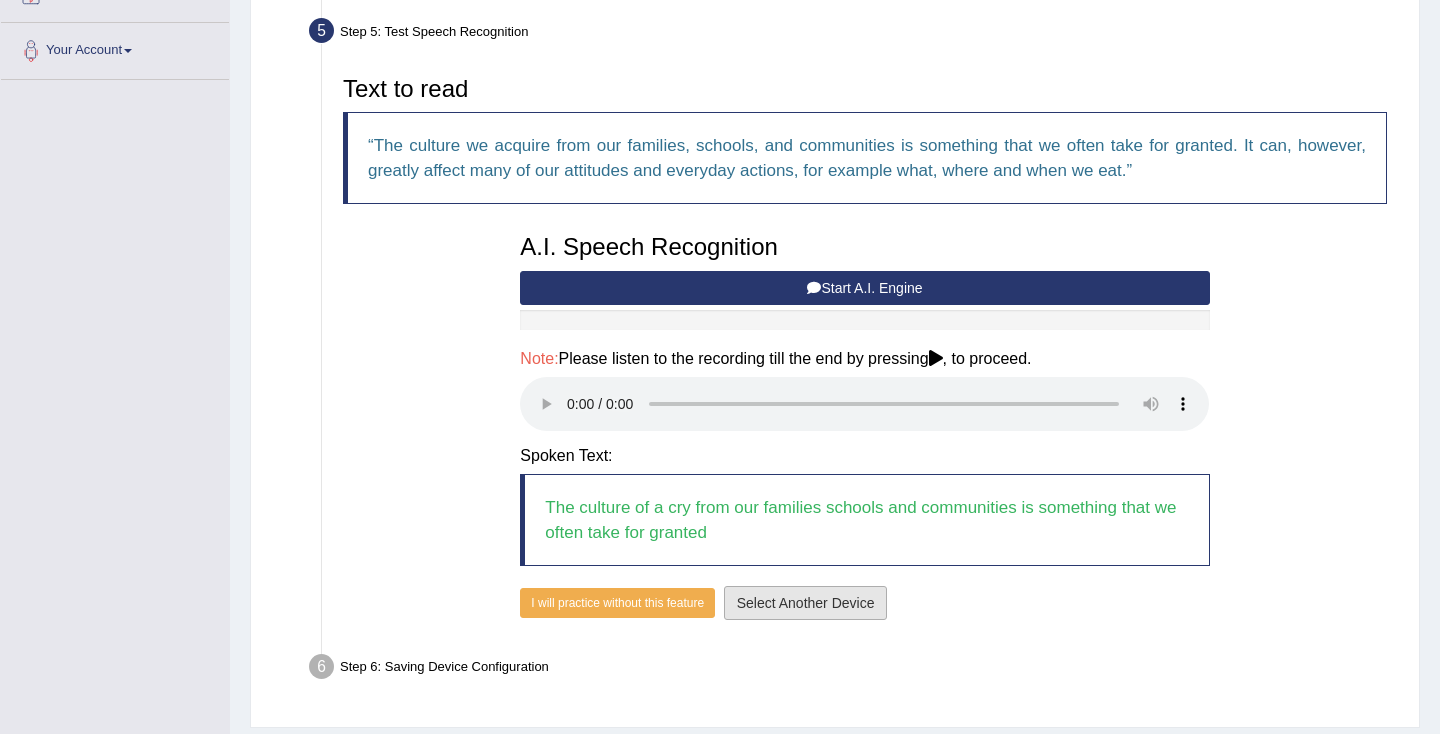 click on "Select Another Device" at bounding box center (806, 603) 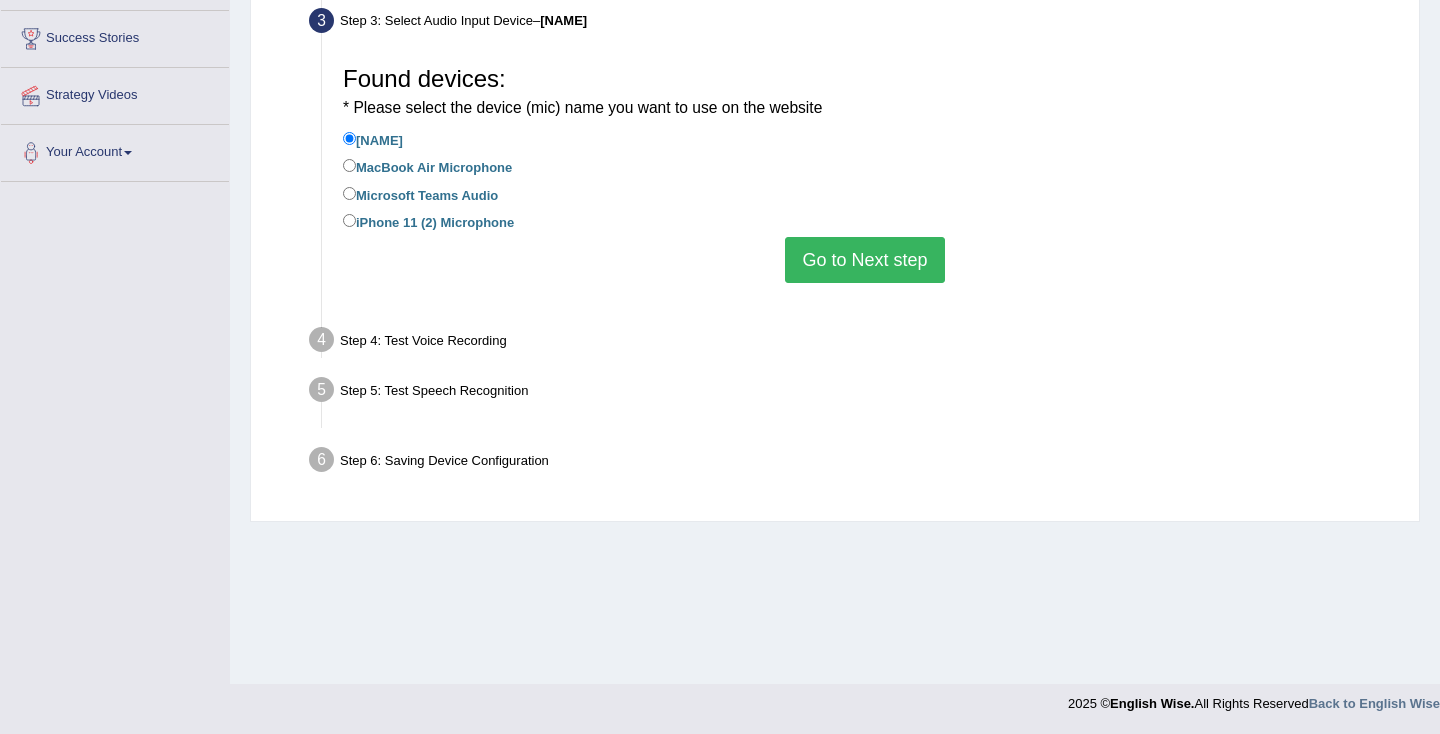 scroll, scrollTop: 316, scrollLeft: 0, axis: vertical 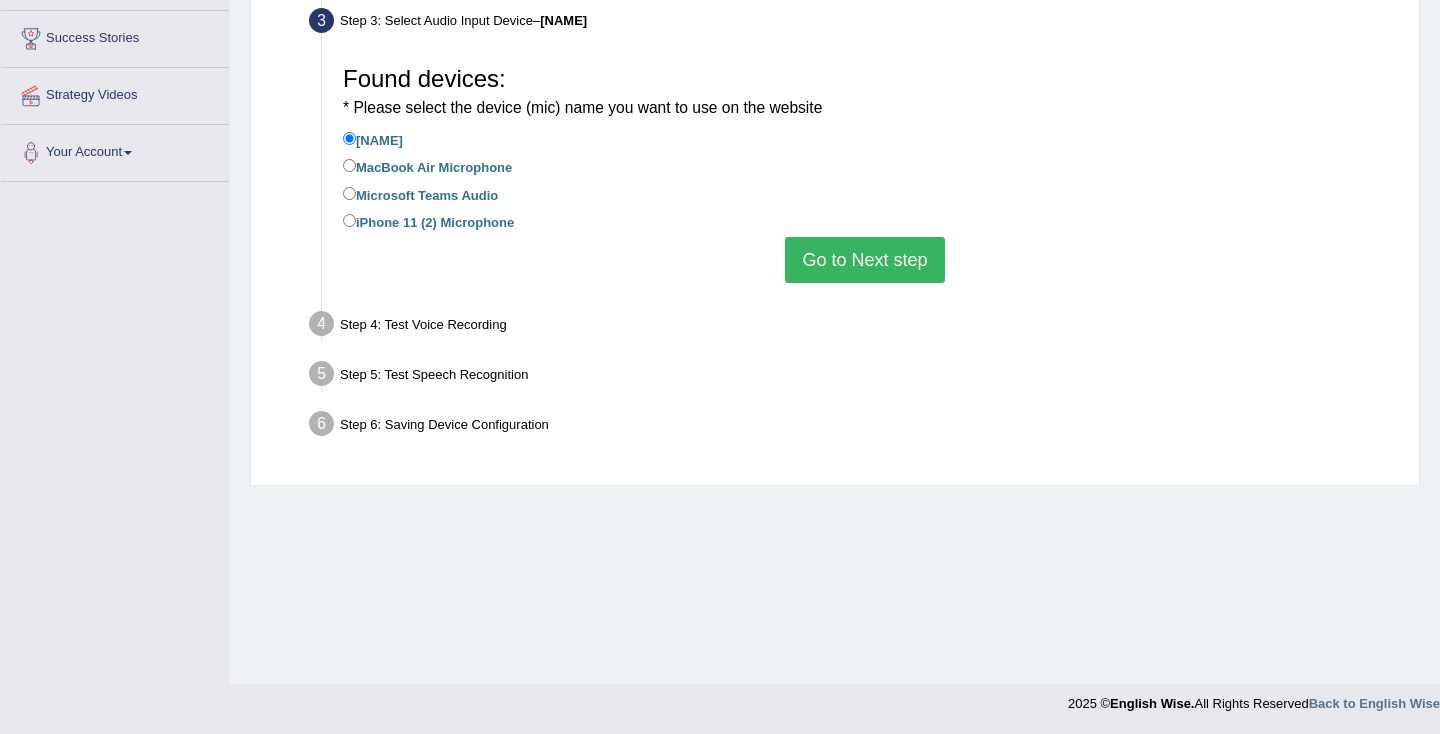 click on "iPhone 11 (2) Microphone" at bounding box center (428, 221) 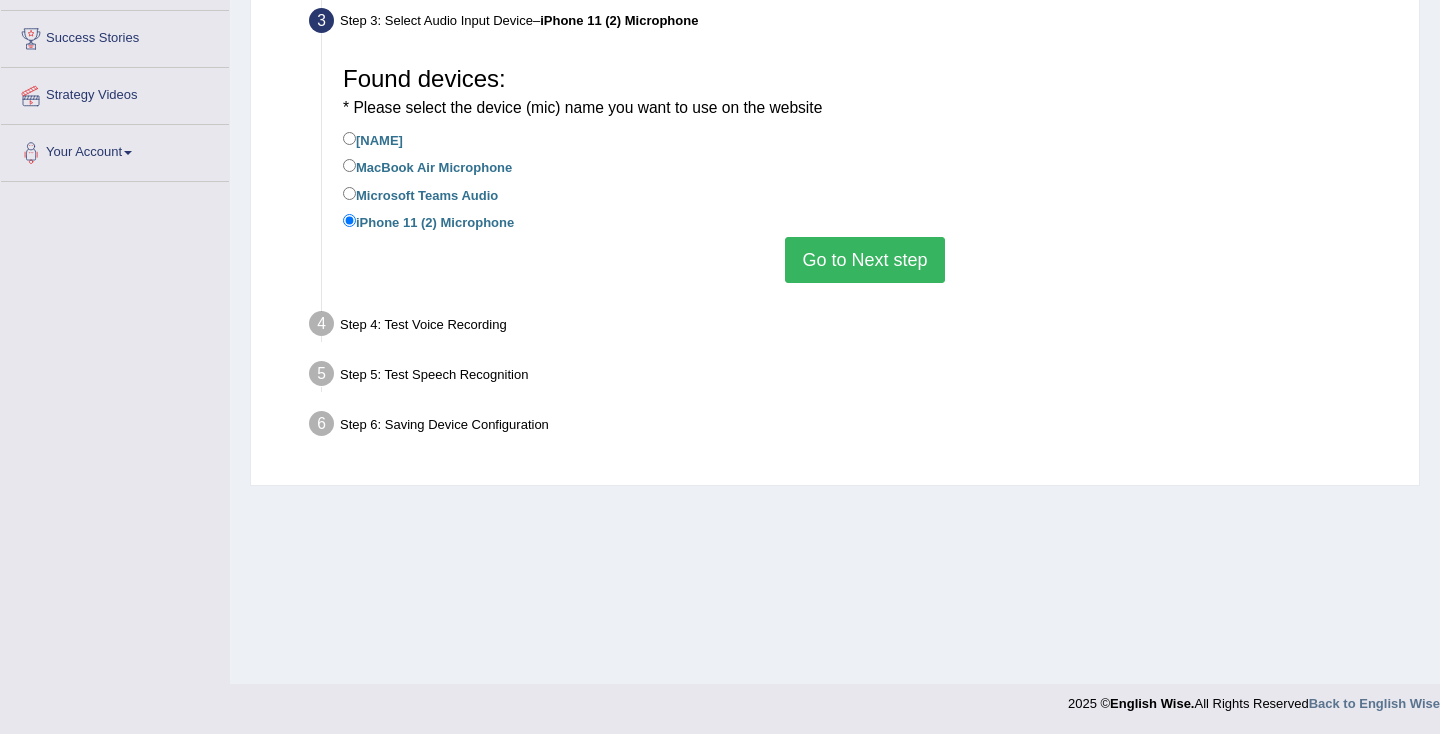 click on "MacBook Air Microphone" at bounding box center [427, 166] 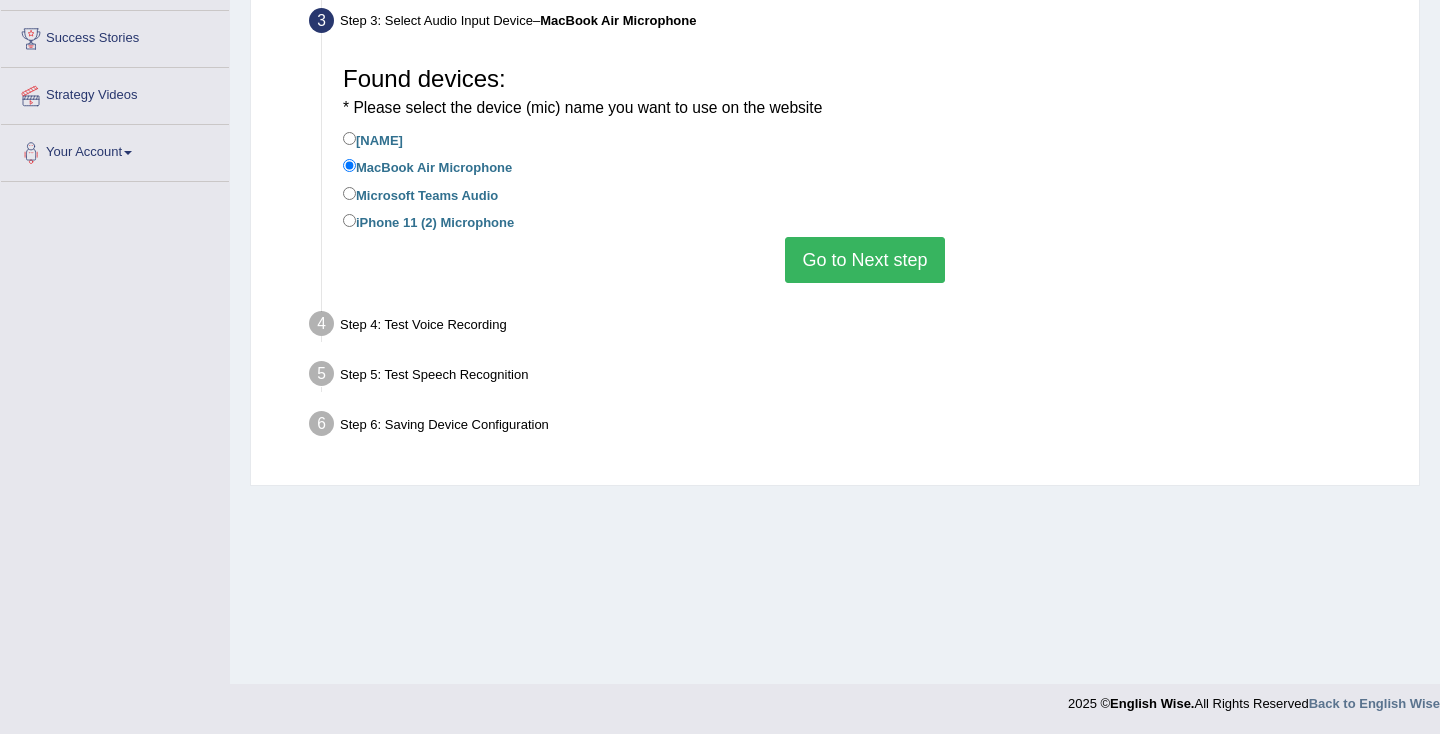 click on "Go to Next step" at bounding box center [864, 260] 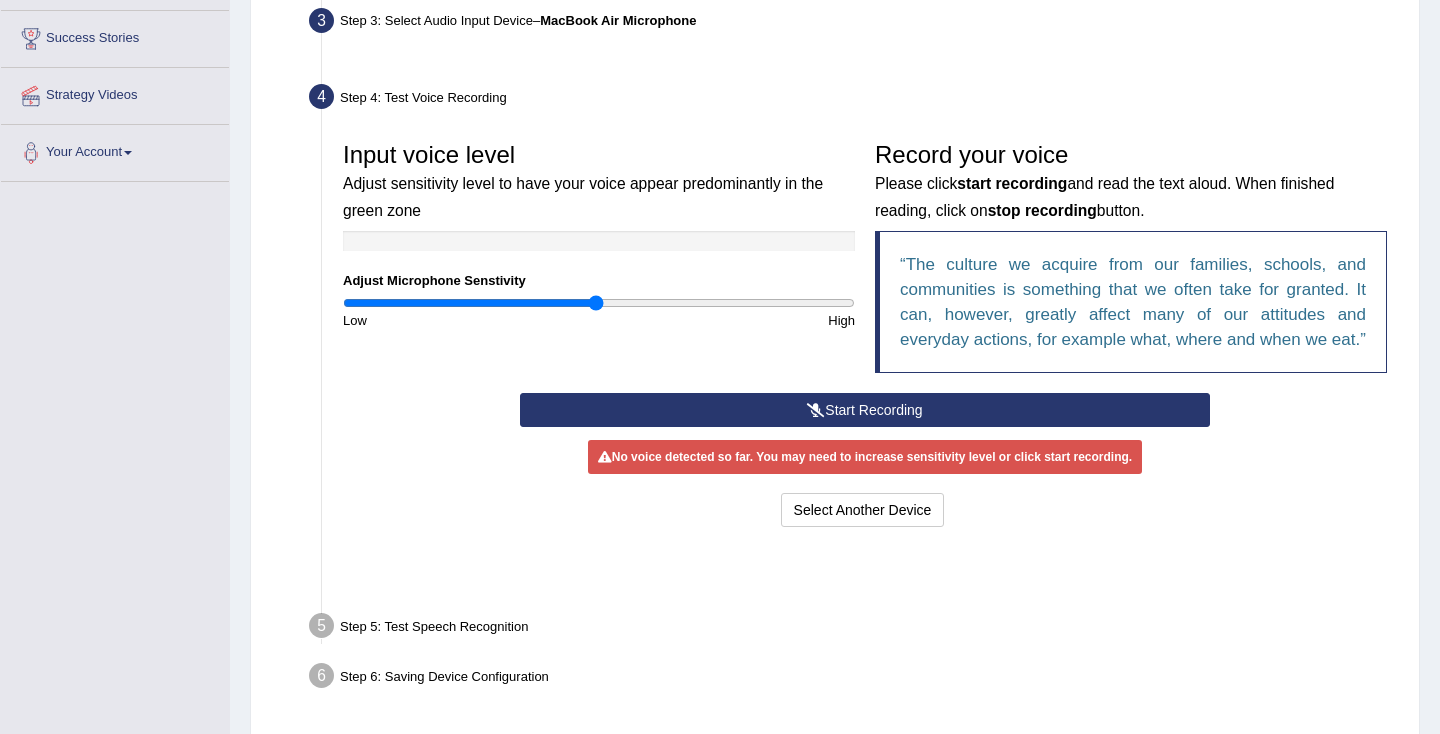 click on "Input voice level   Adjust sensitivity level to have your voice appear predominantly in the green zone     Adjust Microphone Senstivity     Low   High" at bounding box center (599, 231) 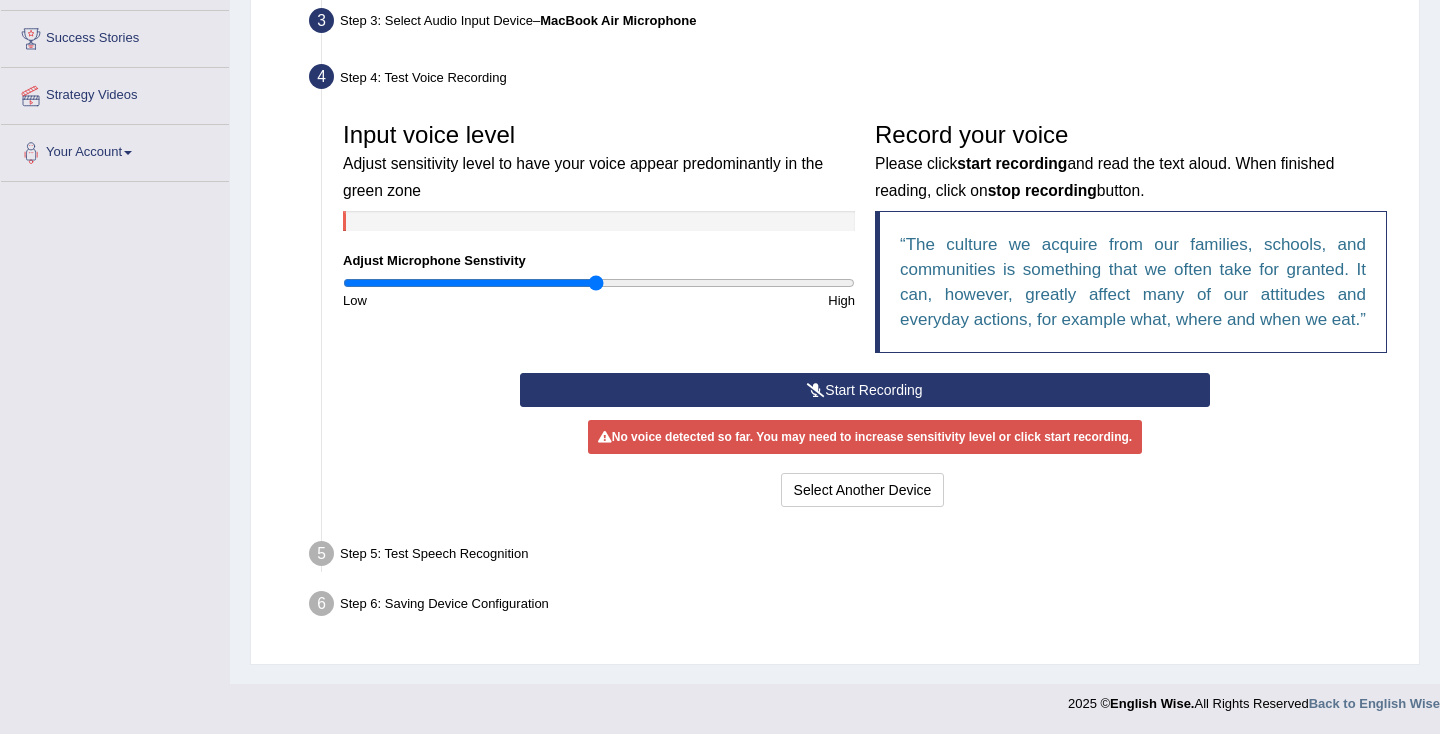 click at bounding box center [816, 390] 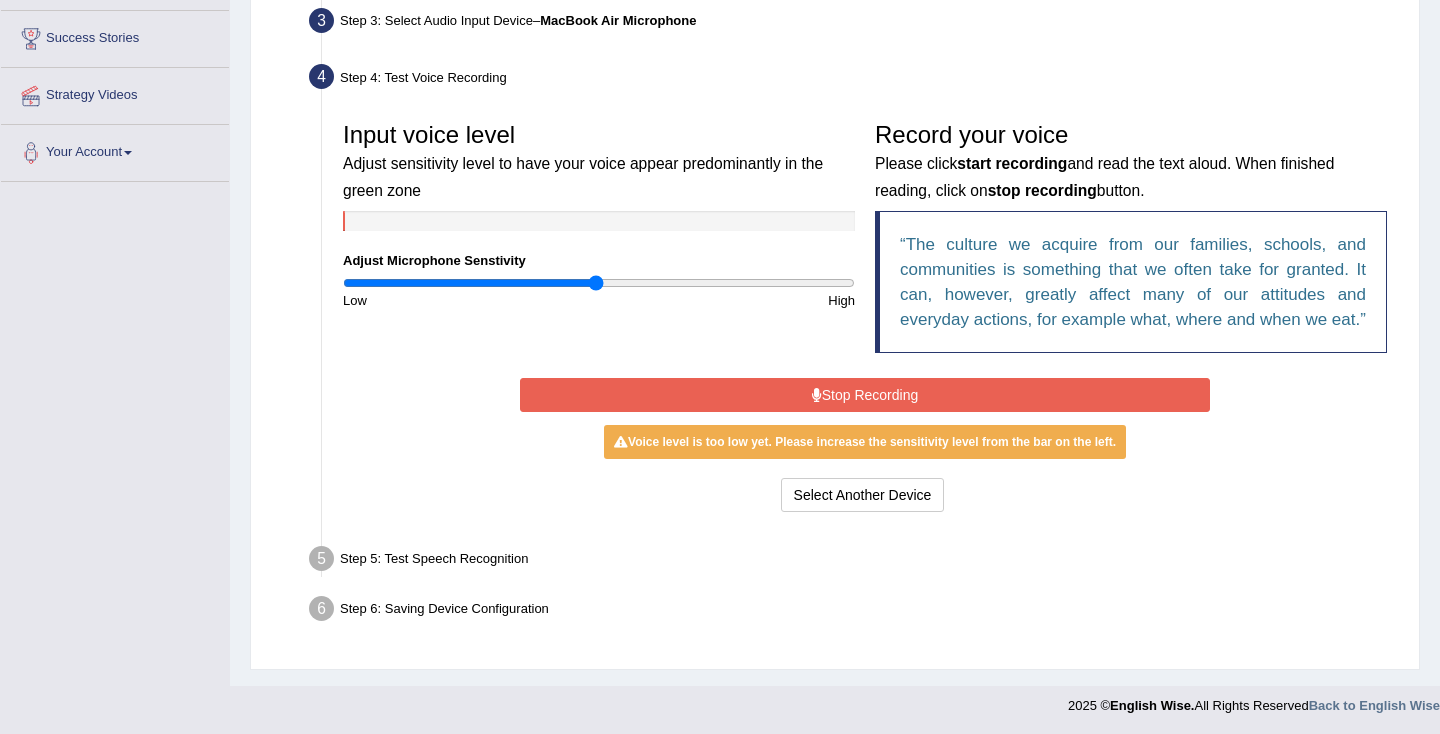 click at bounding box center (817, 395) 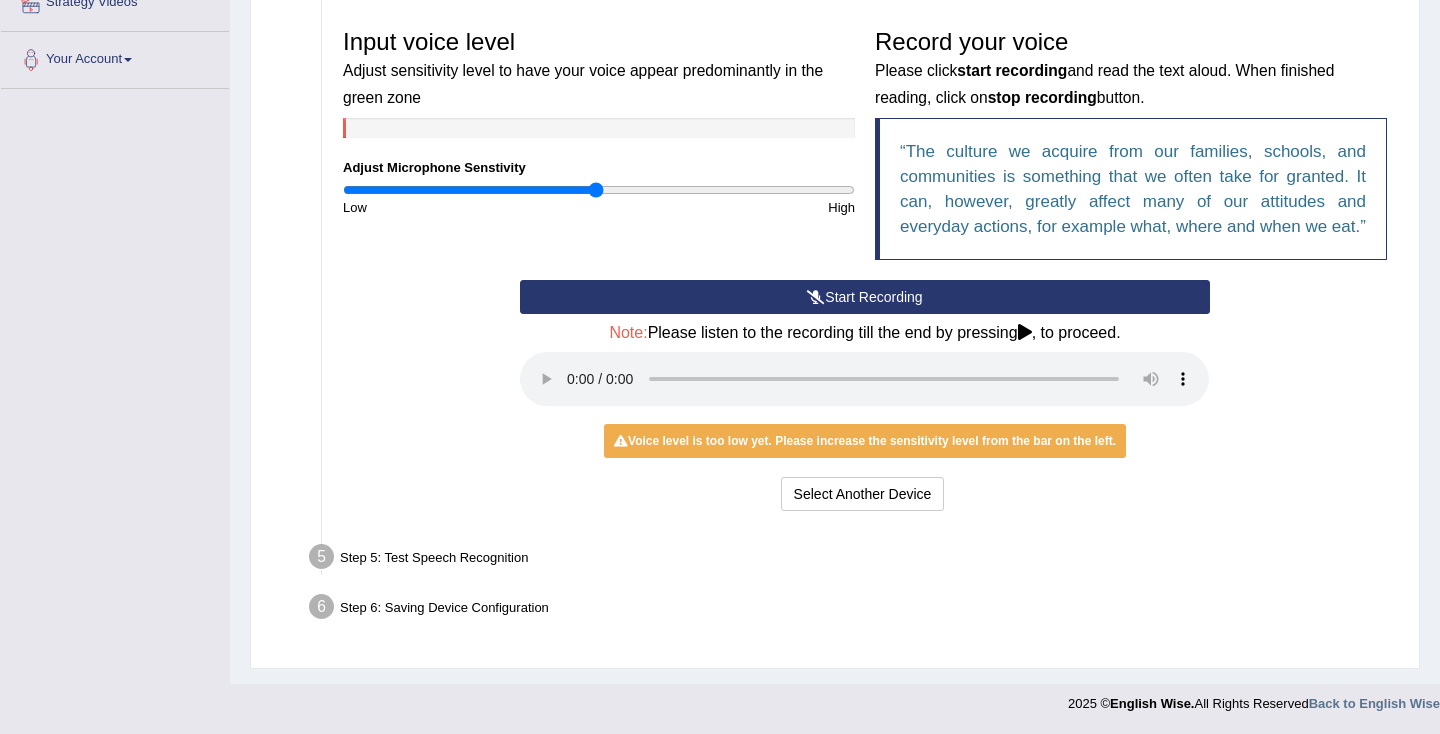 scroll, scrollTop: 408, scrollLeft: 0, axis: vertical 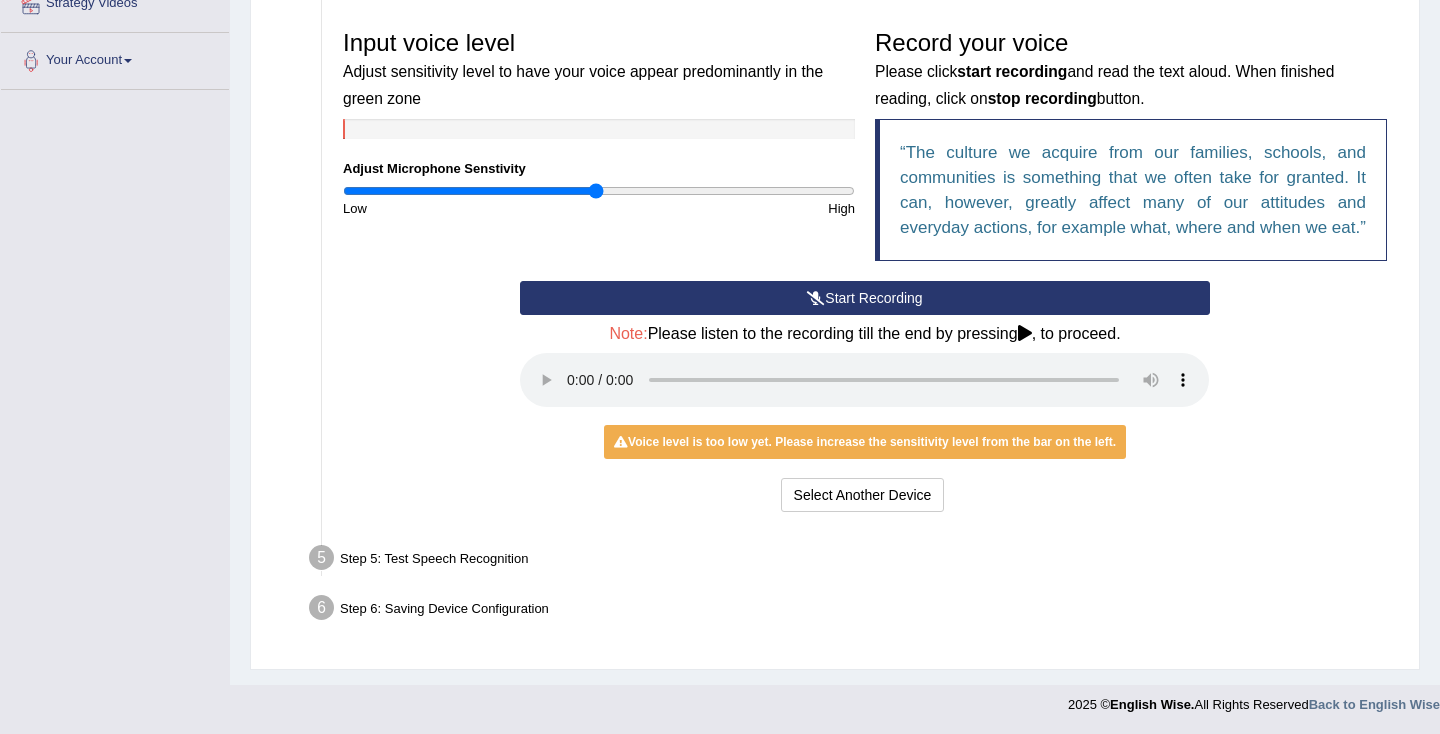 click on "Start Recording" at bounding box center (864, 298) 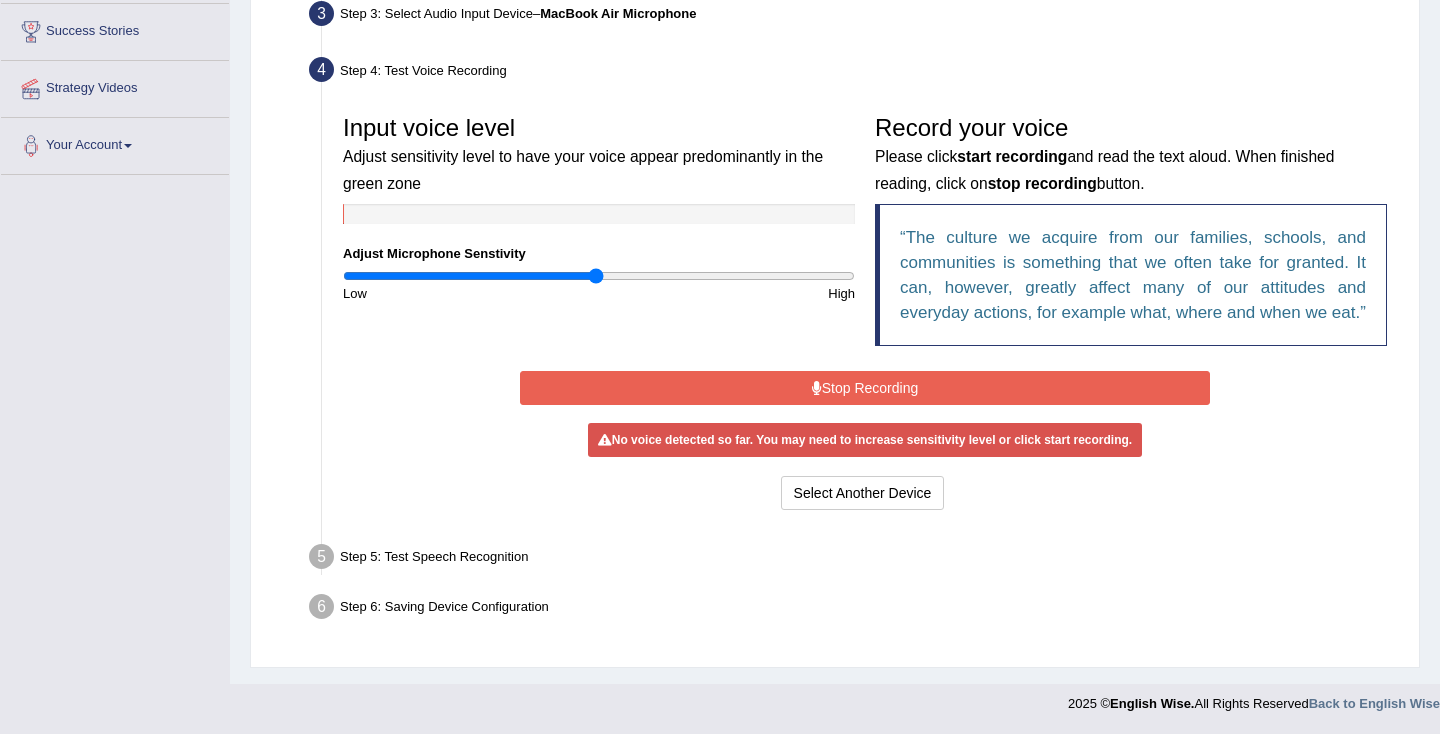 scroll, scrollTop: 340, scrollLeft: 0, axis: vertical 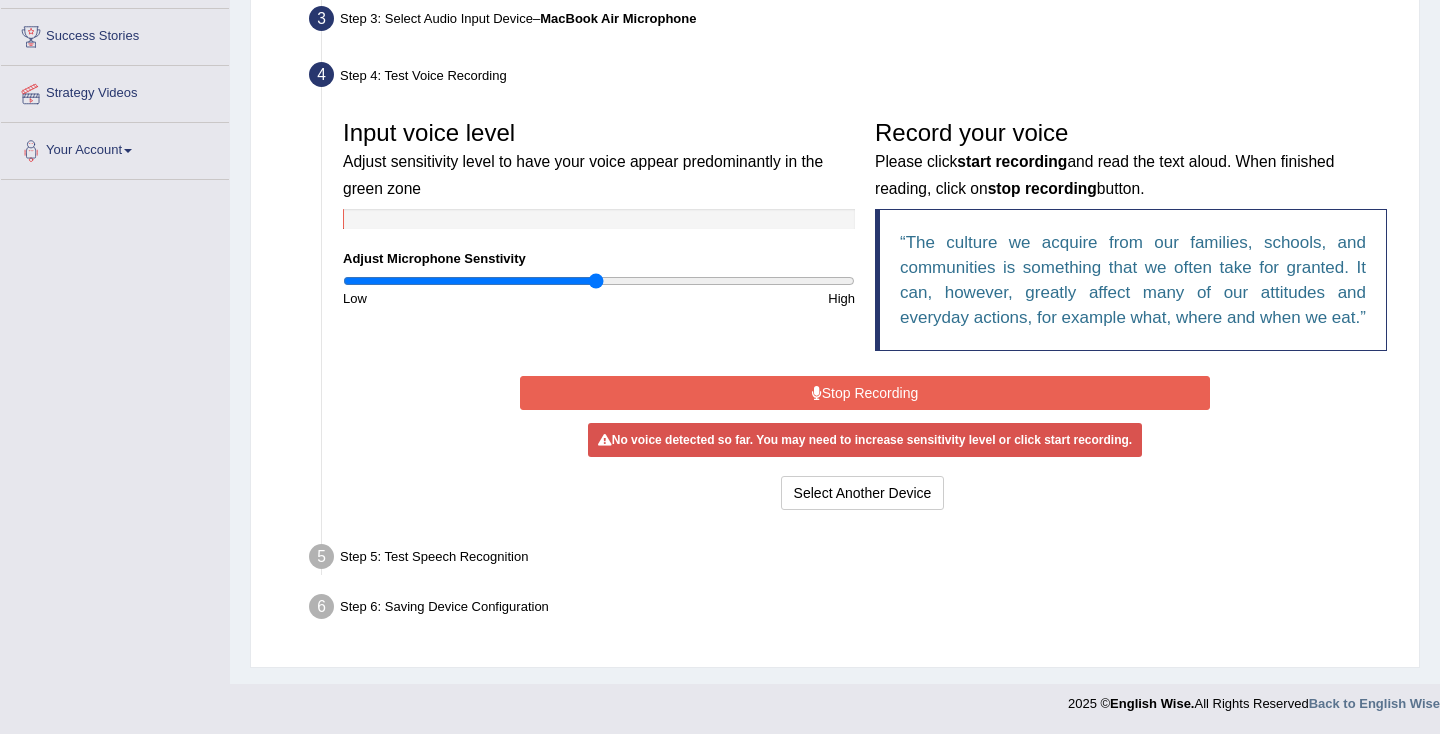 click on "Stop Recording" at bounding box center (864, 393) 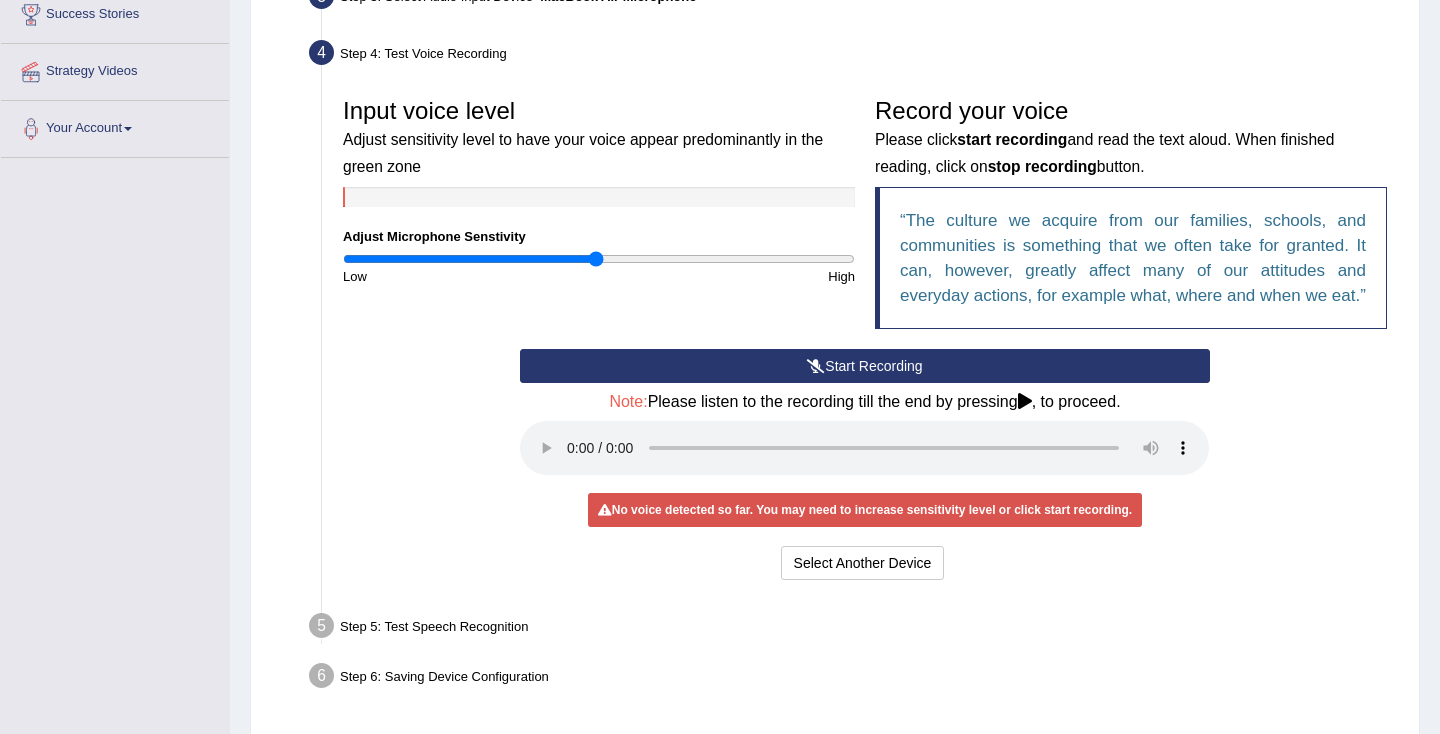 click at bounding box center [864, 448] 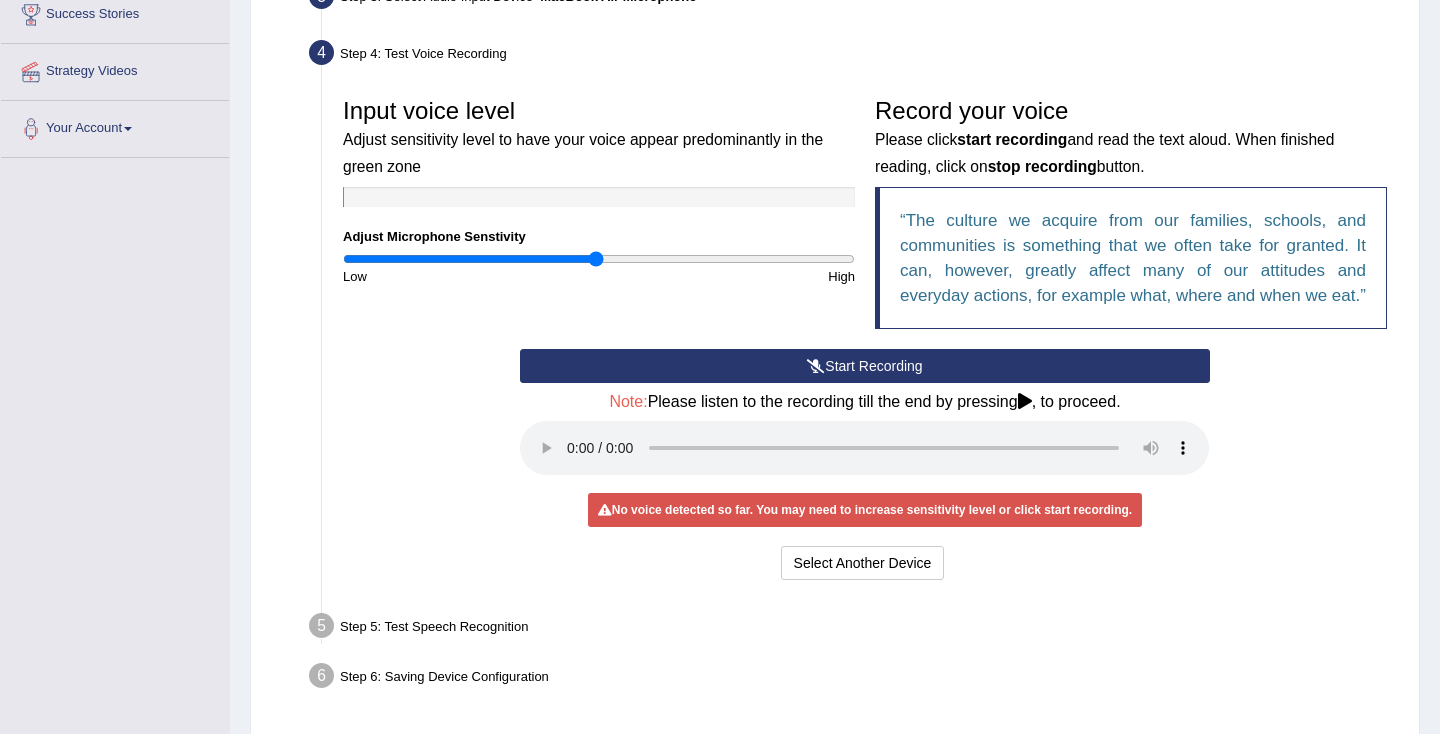 click on "Start Recording" at bounding box center (864, 366) 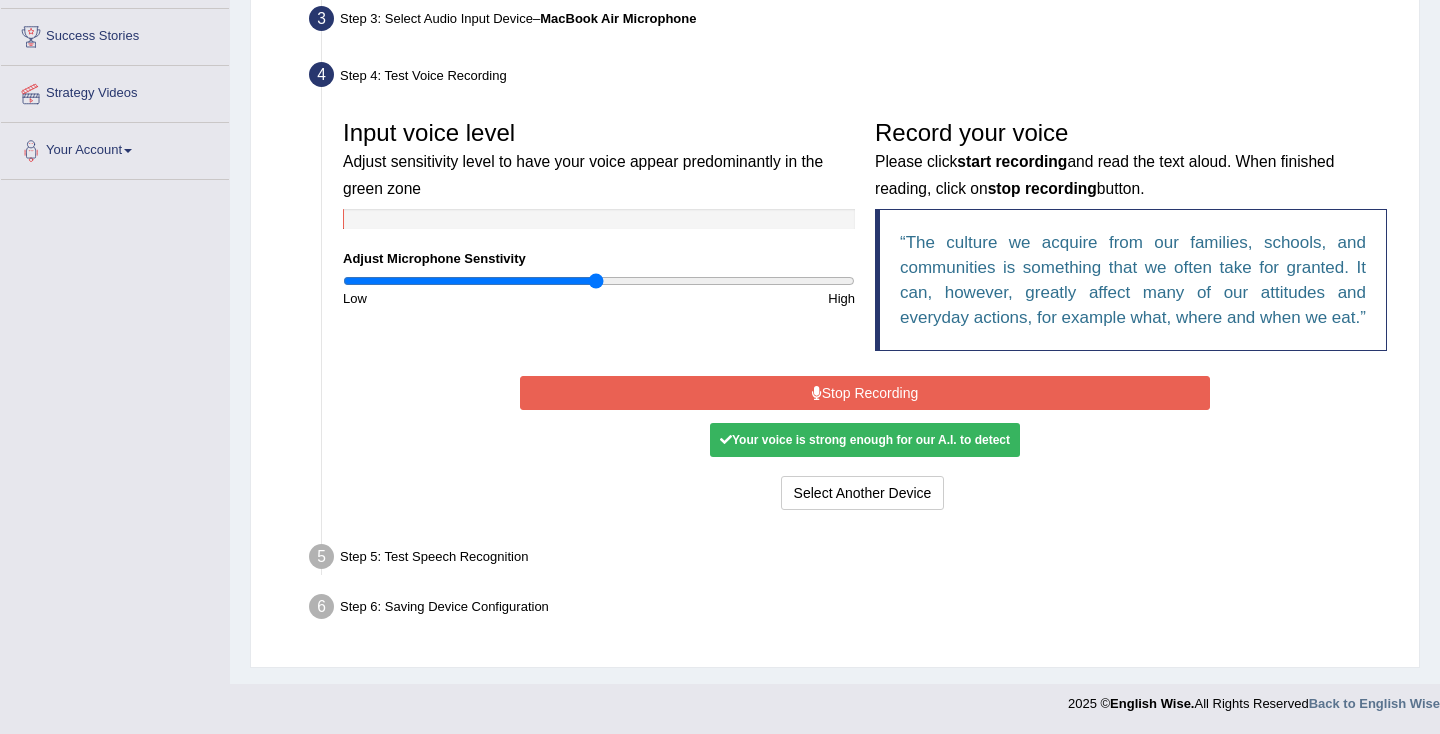 click on "Stop Recording" at bounding box center (864, 393) 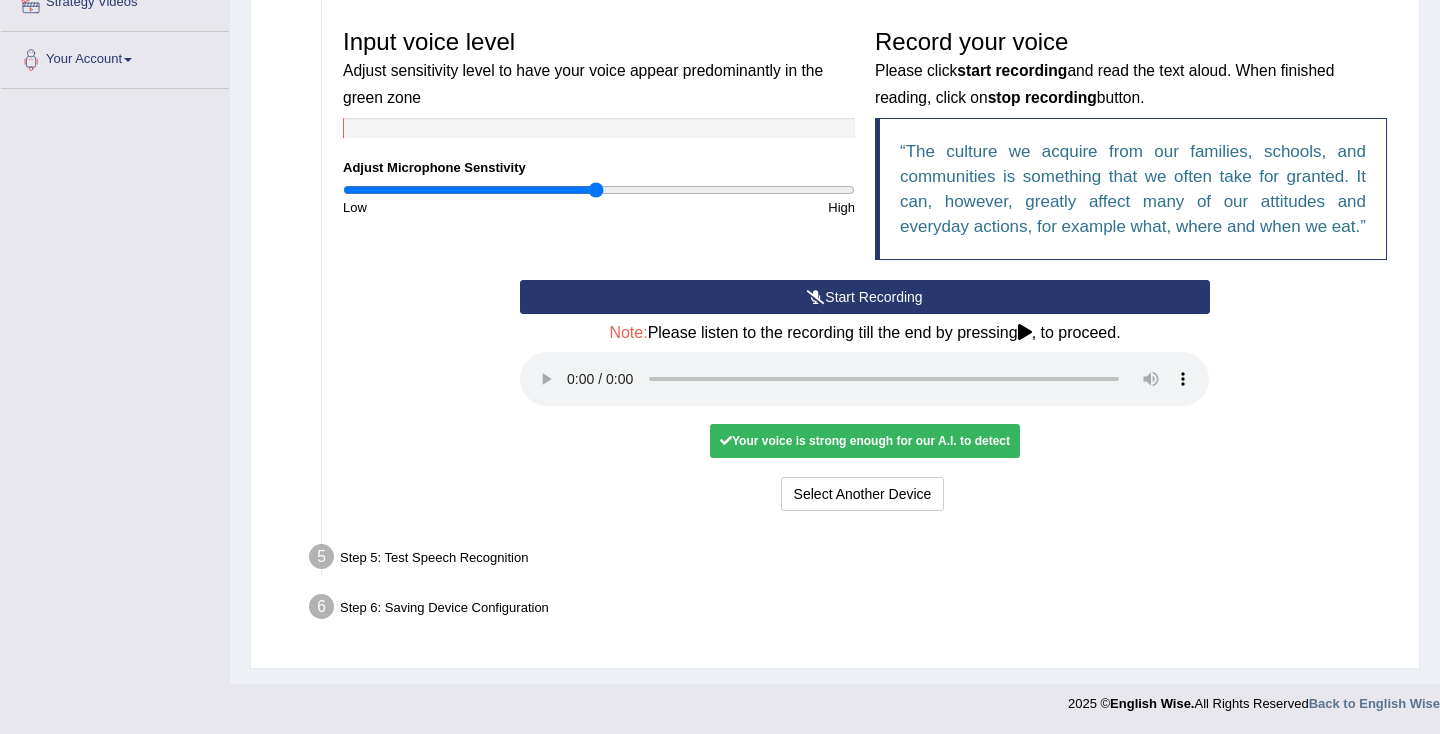 scroll, scrollTop: 408, scrollLeft: 0, axis: vertical 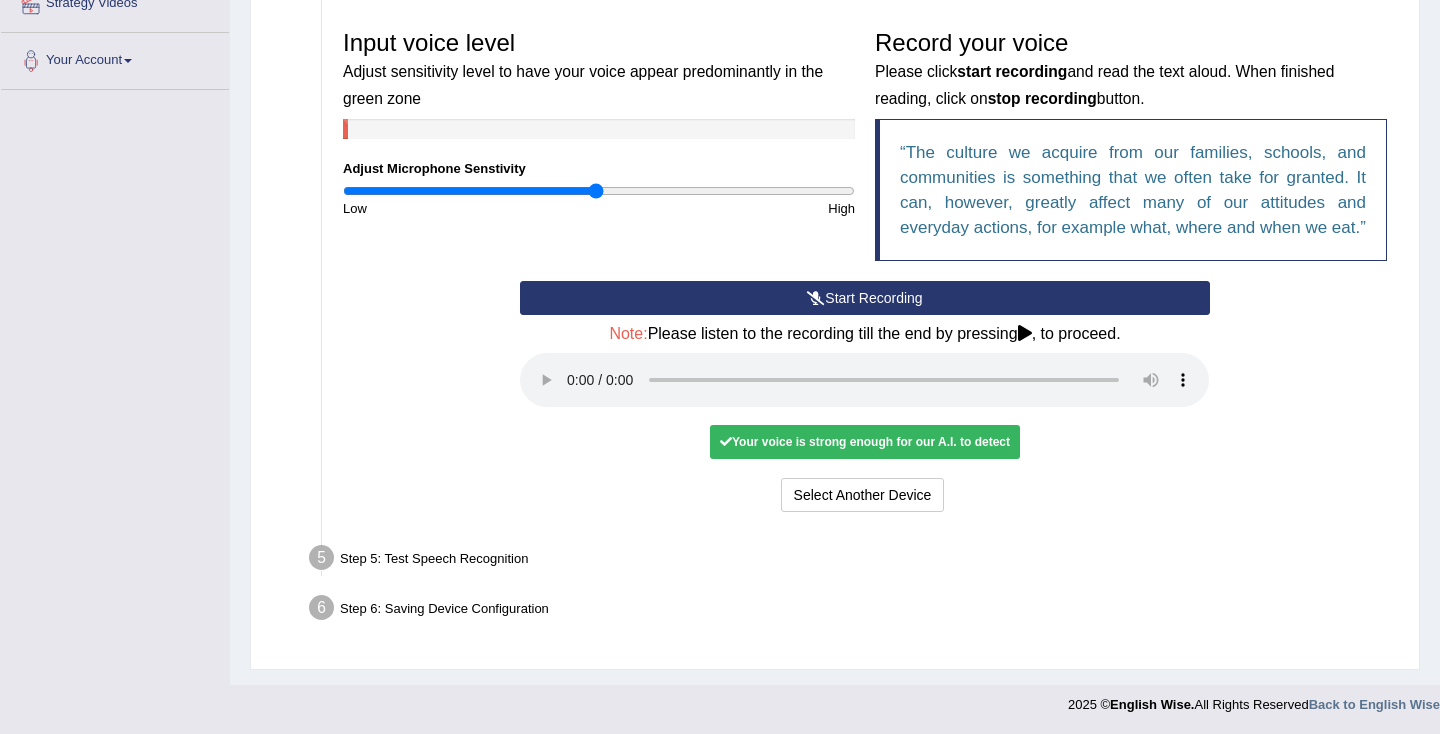 click on "Step 5: Test Speech Recognition" at bounding box center [855, 561] 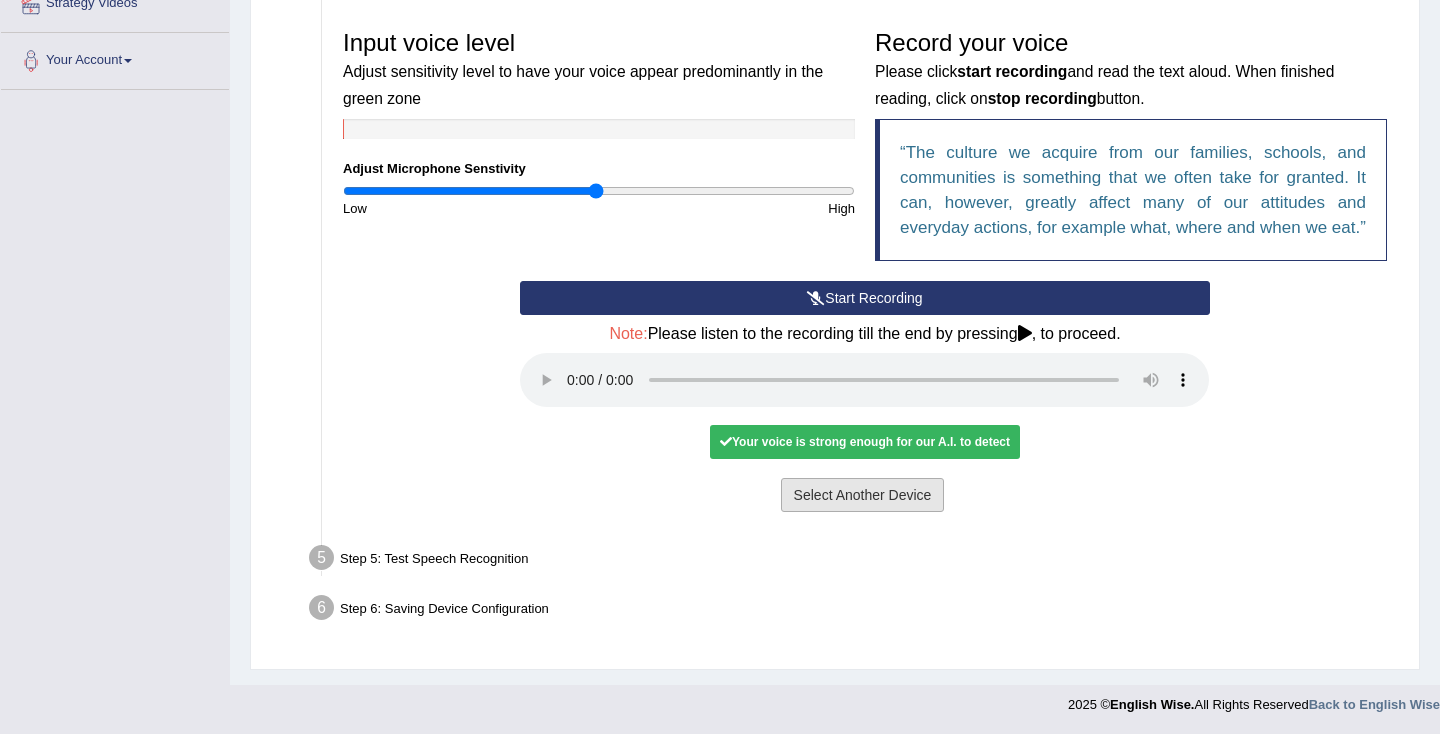 click on "Select Another Device" at bounding box center [863, 495] 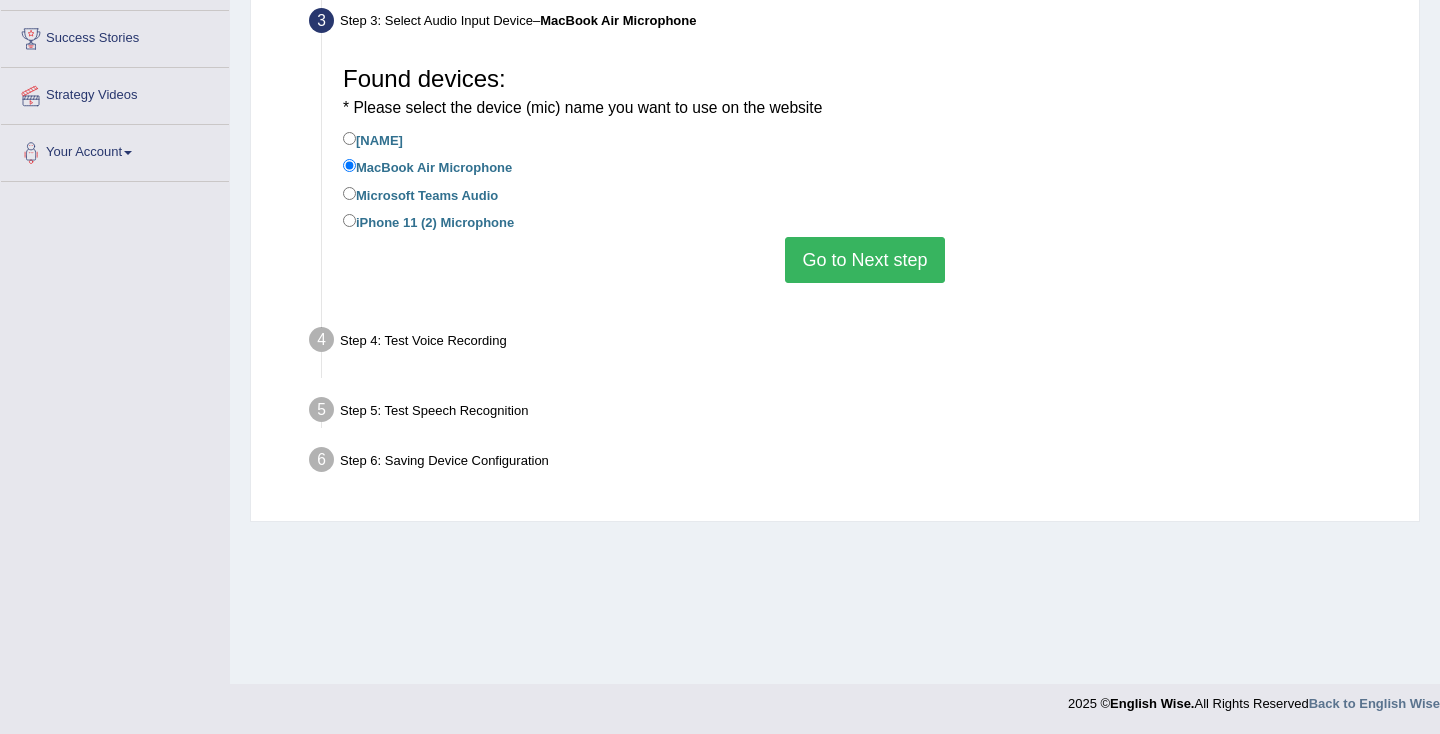 scroll, scrollTop: 316, scrollLeft: 0, axis: vertical 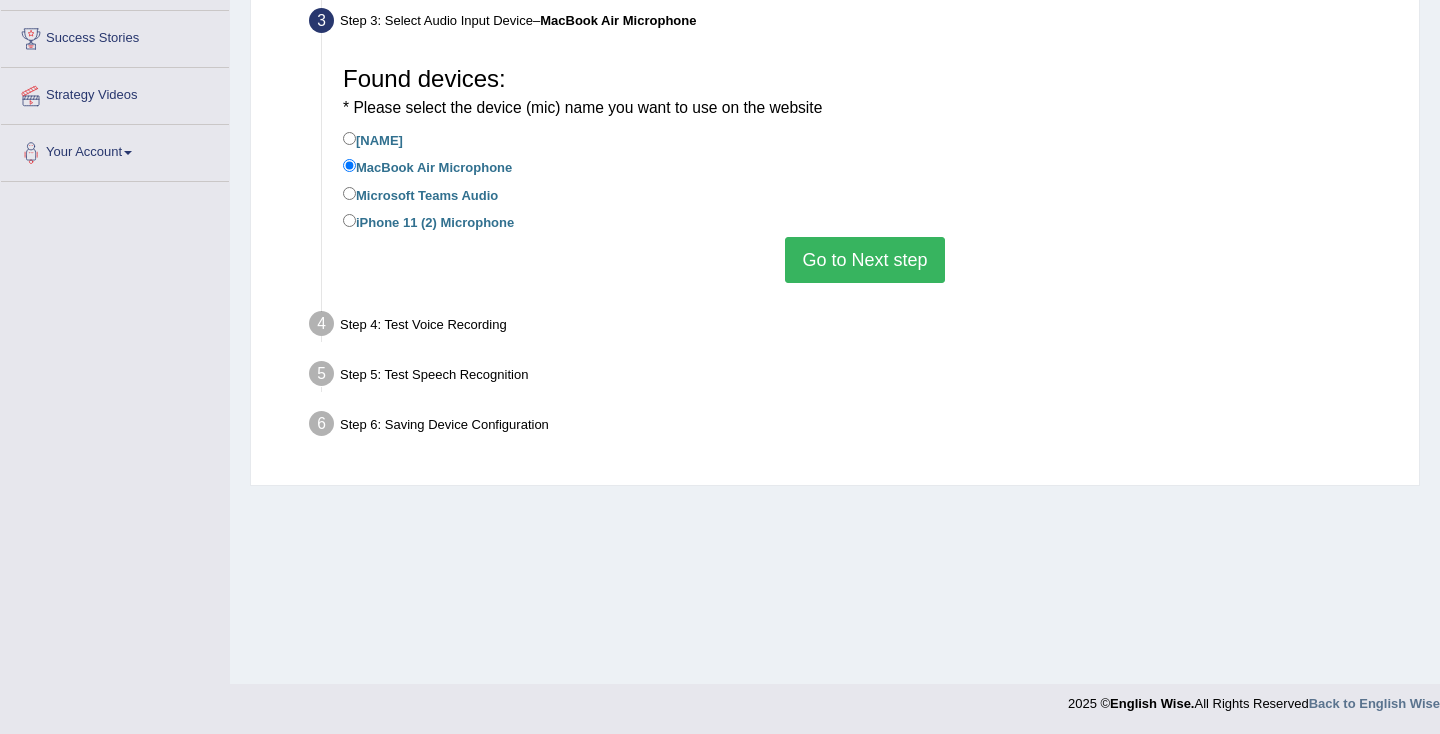 click on "Go to Next step" at bounding box center [864, 260] 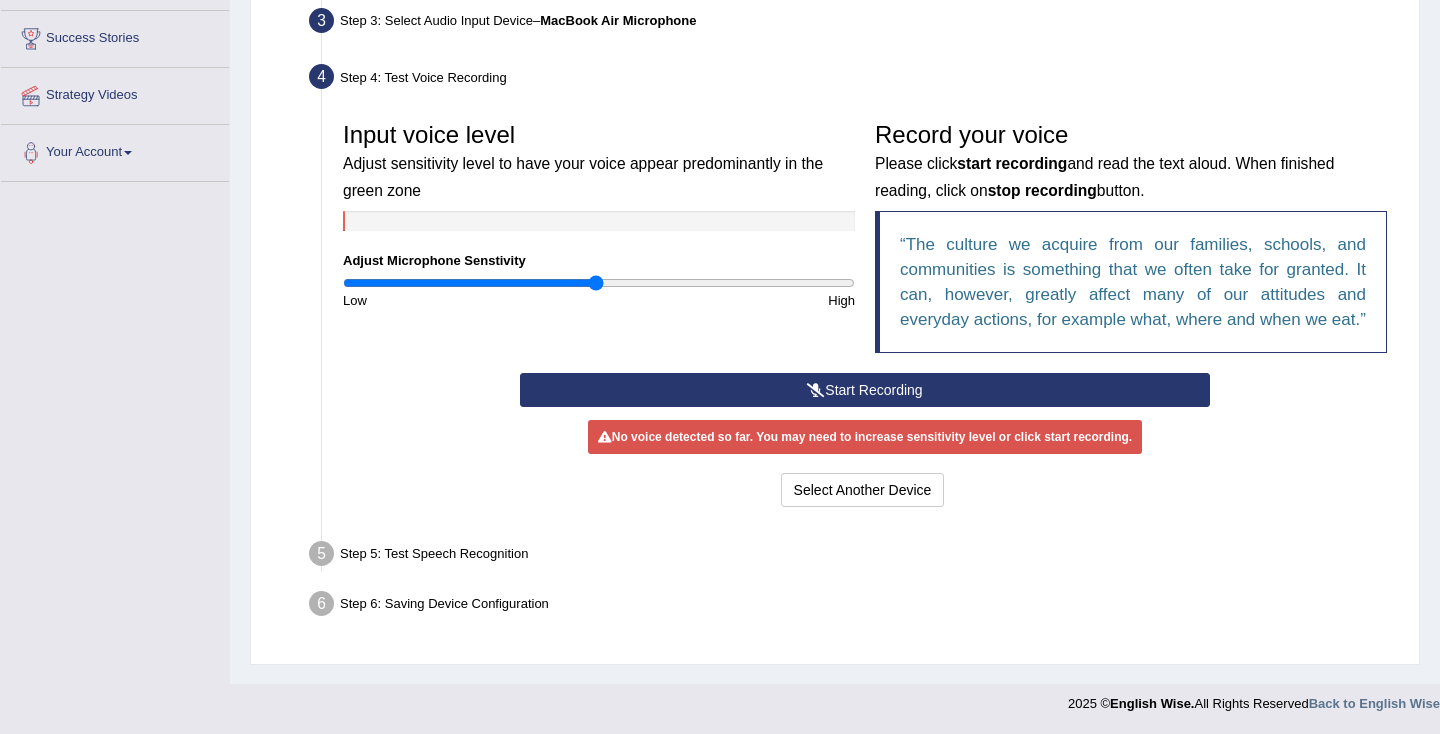 click on "Step 5: Test Speech Recognition" at bounding box center [855, 557] 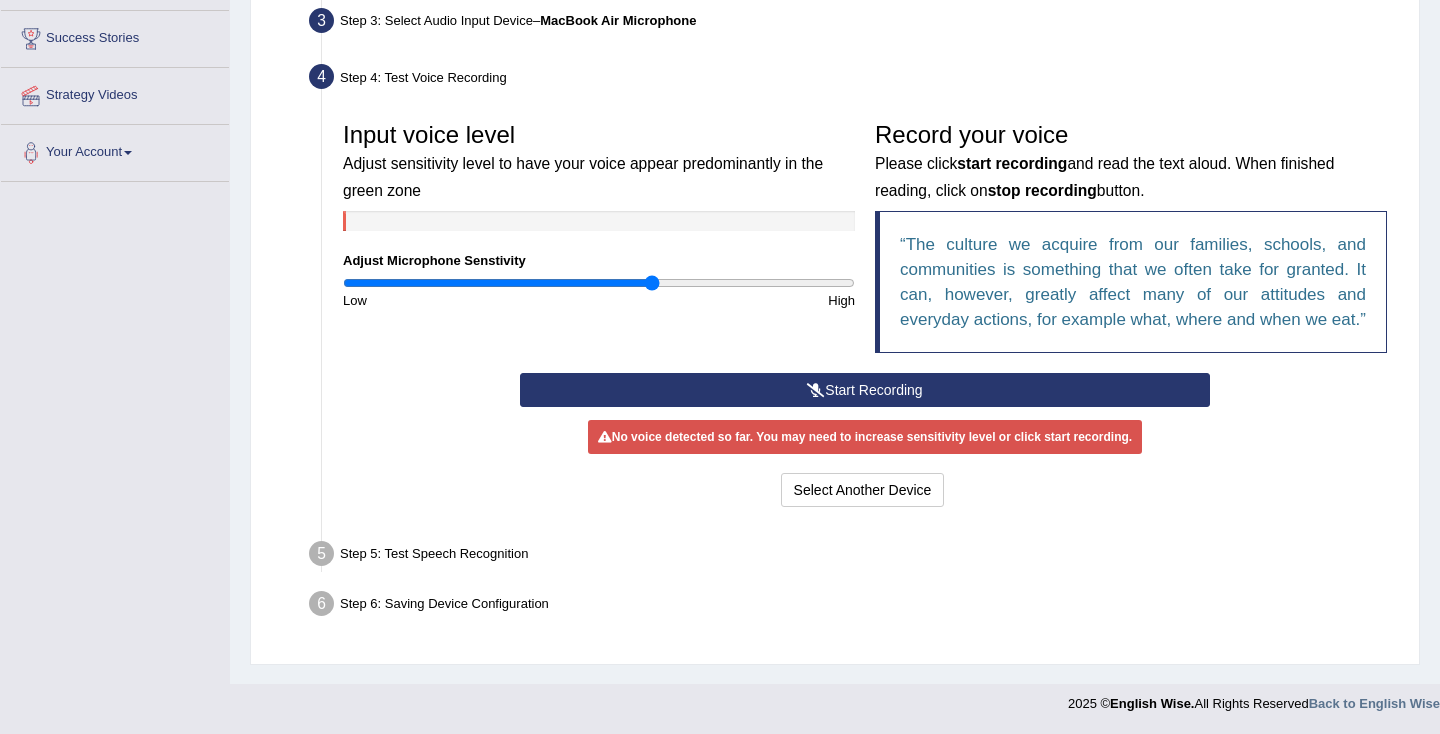 click at bounding box center [599, 283] 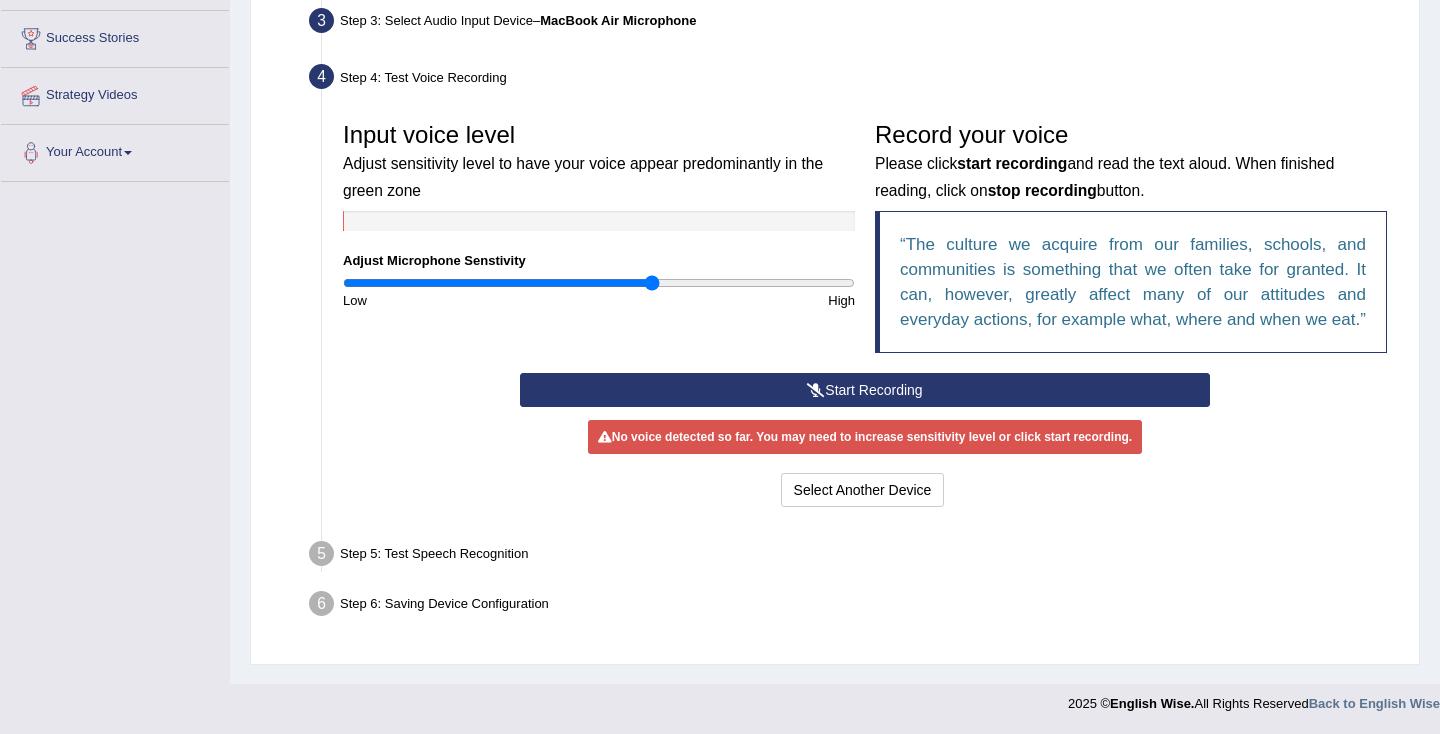 click on "No voice detected so far. You may need to increase sensitivity level or click start recording." at bounding box center [865, 437] 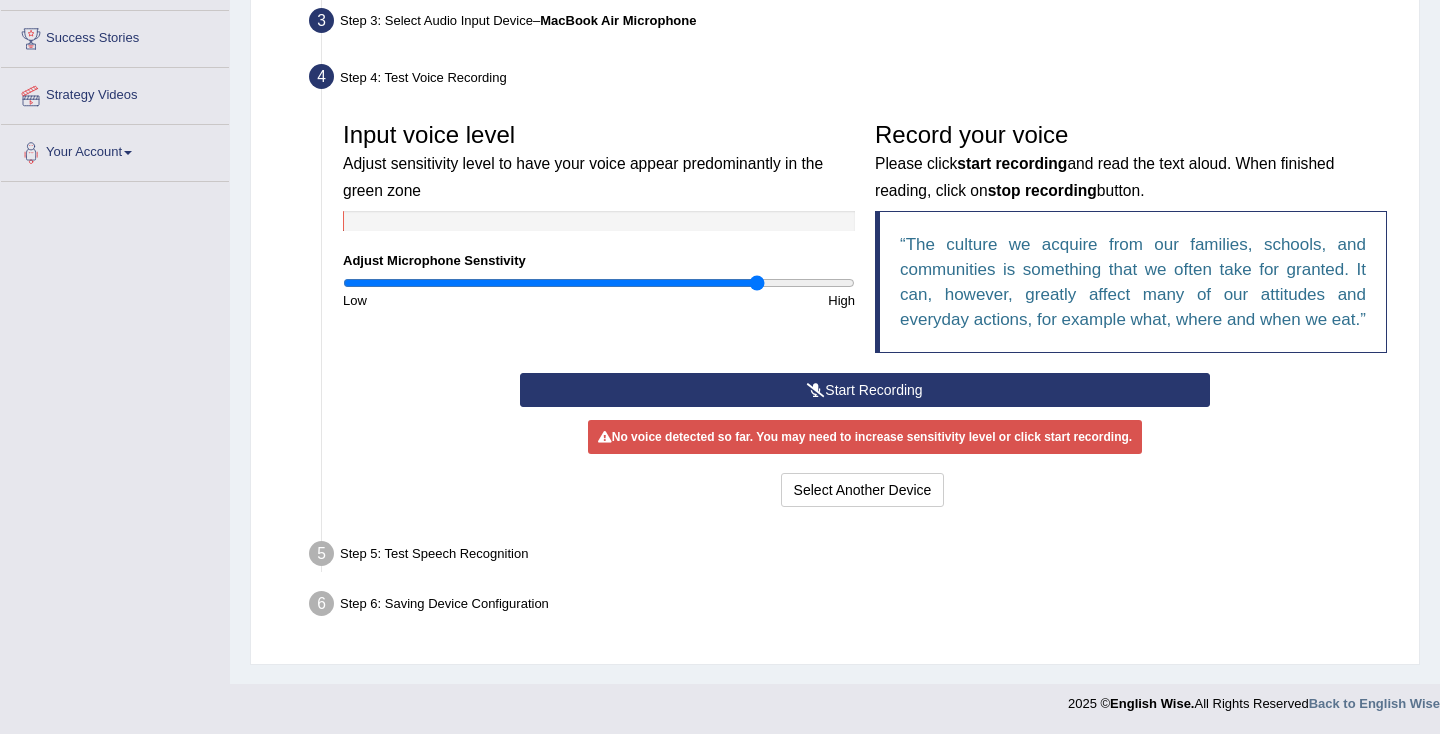 click at bounding box center (599, 283) 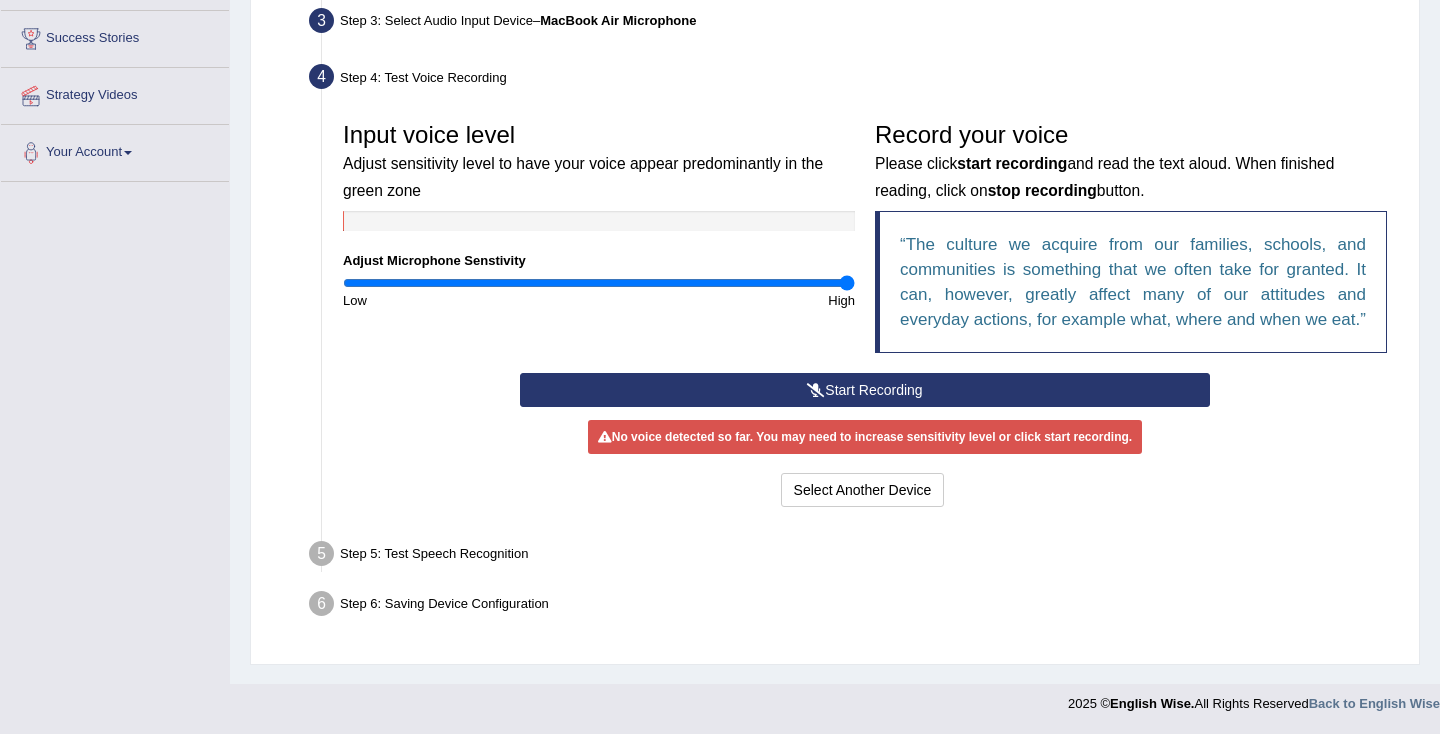 drag, startPoint x: 771, startPoint y: 287, endPoint x: 861, endPoint y: 287, distance: 90 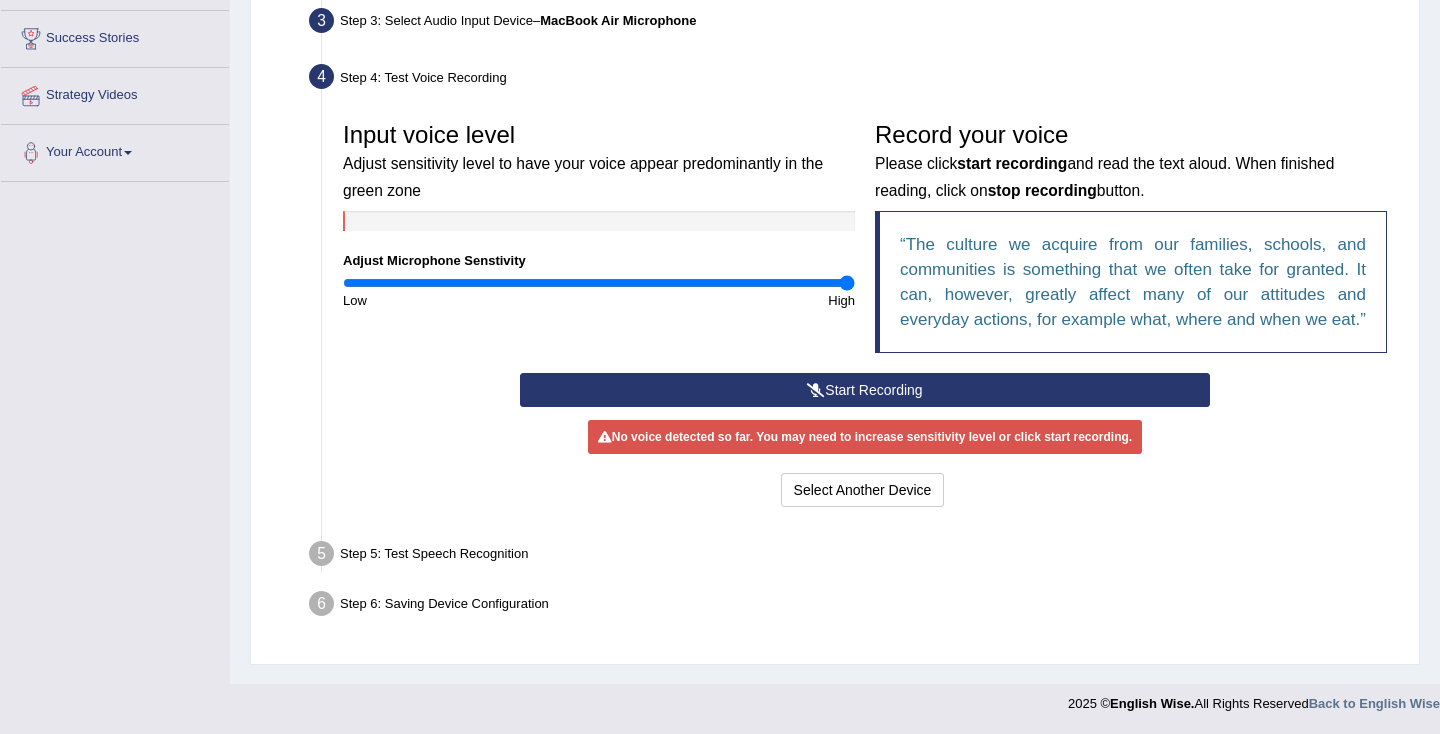click on "Step 5: Test Speech Recognition" at bounding box center (855, 557) 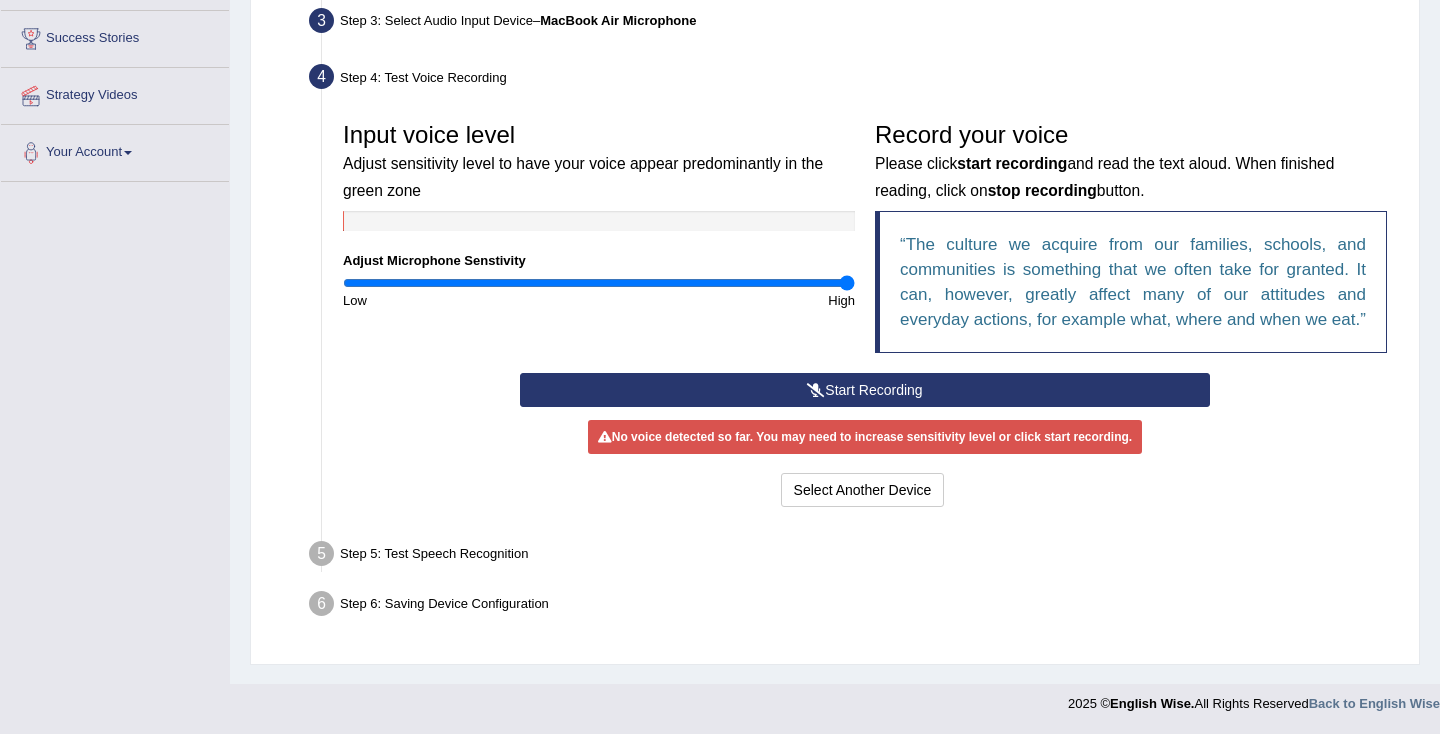 click on "Step 5: Test Speech Recognition" at bounding box center [855, 557] 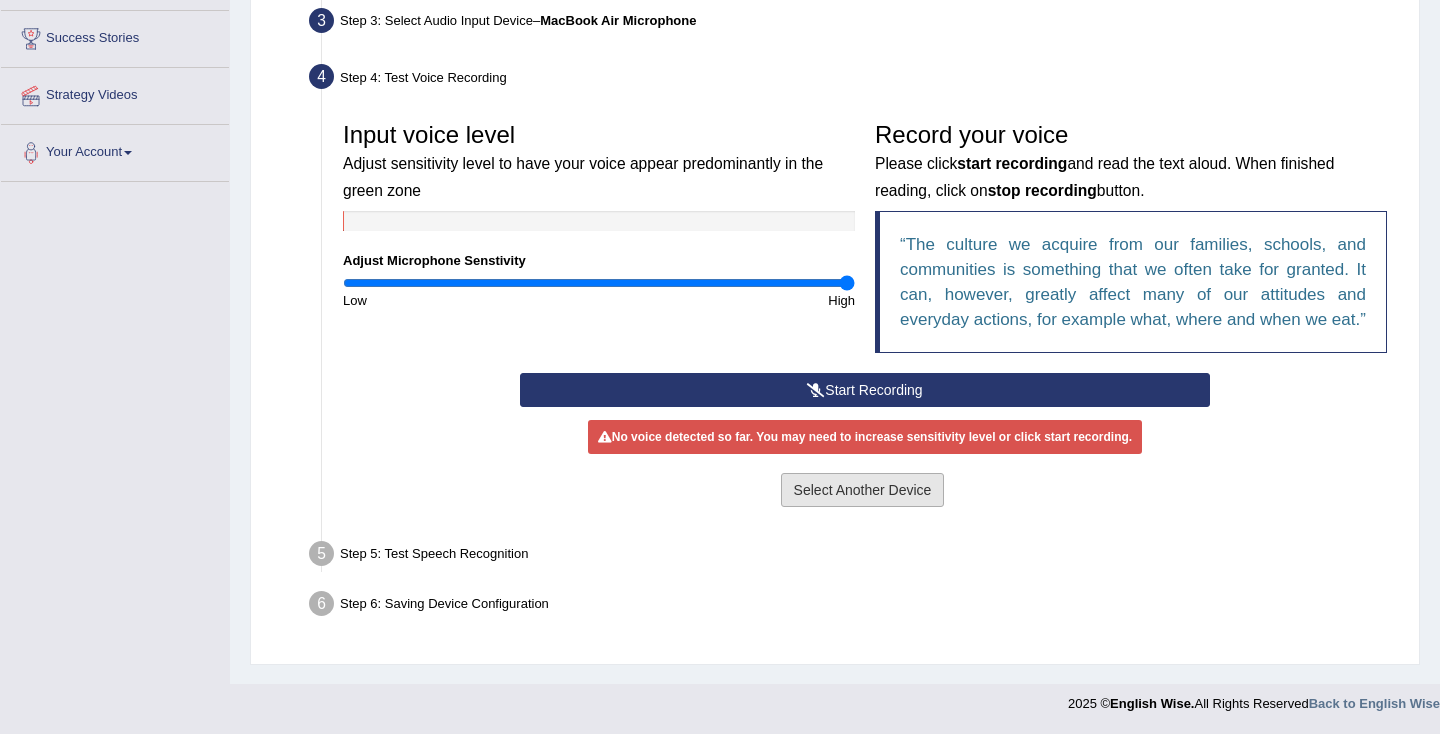 click on "Select Another Device" at bounding box center [863, 490] 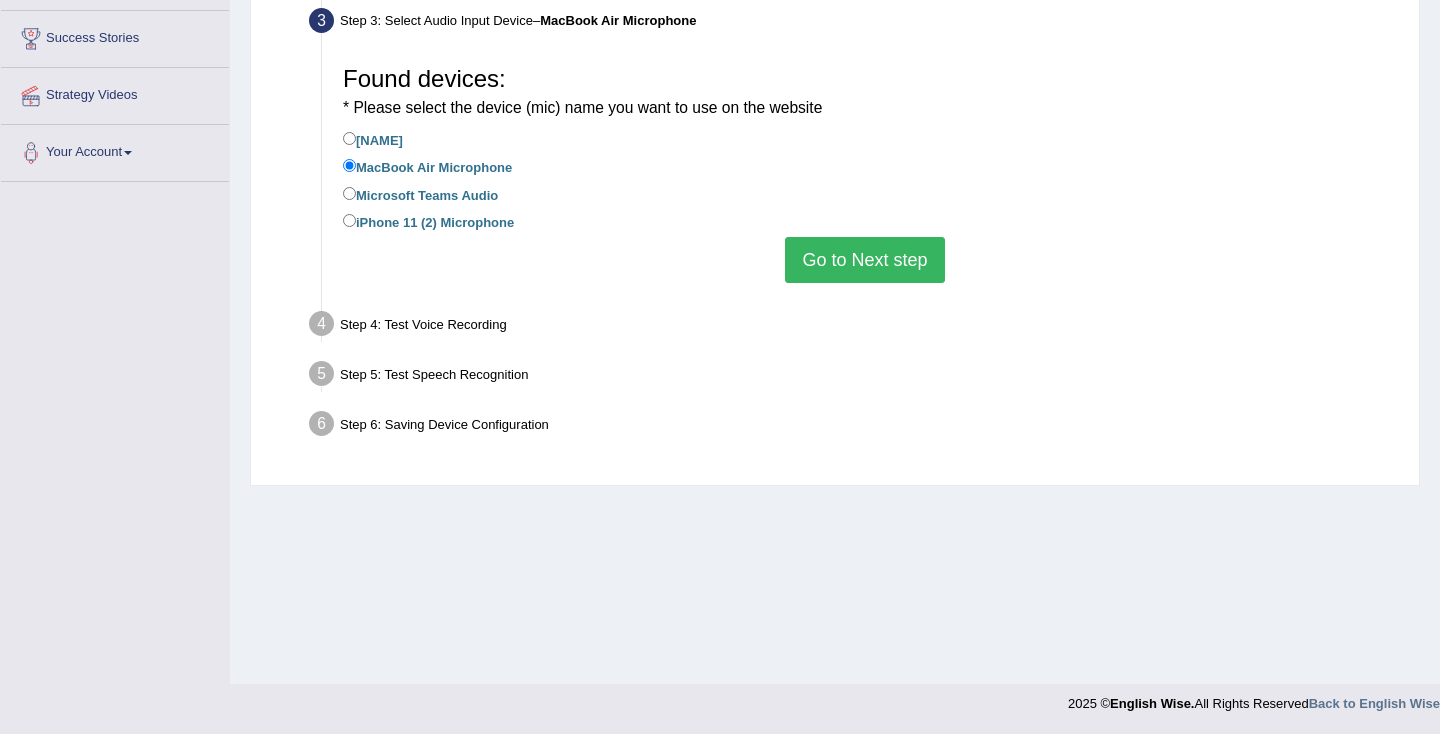 click on "Go to Next step" at bounding box center [864, 260] 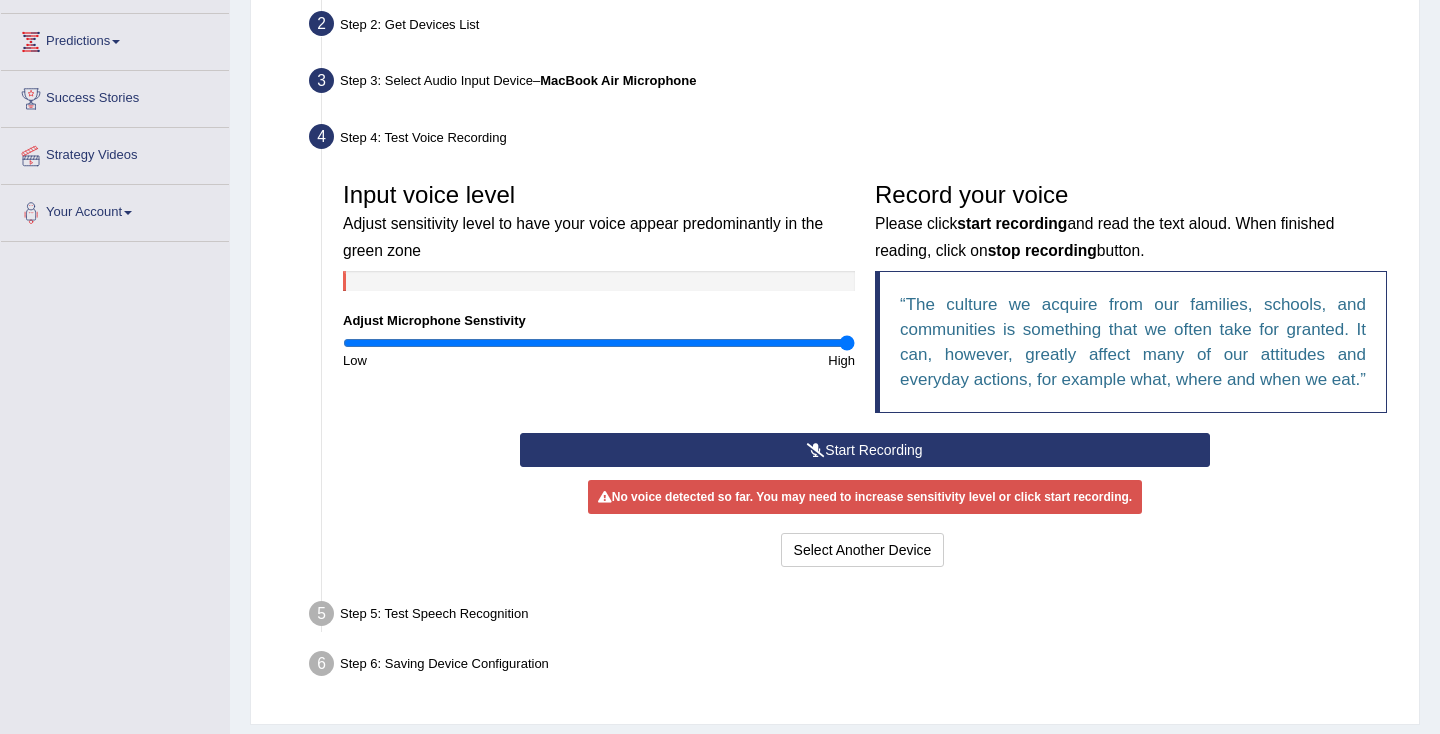 scroll, scrollTop: 260, scrollLeft: 0, axis: vertical 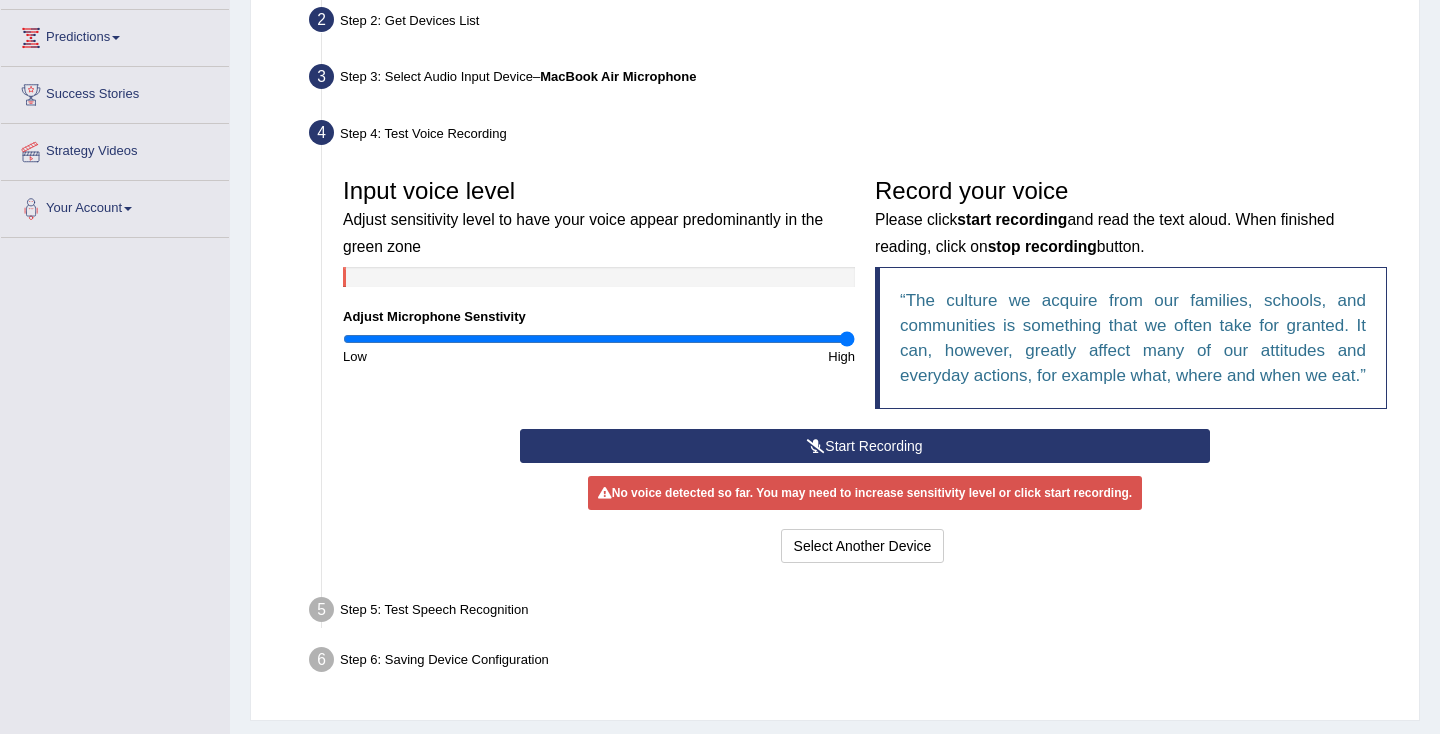 click on "Start Recording" at bounding box center [864, 446] 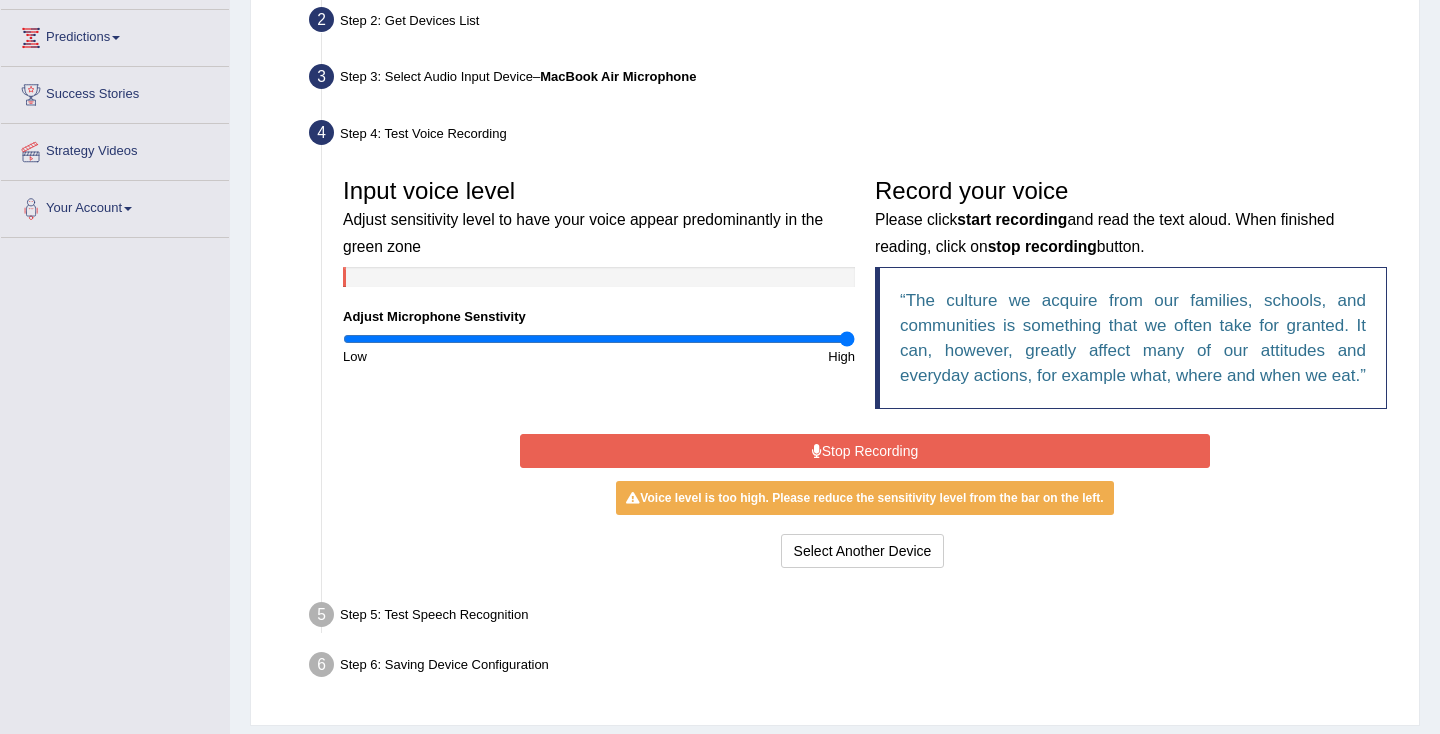 click on "Stop Recording" at bounding box center [864, 451] 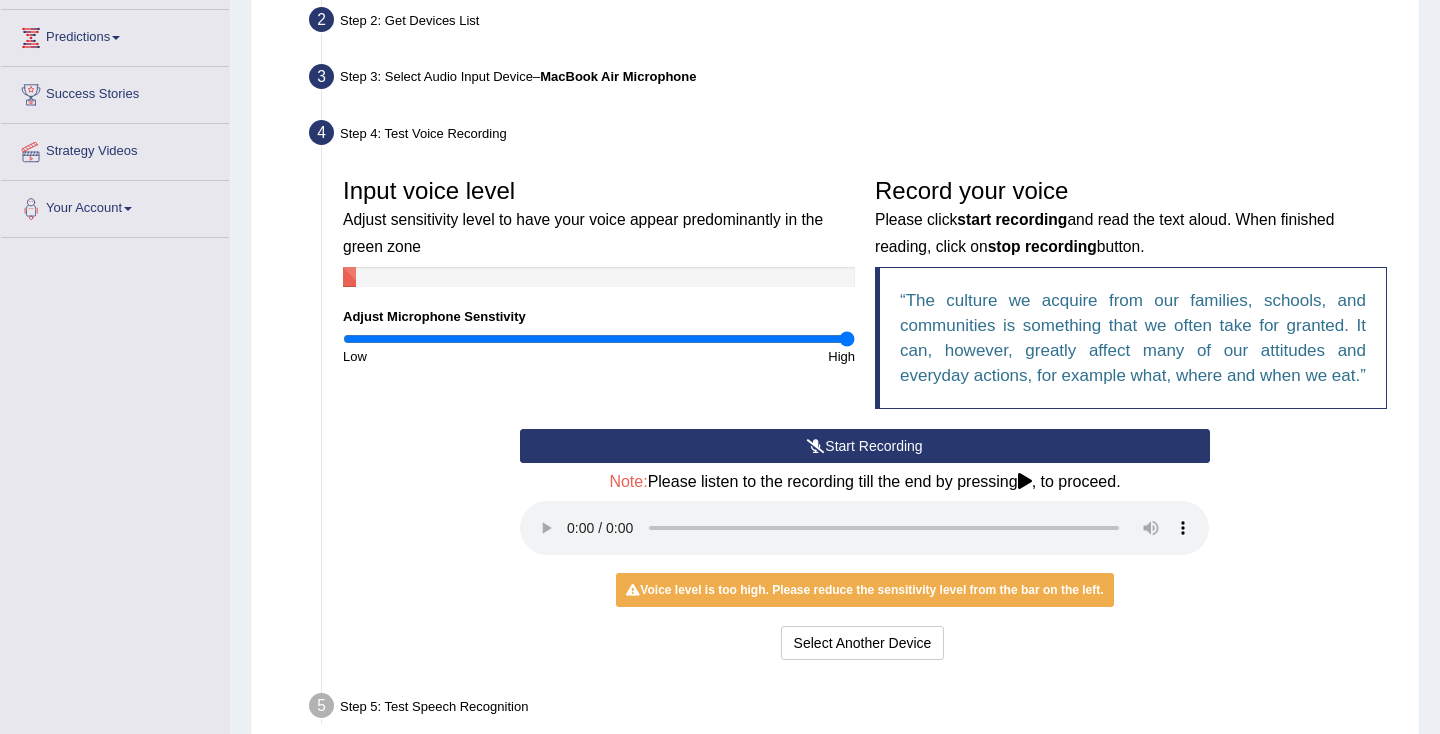 click at bounding box center (864, 528) 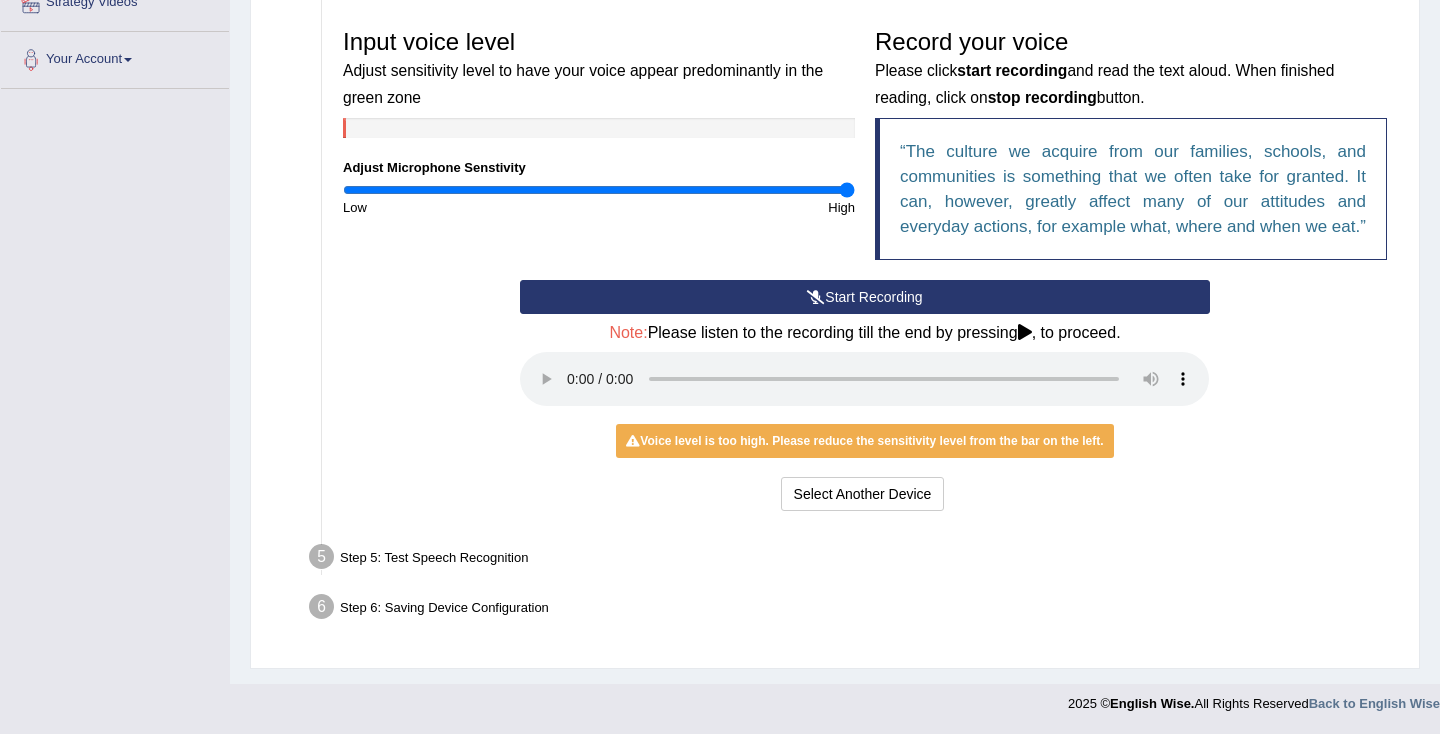 scroll, scrollTop: 408, scrollLeft: 0, axis: vertical 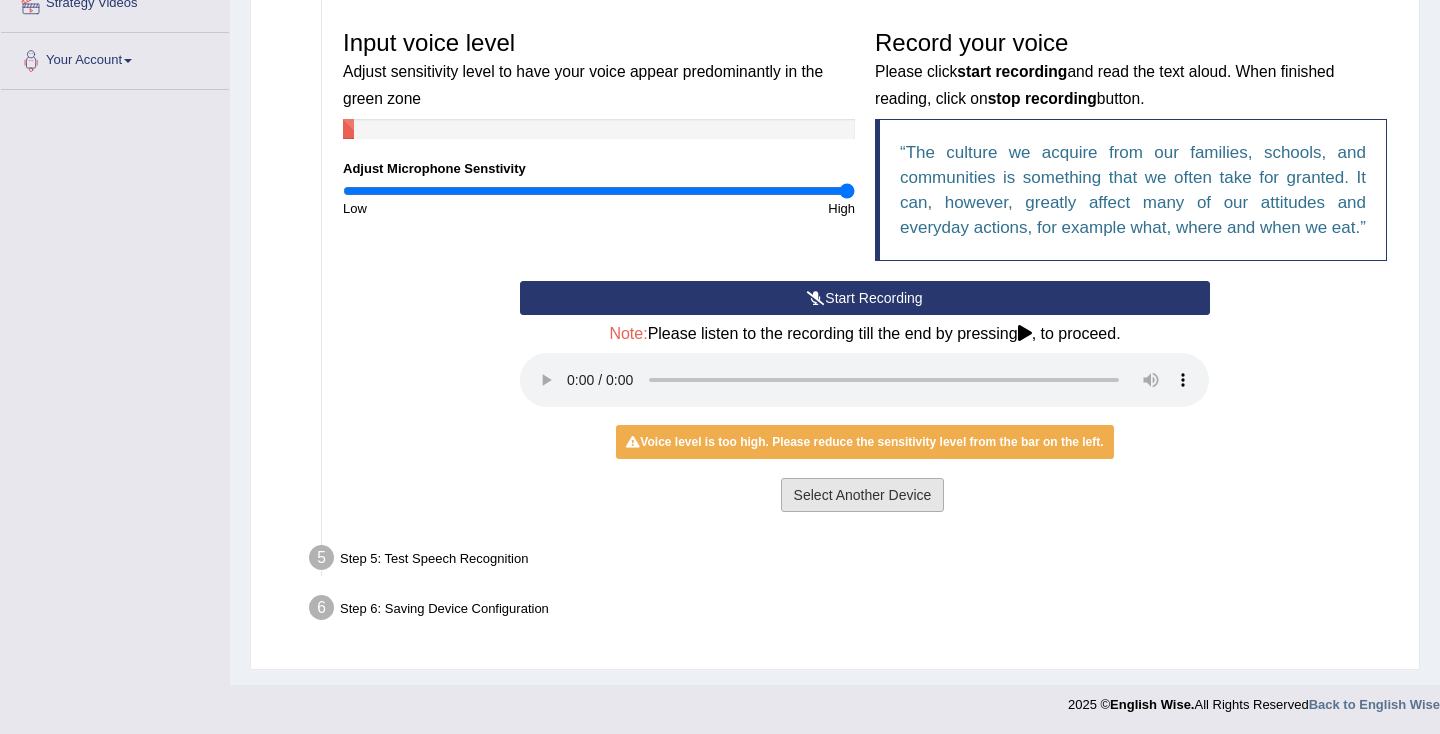 click on "Select Another Device" at bounding box center (863, 495) 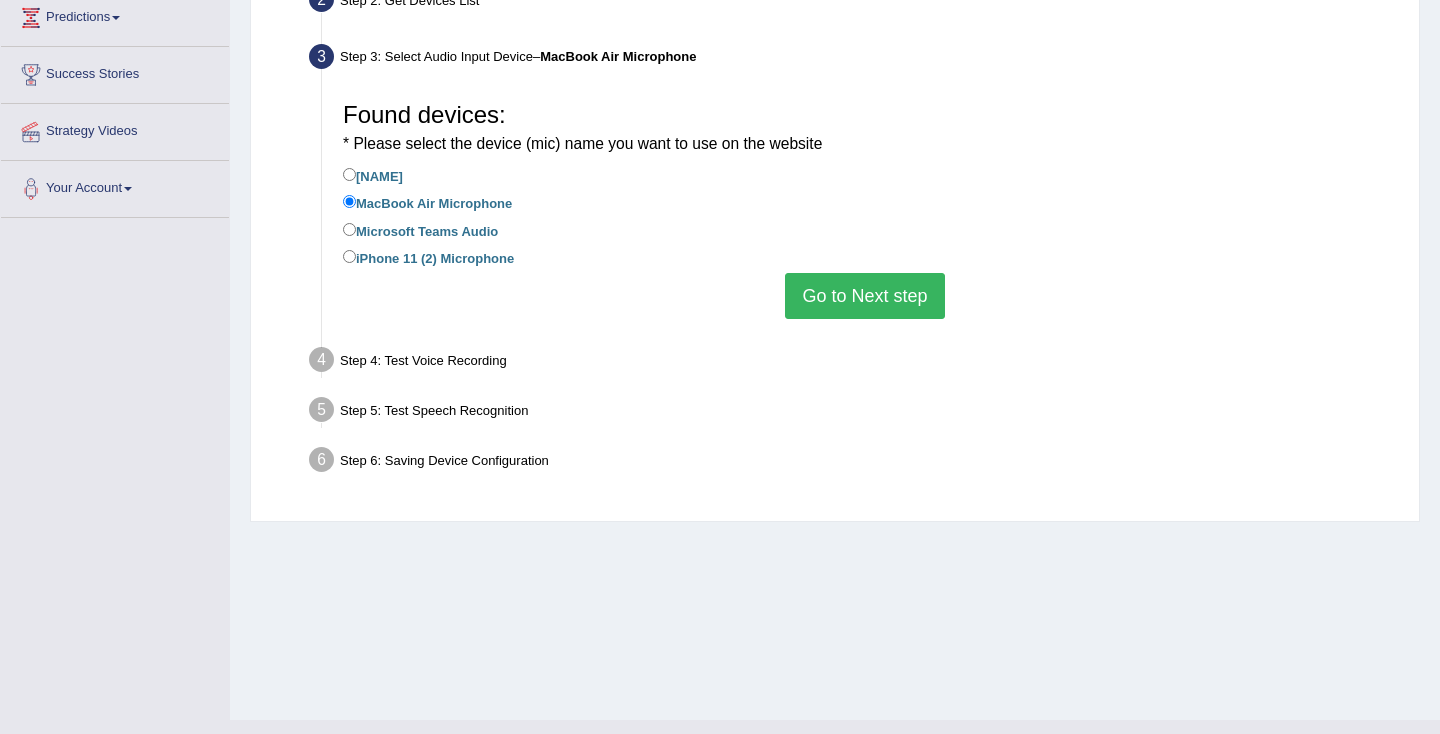 scroll, scrollTop: 279, scrollLeft: 0, axis: vertical 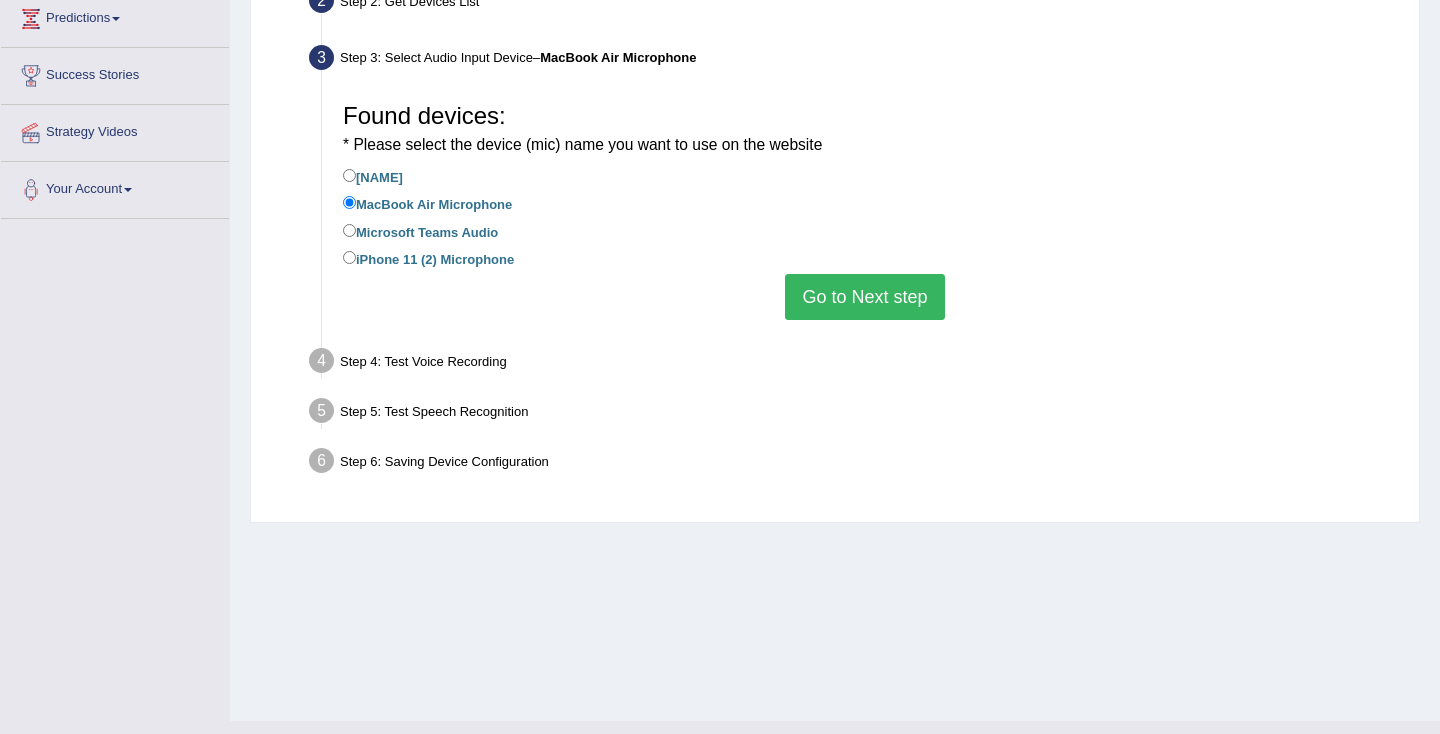 click on "Step 5: Test Speech Recognition" at bounding box center (855, 414) 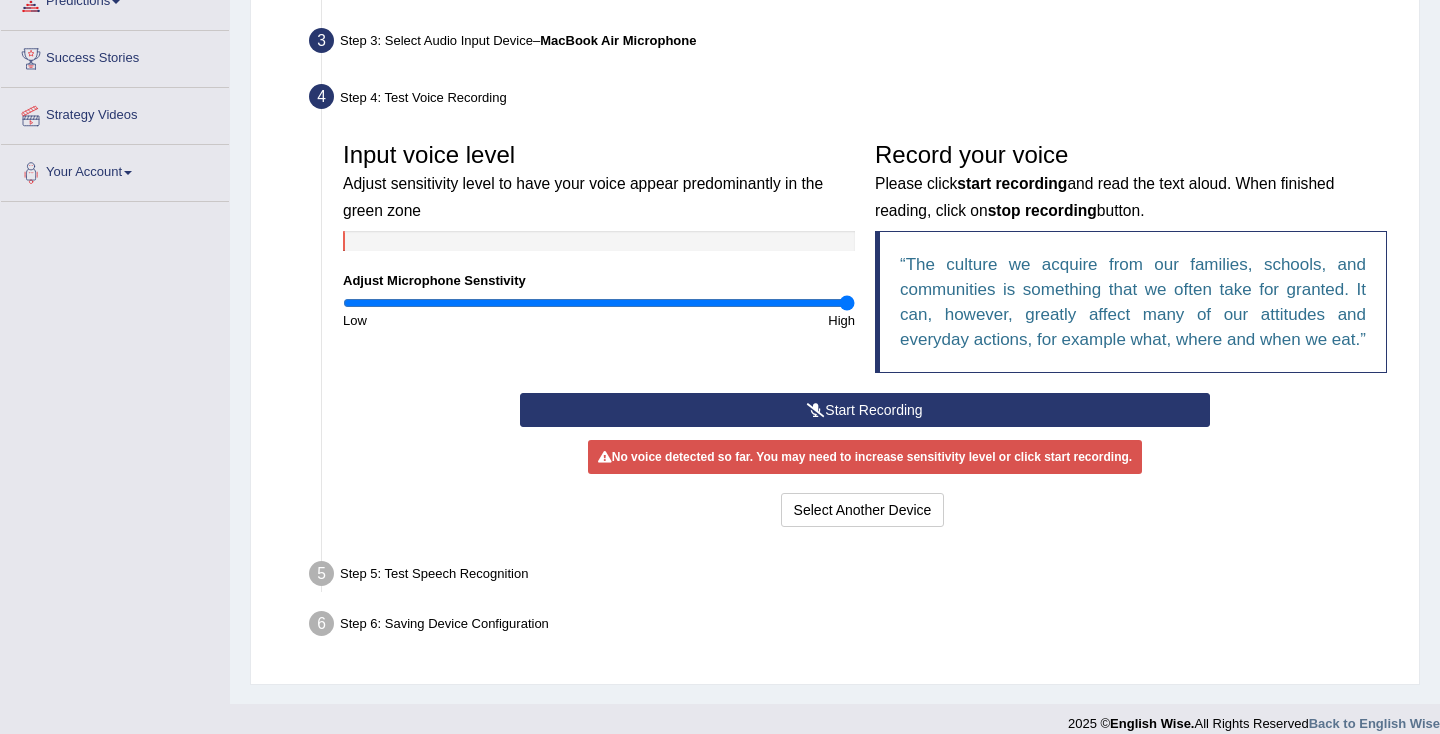 scroll, scrollTop: 311, scrollLeft: 0, axis: vertical 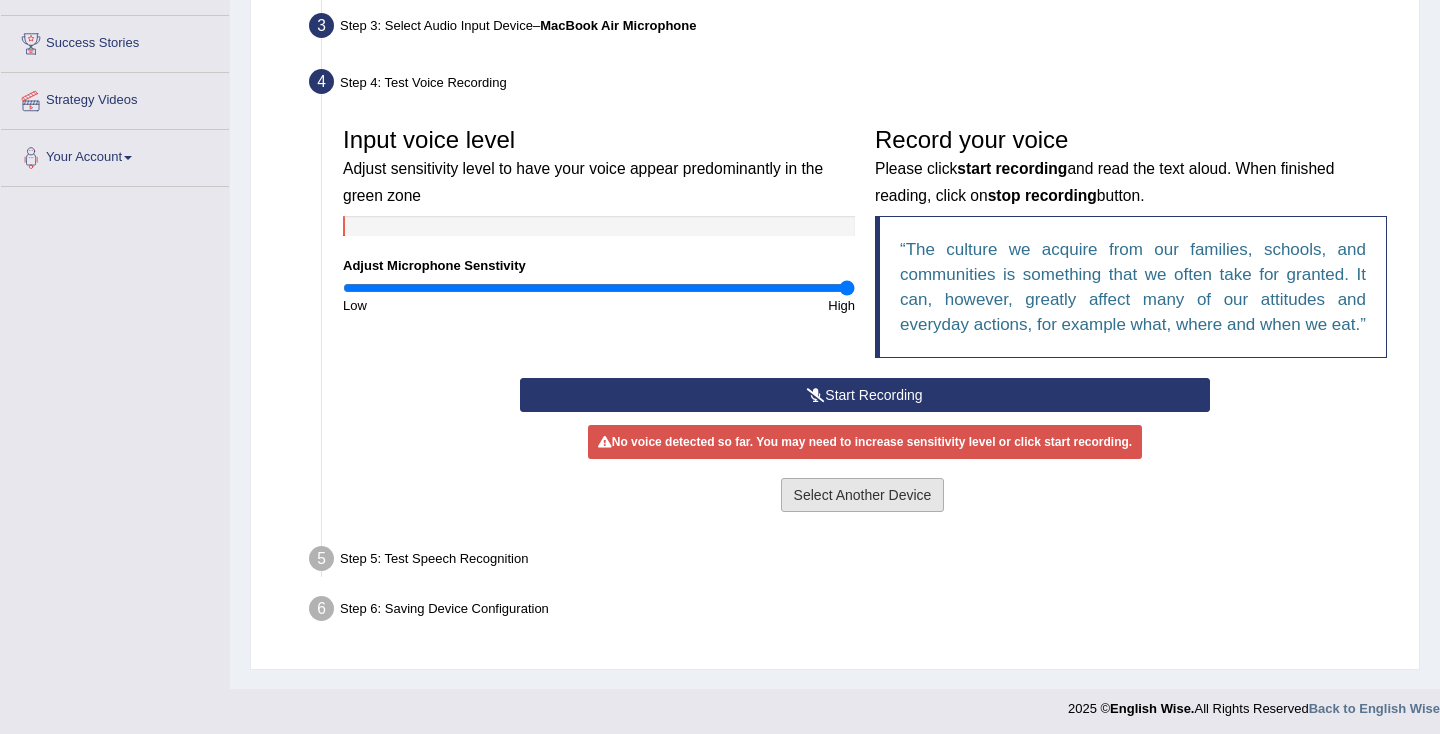 click on "Select Another Device" at bounding box center [863, 495] 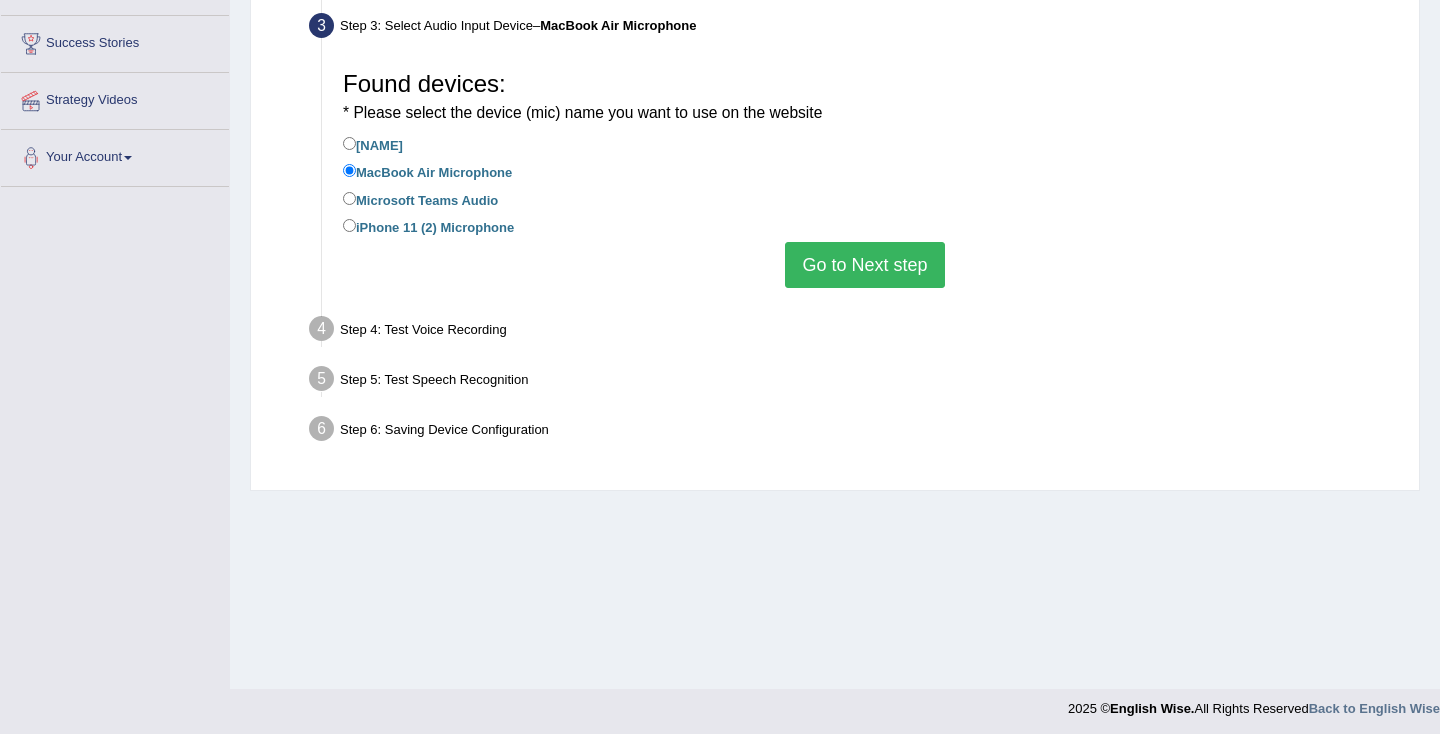 click on "Go to Next step" at bounding box center (864, 265) 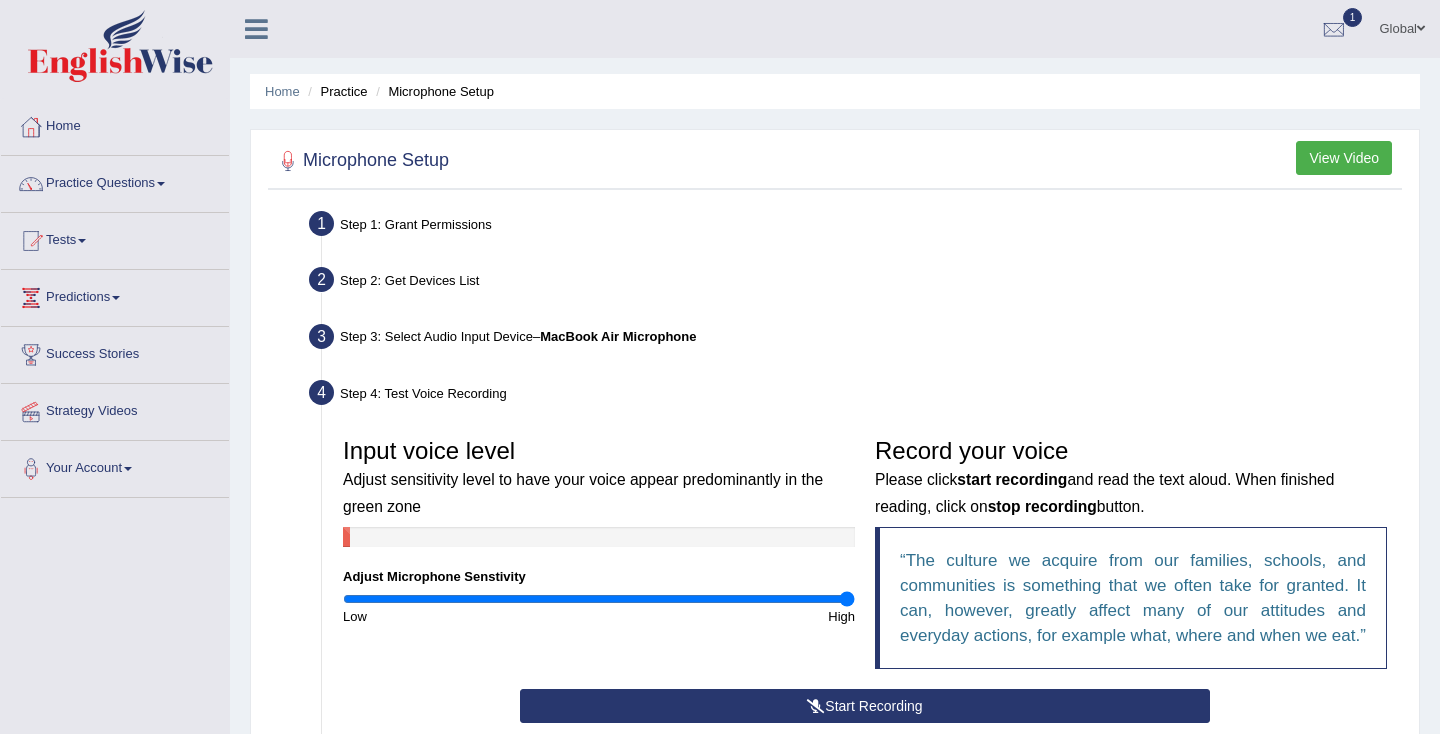 scroll, scrollTop: 0, scrollLeft: 0, axis: both 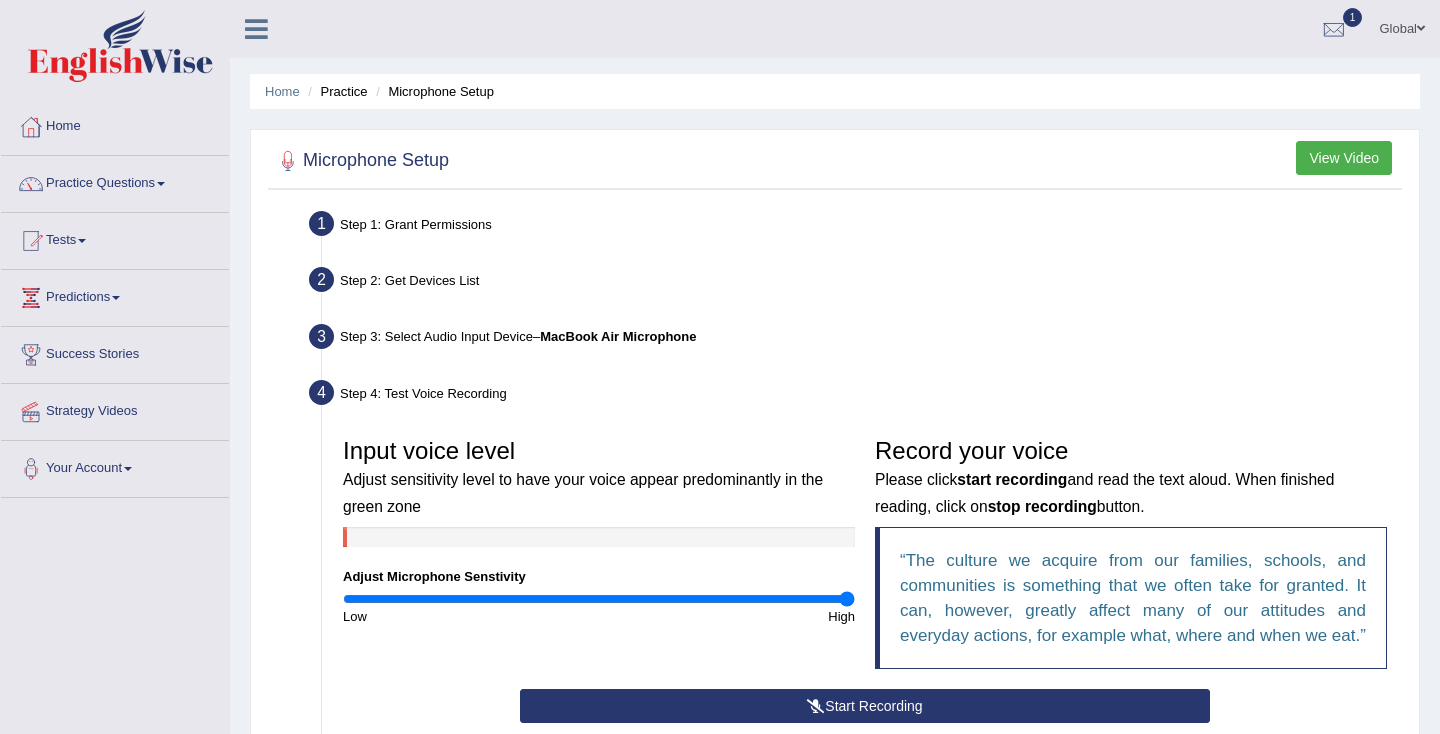 click on "View Video" at bounding box center [1344, 158] 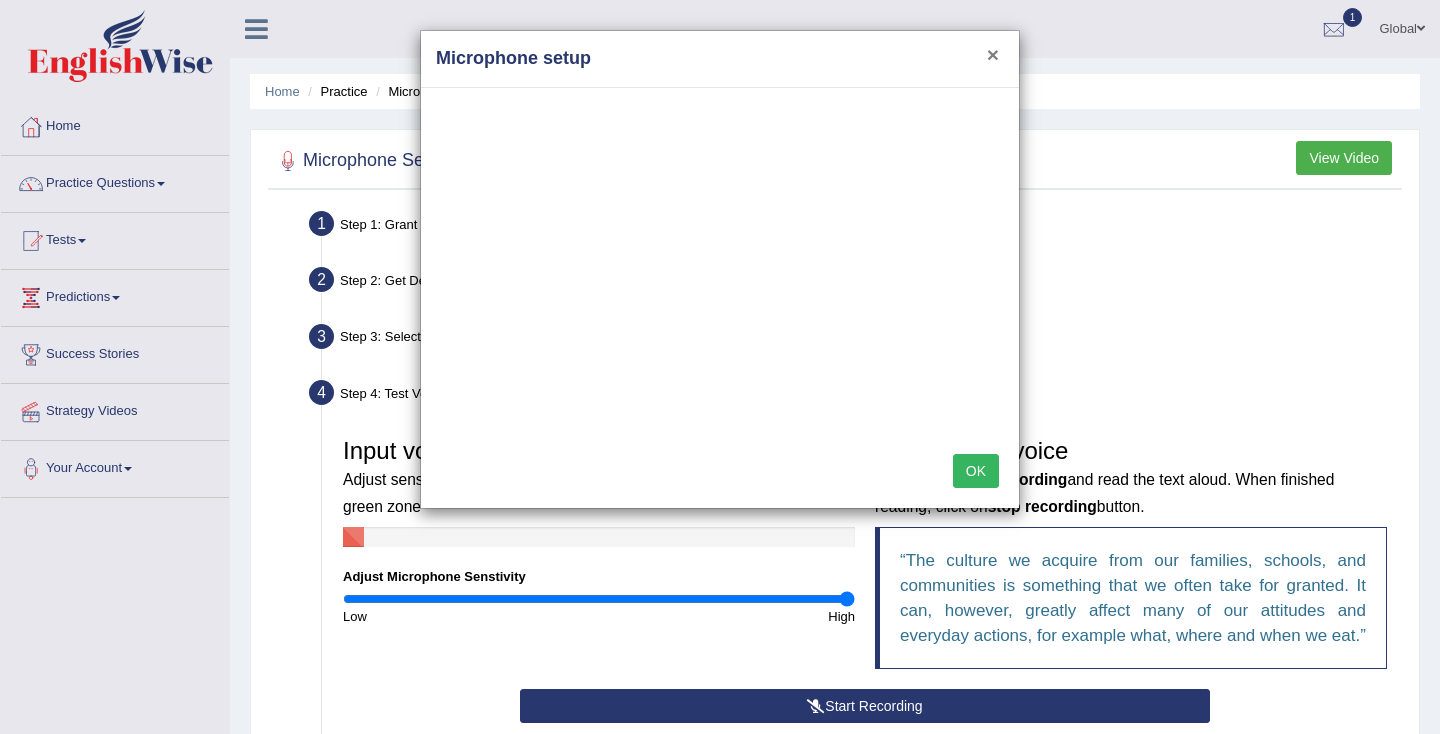 click on "×" at bounding box center (993, 54) 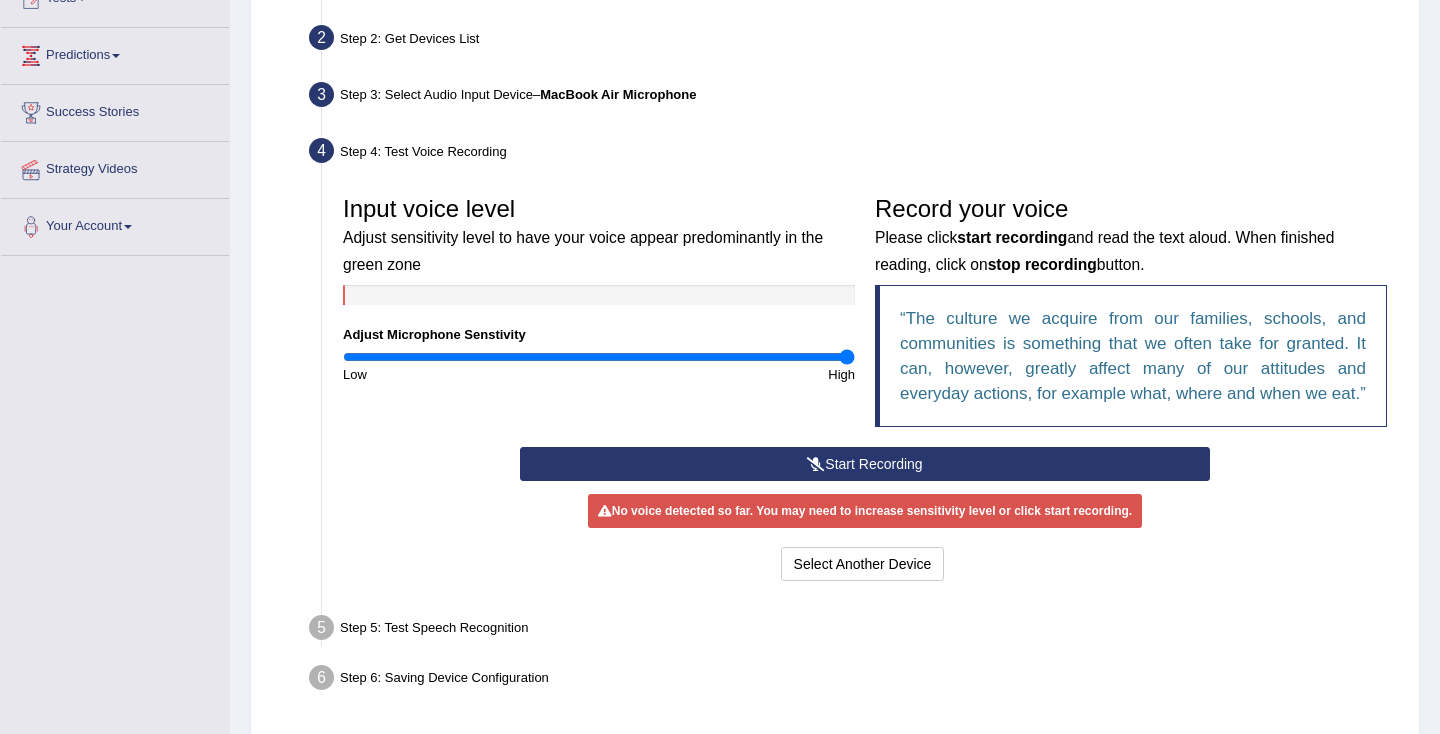 scroll, scrollTop: 244, scrollLeft: 0, axis: vertical 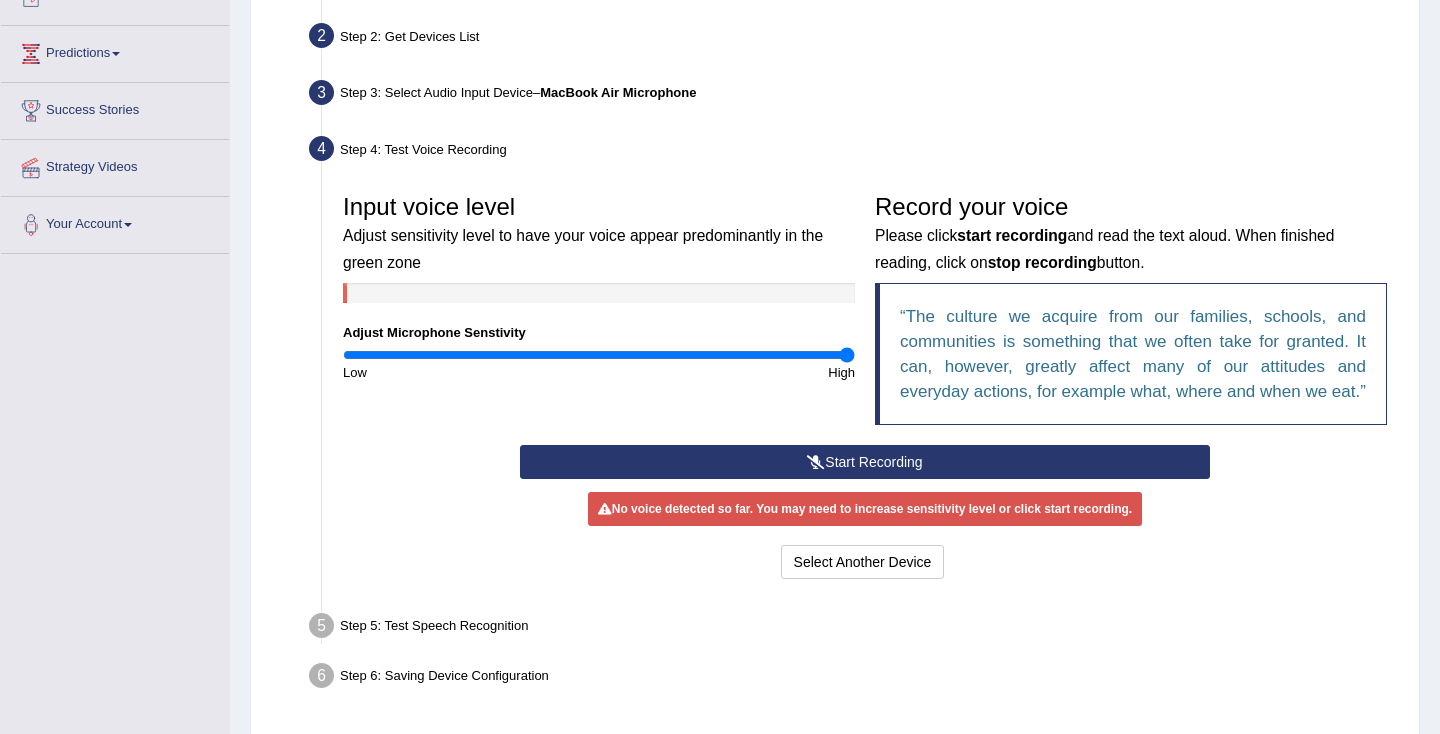 click on "Start Recording" at bounding box center [864, 462] 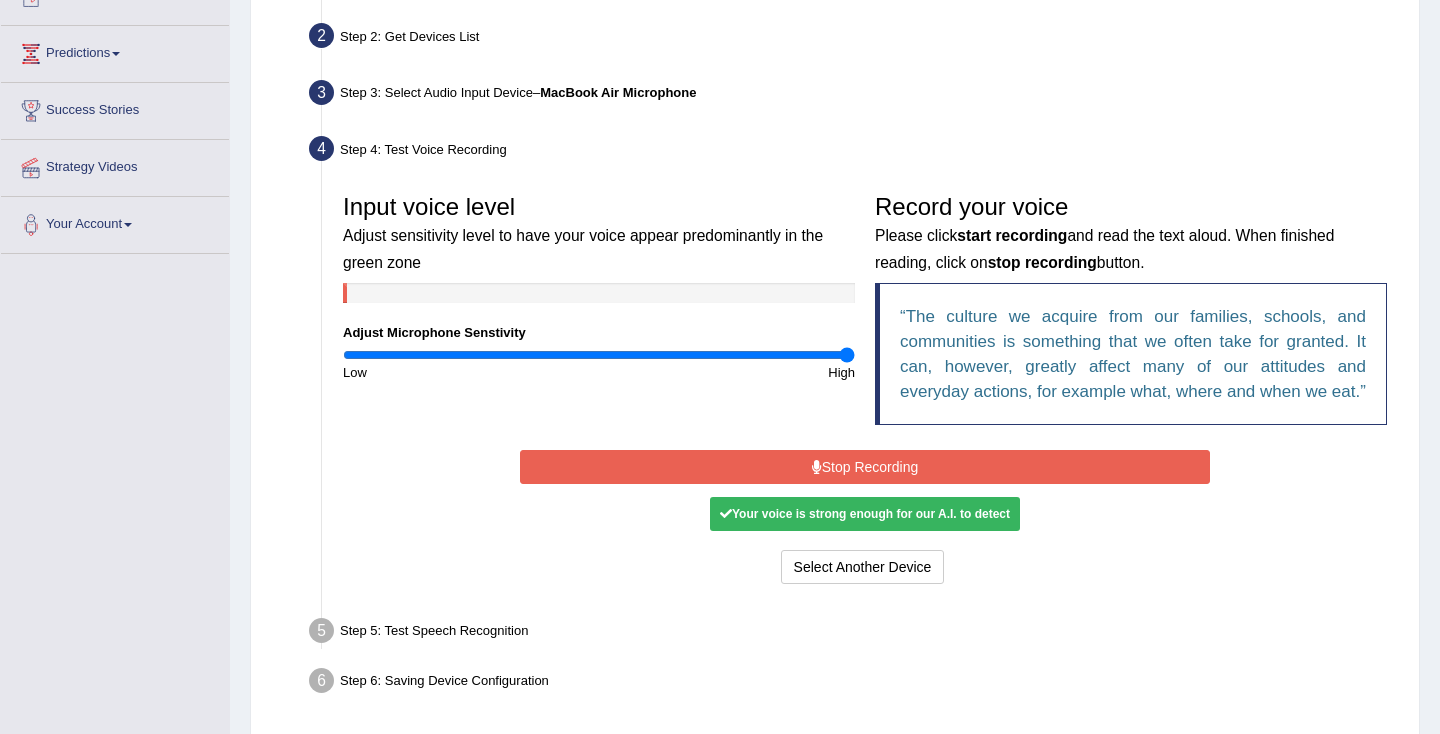 click on "Stop Recording" at bounding box center (864, 467) 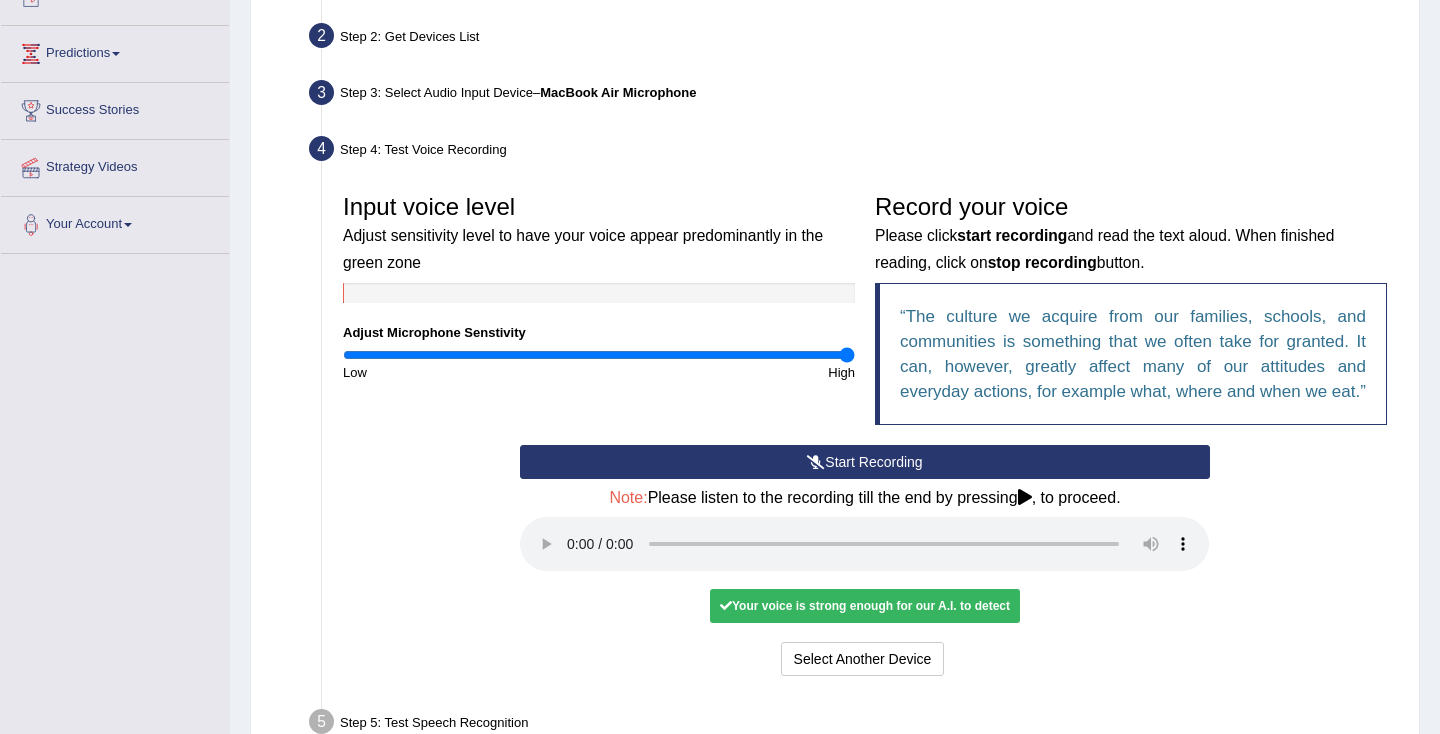 click at bounding box center (864, 544) 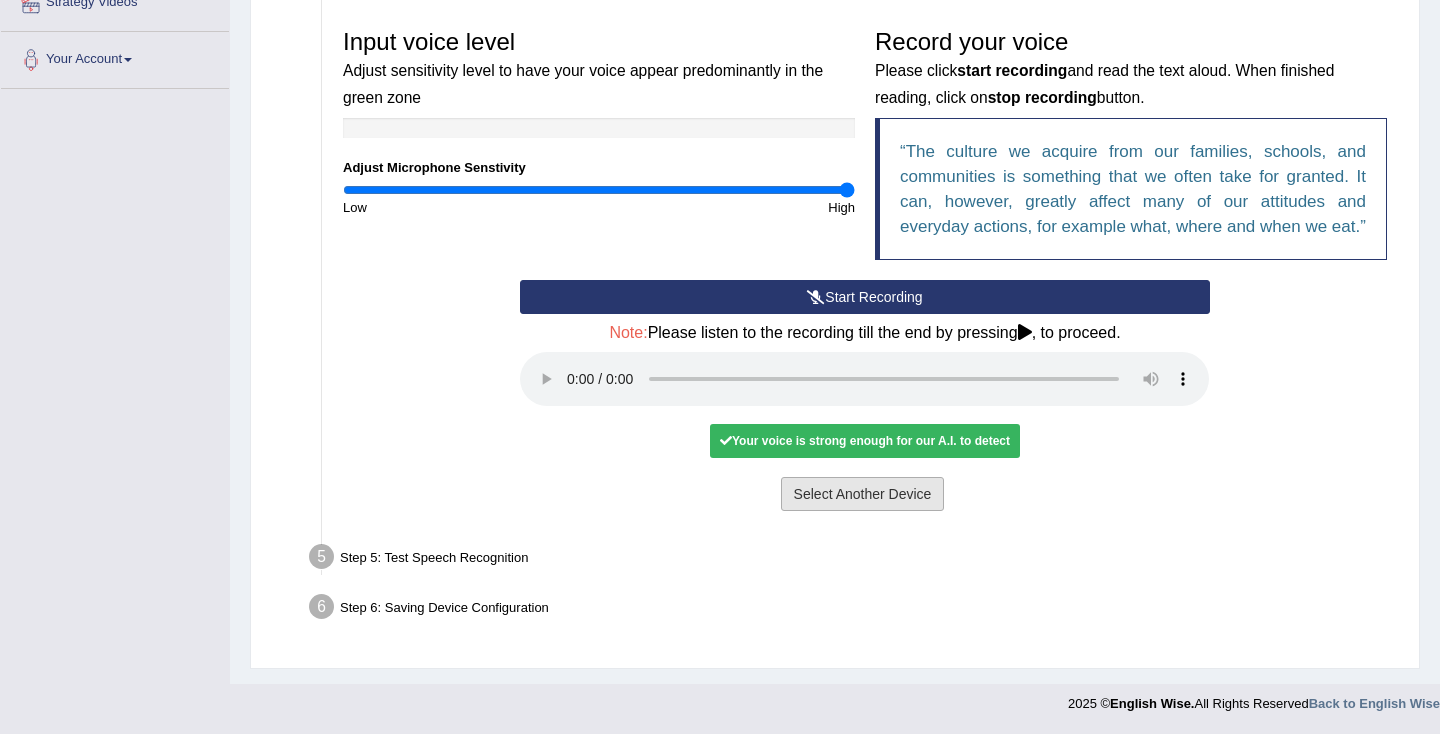 scroll, scrollTop: 408, scrollLeft: 0, axis: vertical 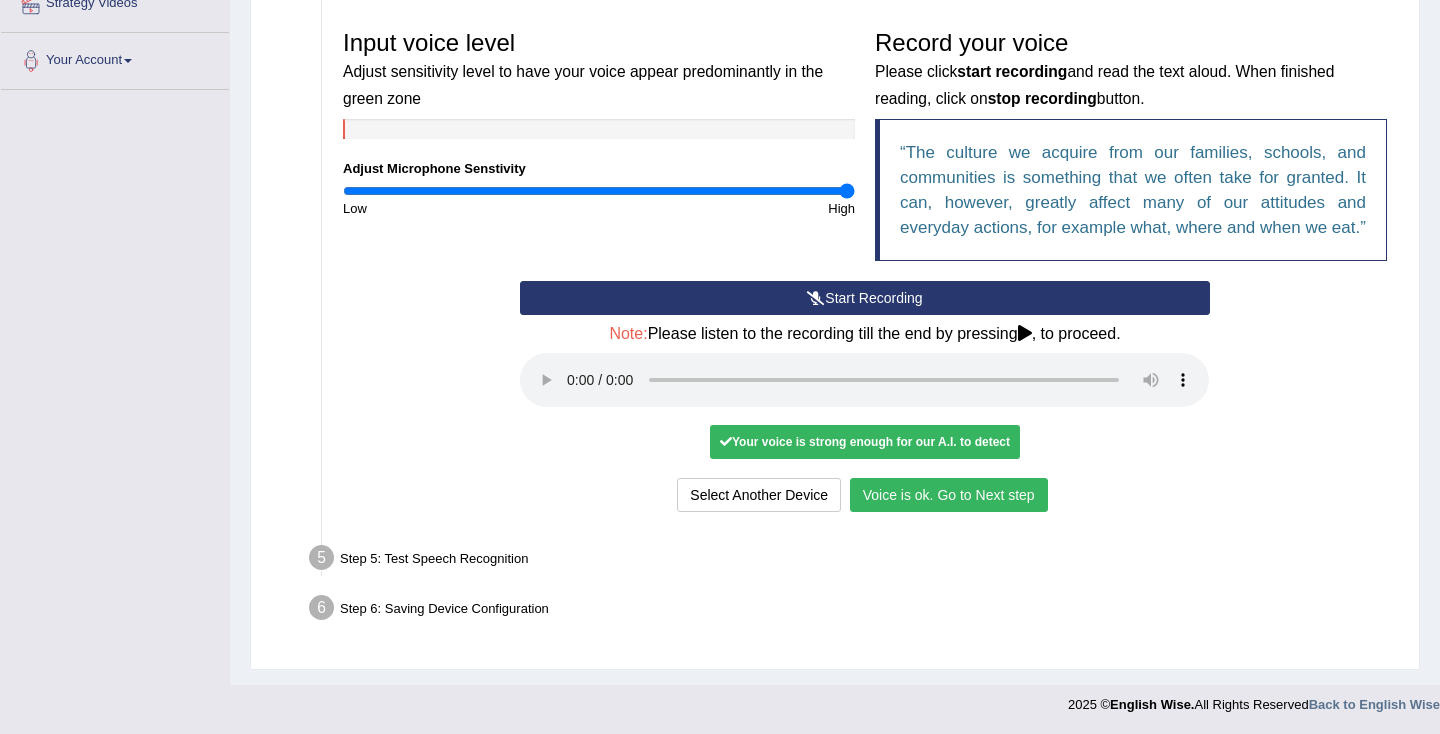 click on "Voice is ok. Go to Next step" at bounding box center (949, 495) 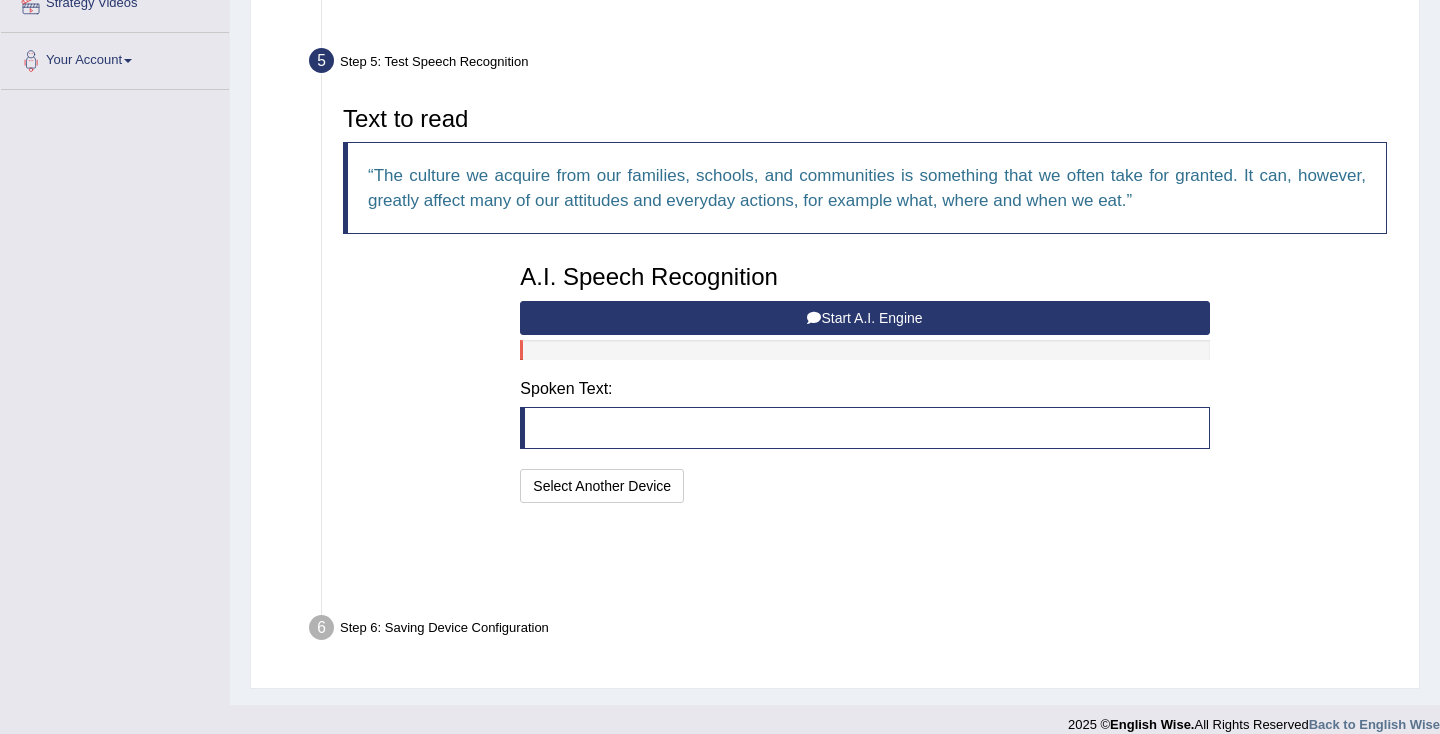 scroll, scrollTop: 328, scrollLeft: 0, axis: vertical 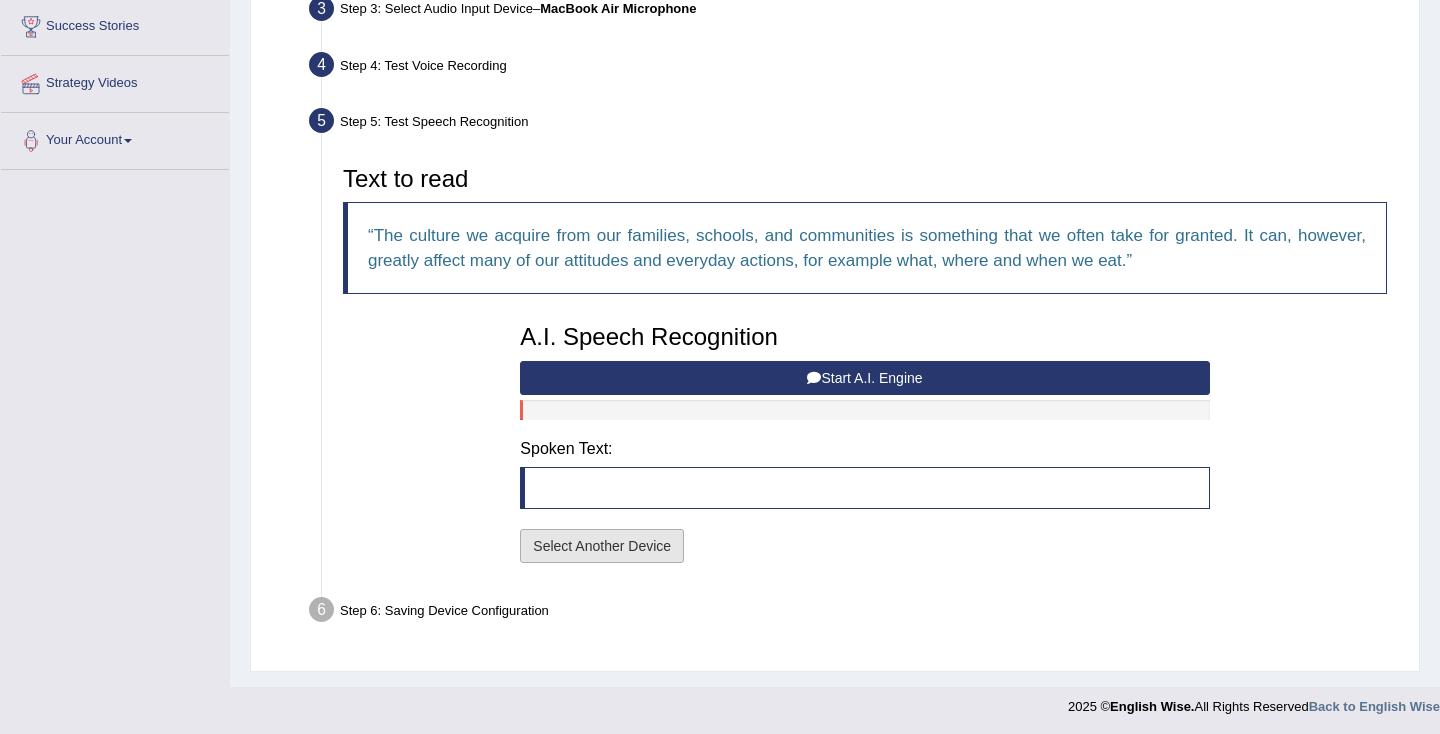 click on "Select Another Device" at bounding box center (602, 546) 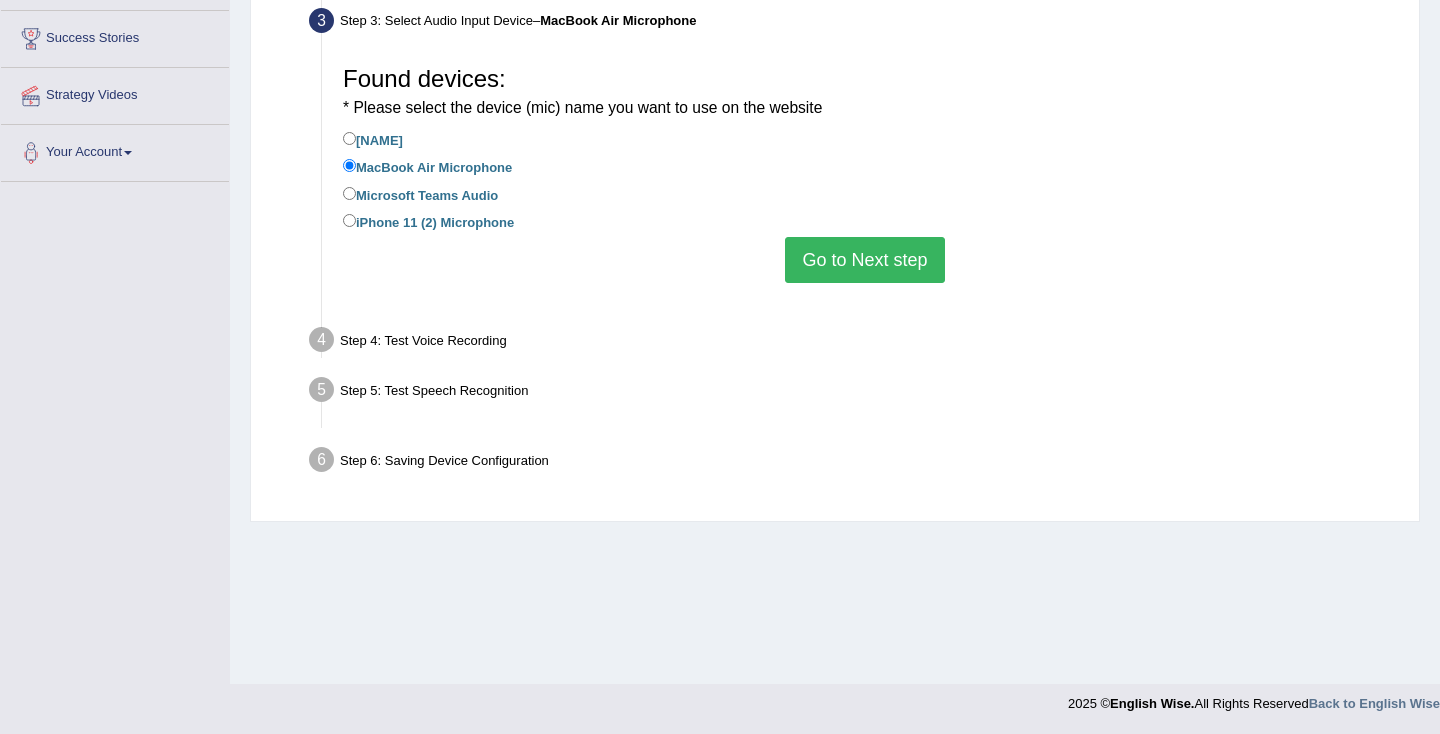 scroll, scrollTop: 316, scrollLeft: 0, axis: vertical 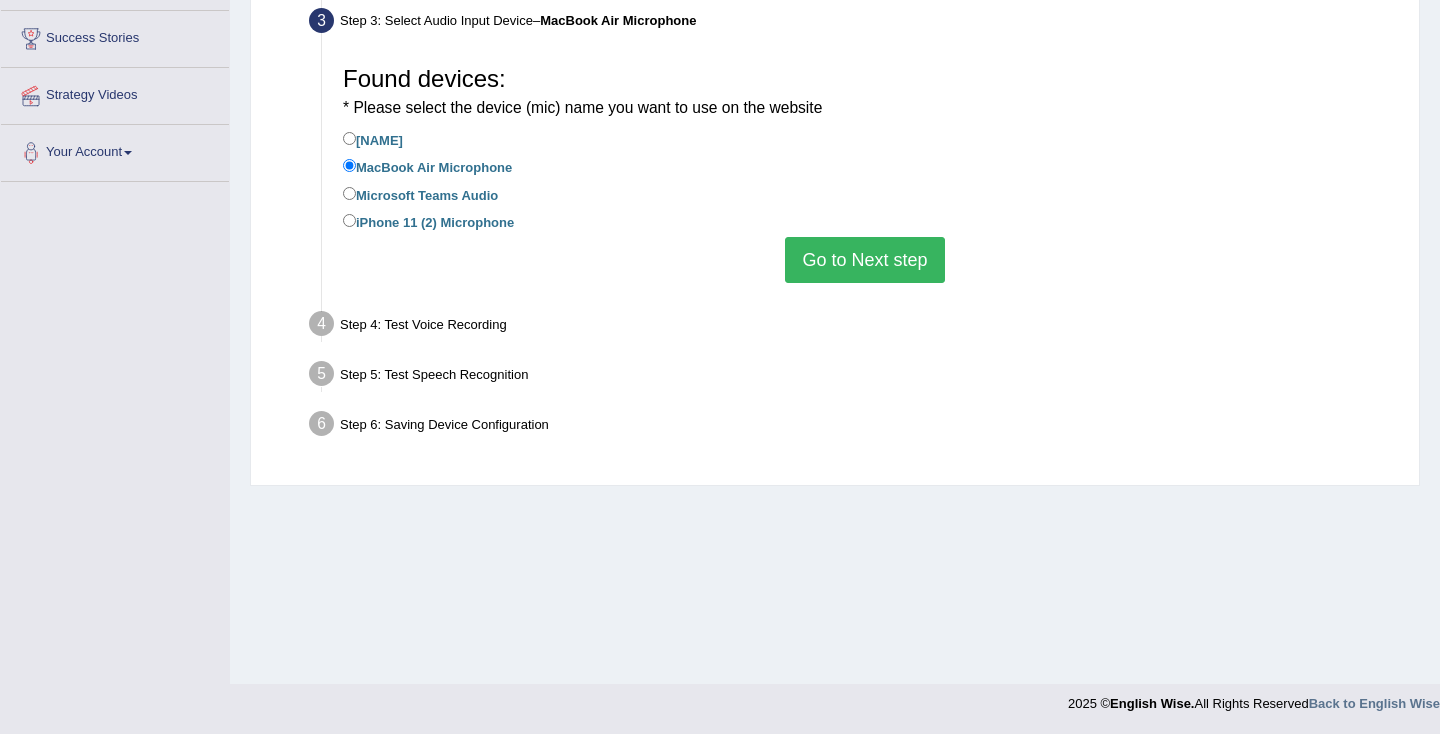 click on "Go to Next step" at bounding box center (864, 260) 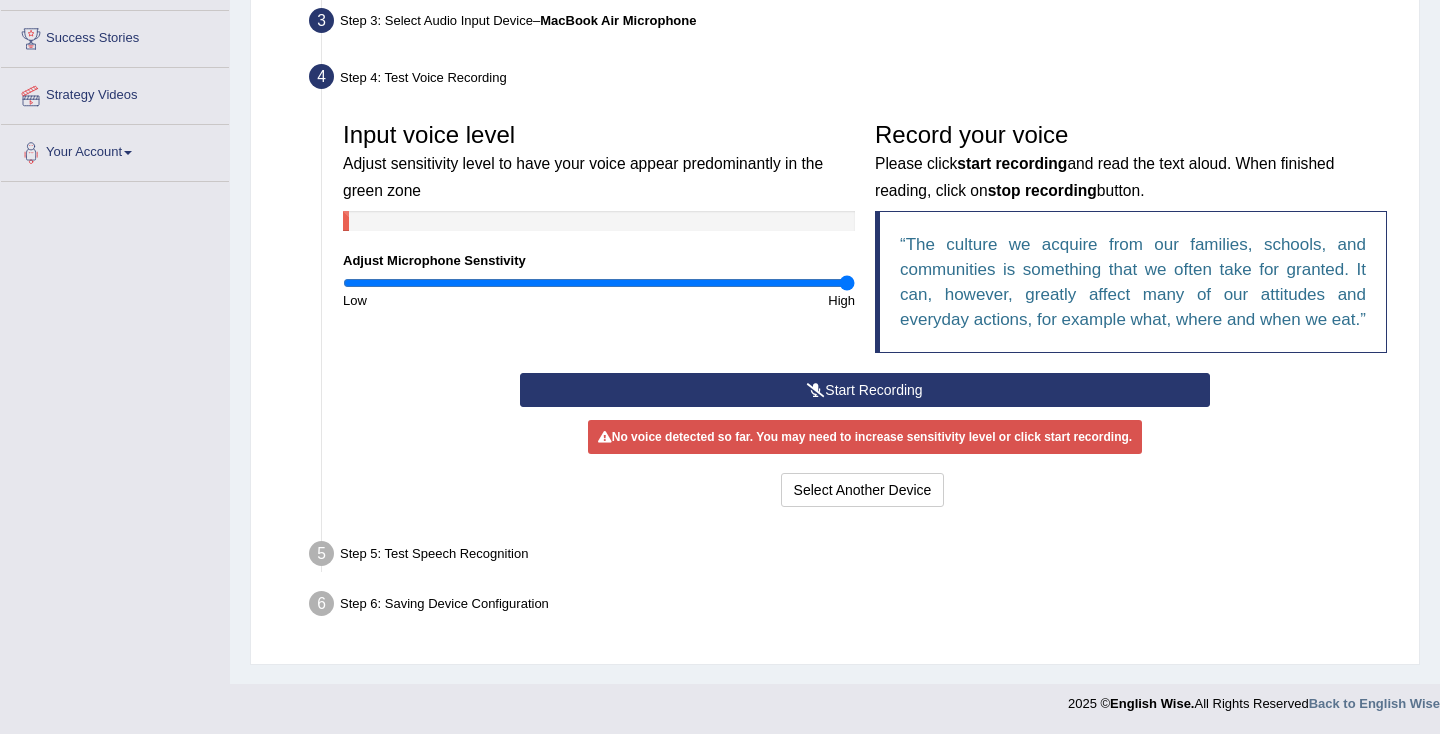 click on "Start Recording" at bounding box center [864, 390] 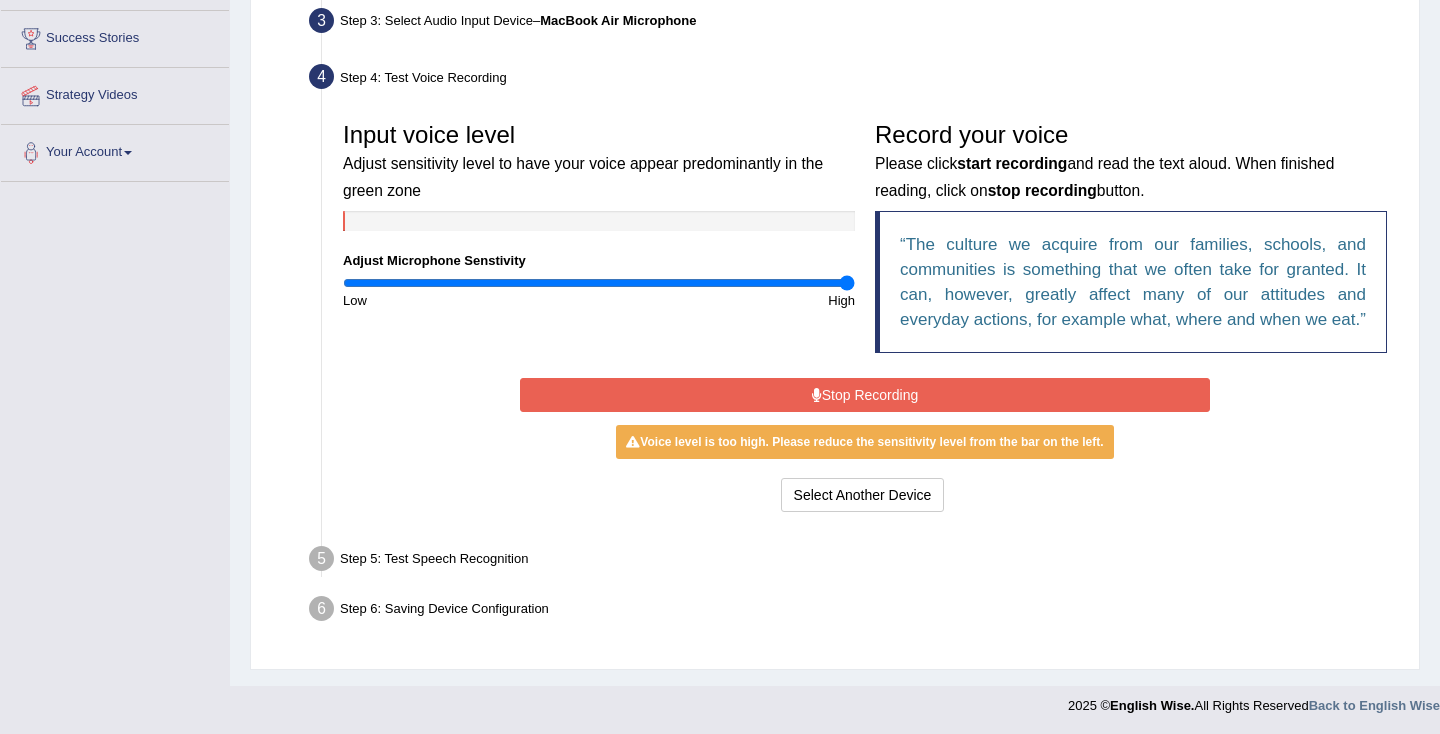 click on "Stop Recording" at bounding box center [864, 395] 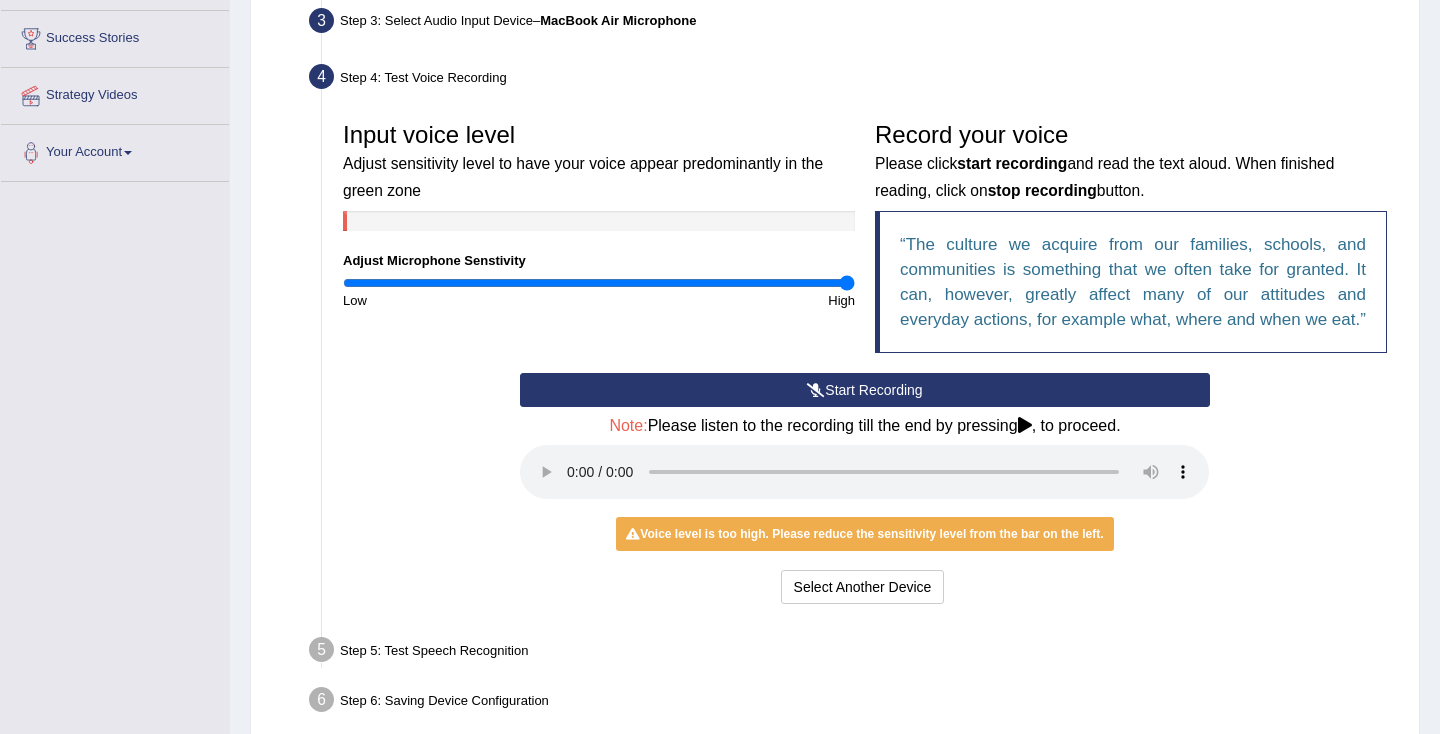 click on "Start Recording" at bounding box center (864, 390) 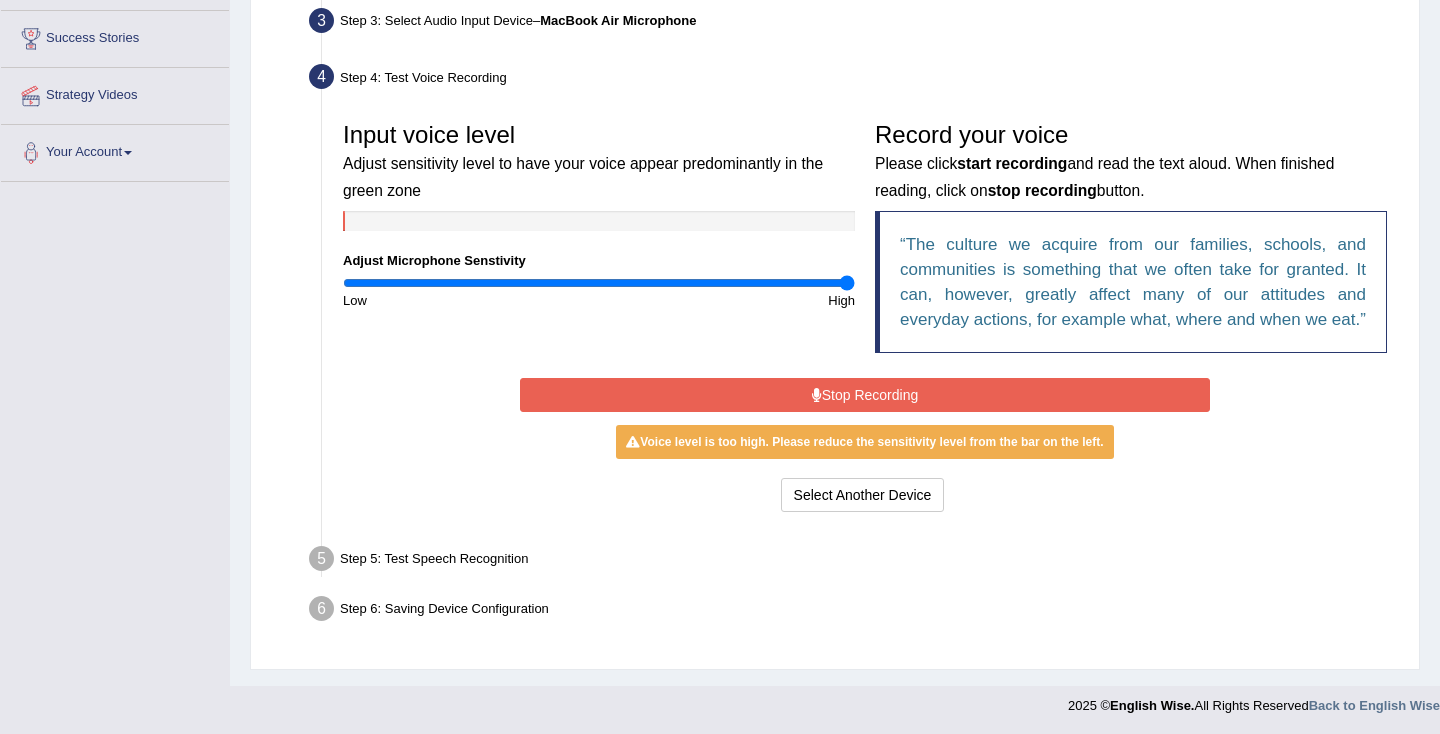 click on "Stop Recording" at bounding box center [864, 395] 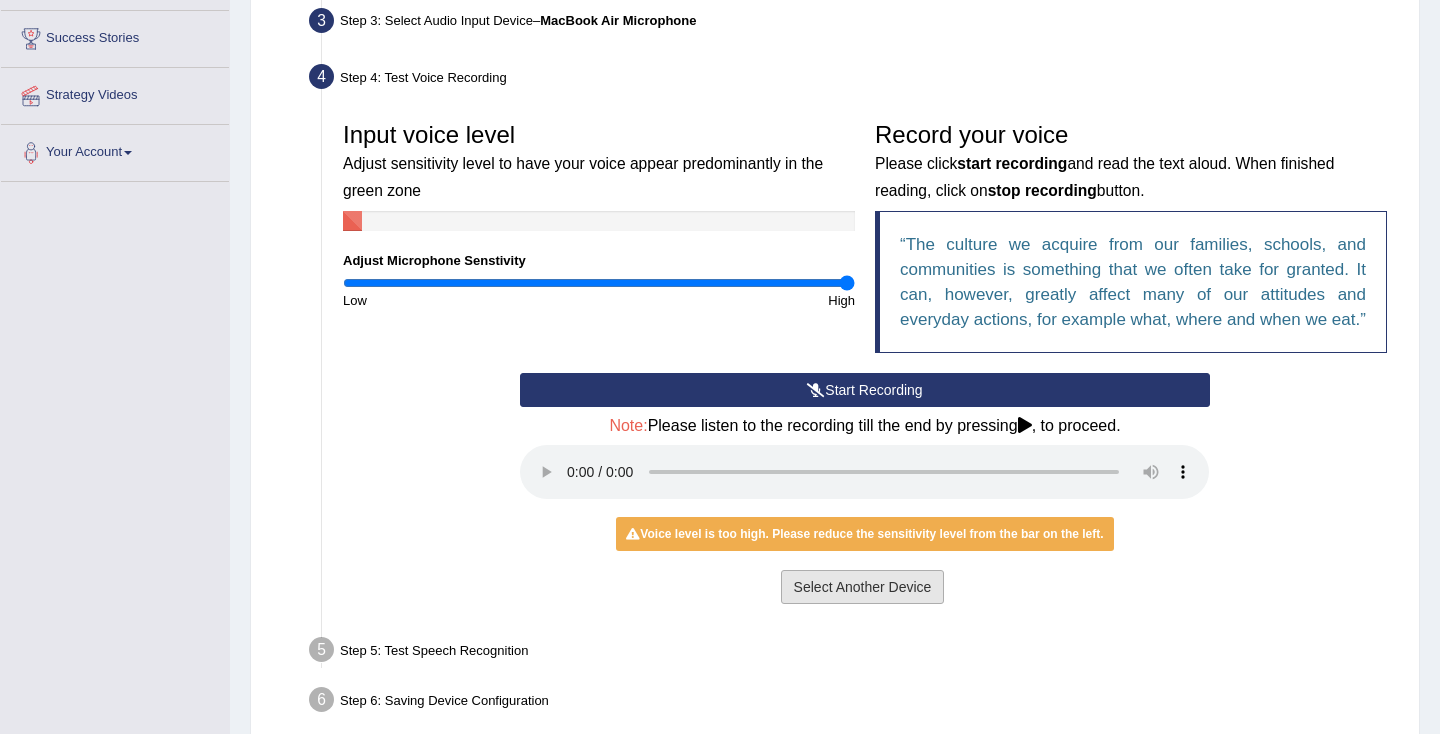 click on "Select Another Device" at bounding box center (863, 587) 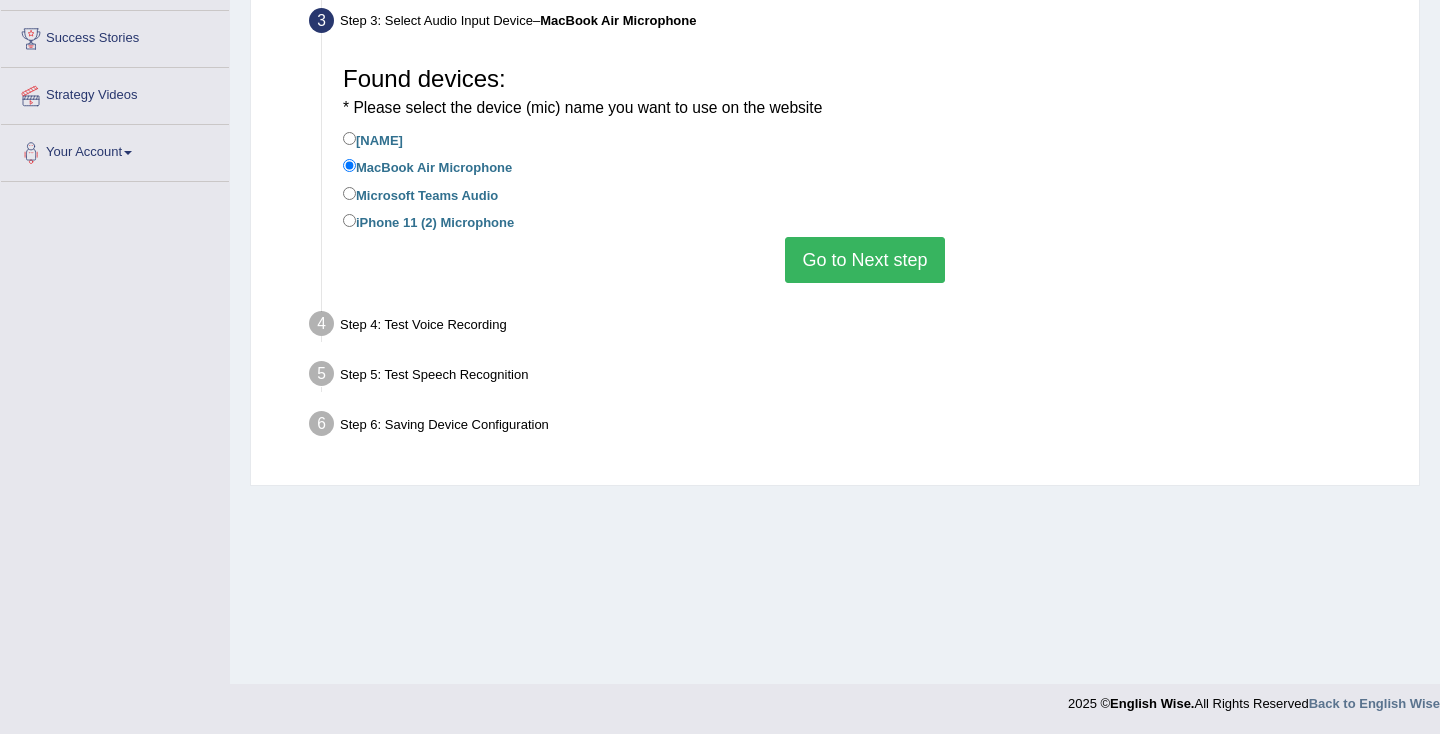 click on "Microsoft Teams Audio" at bounding box center [865, 196] 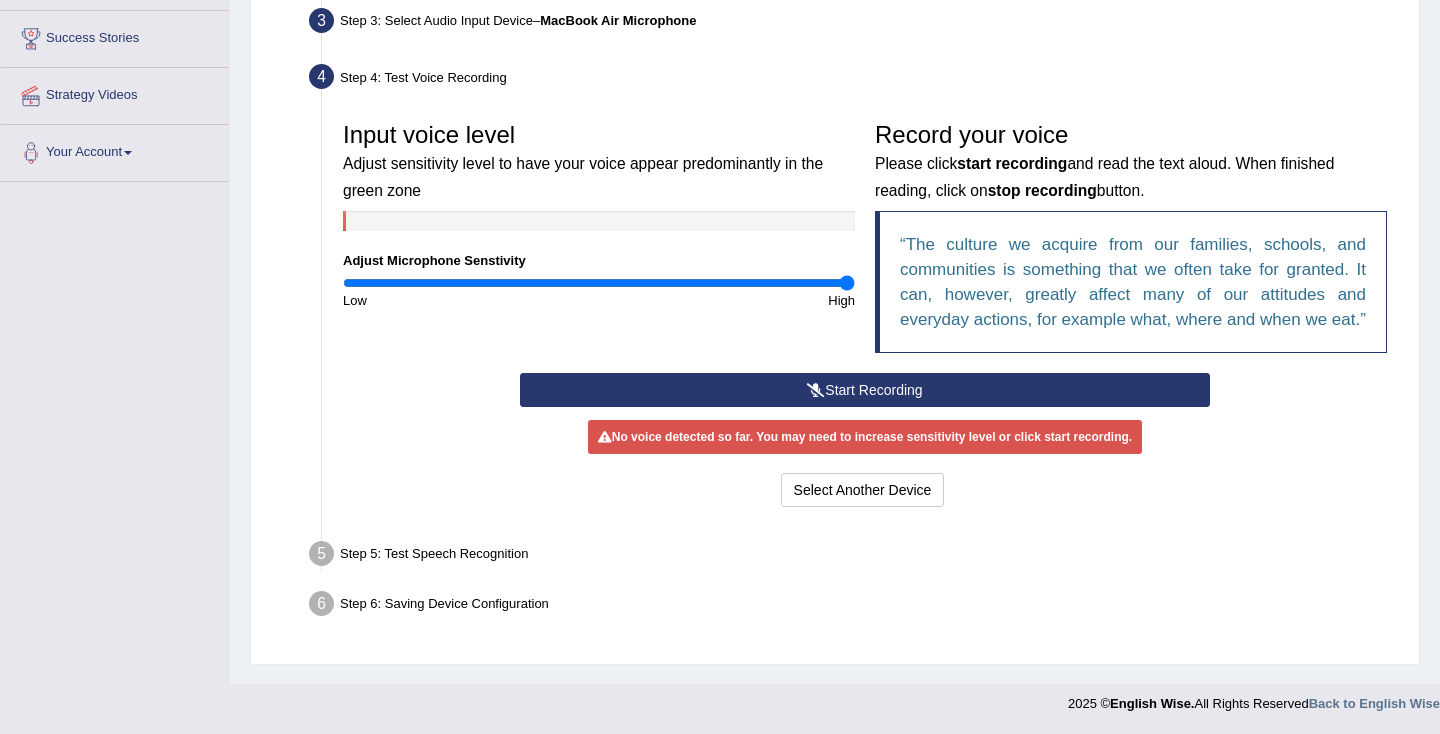 click at bounding box center [816, 390] 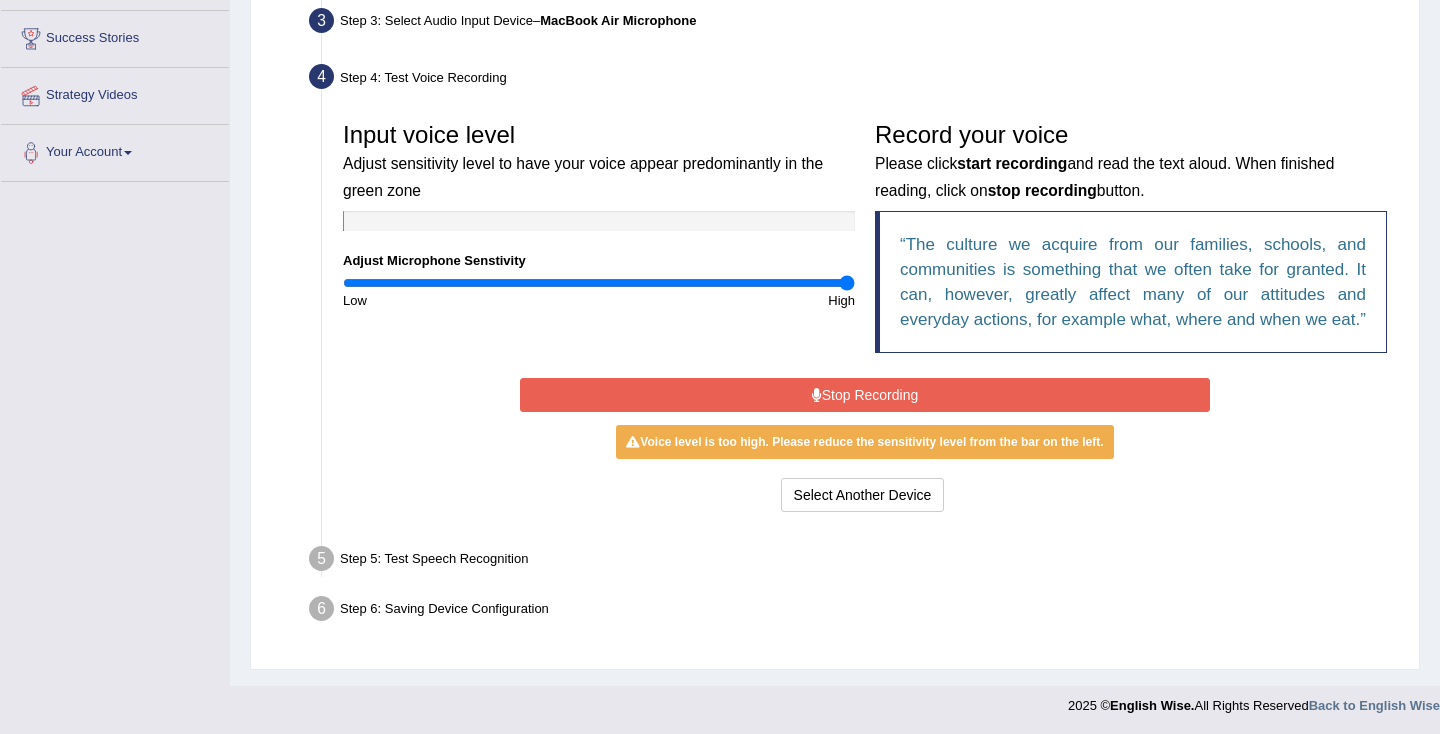 click on "Stop Recording" at bounding box center [864, 395] 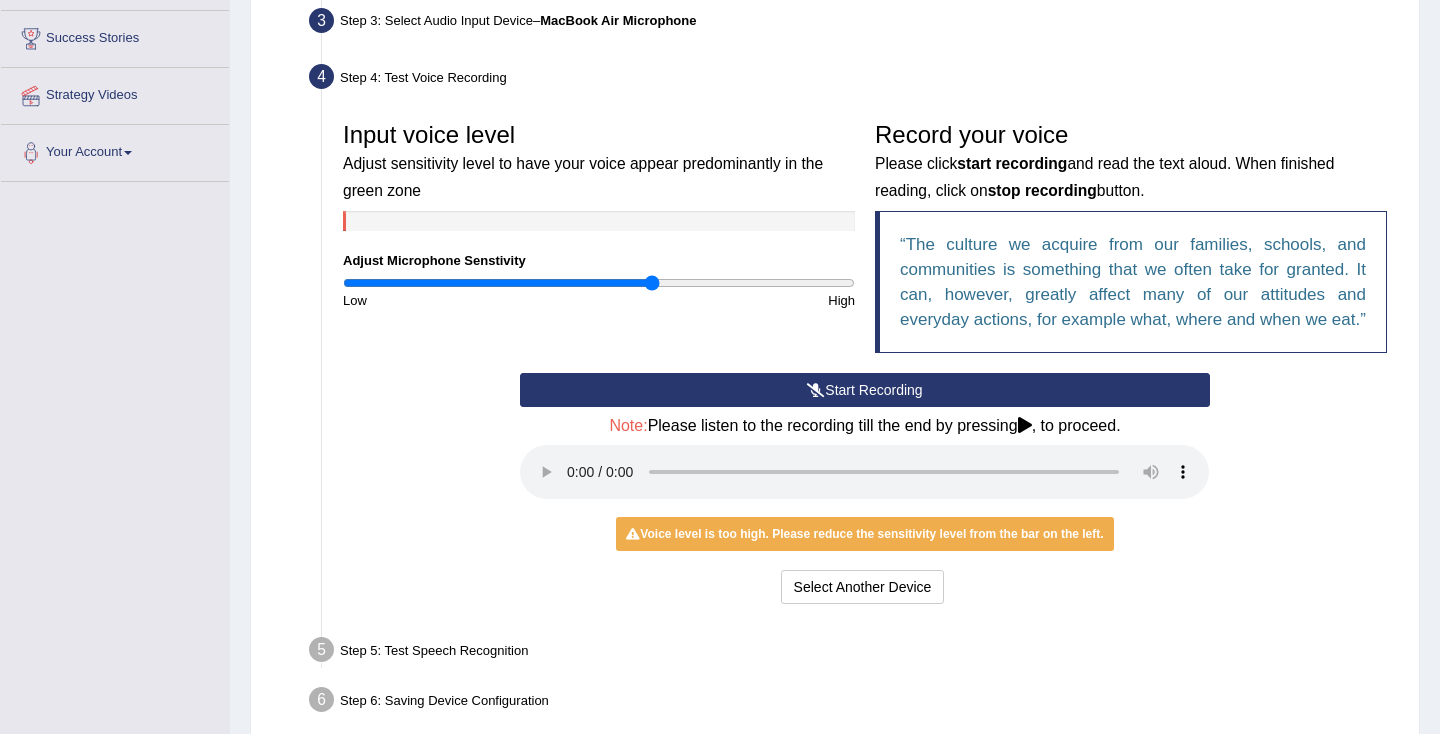 click at bounding box center [599, 283] 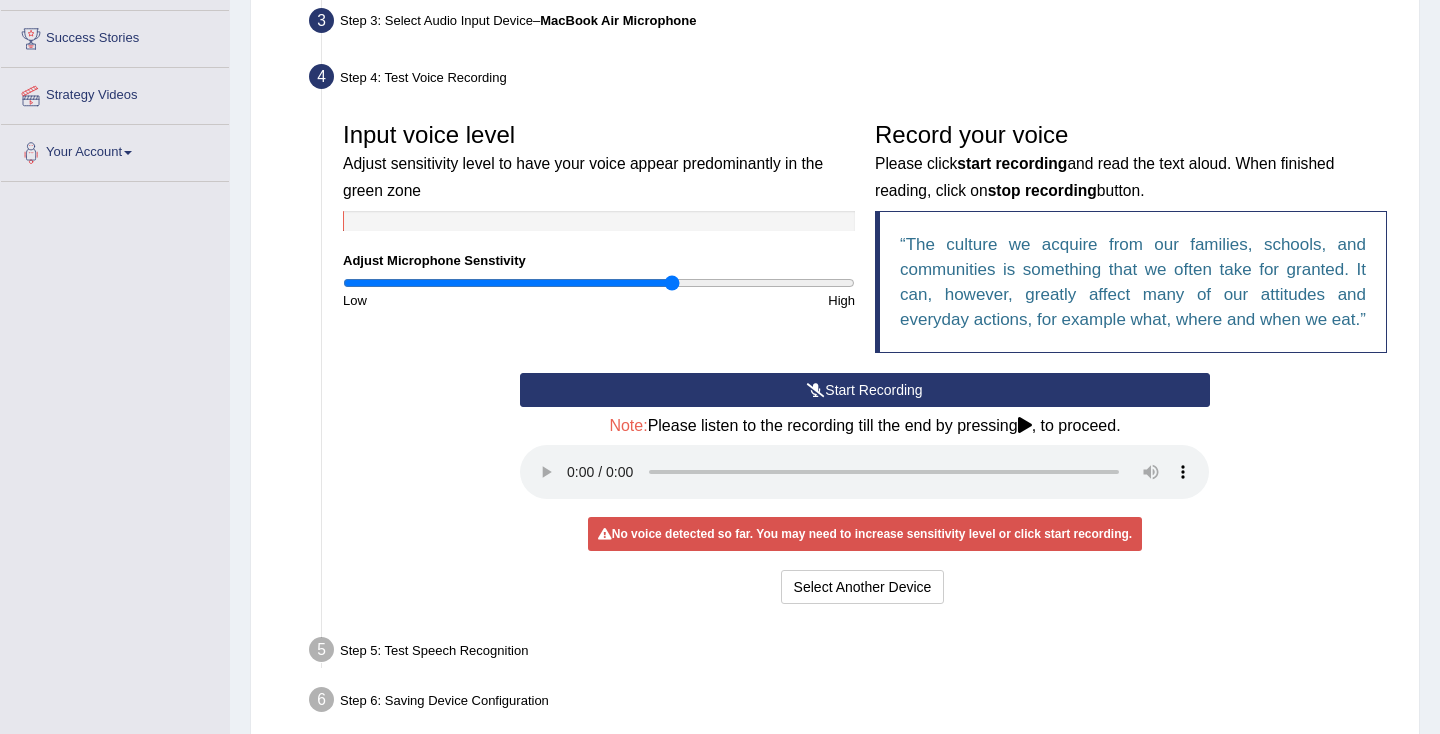 click at bounding box center [599, 283] 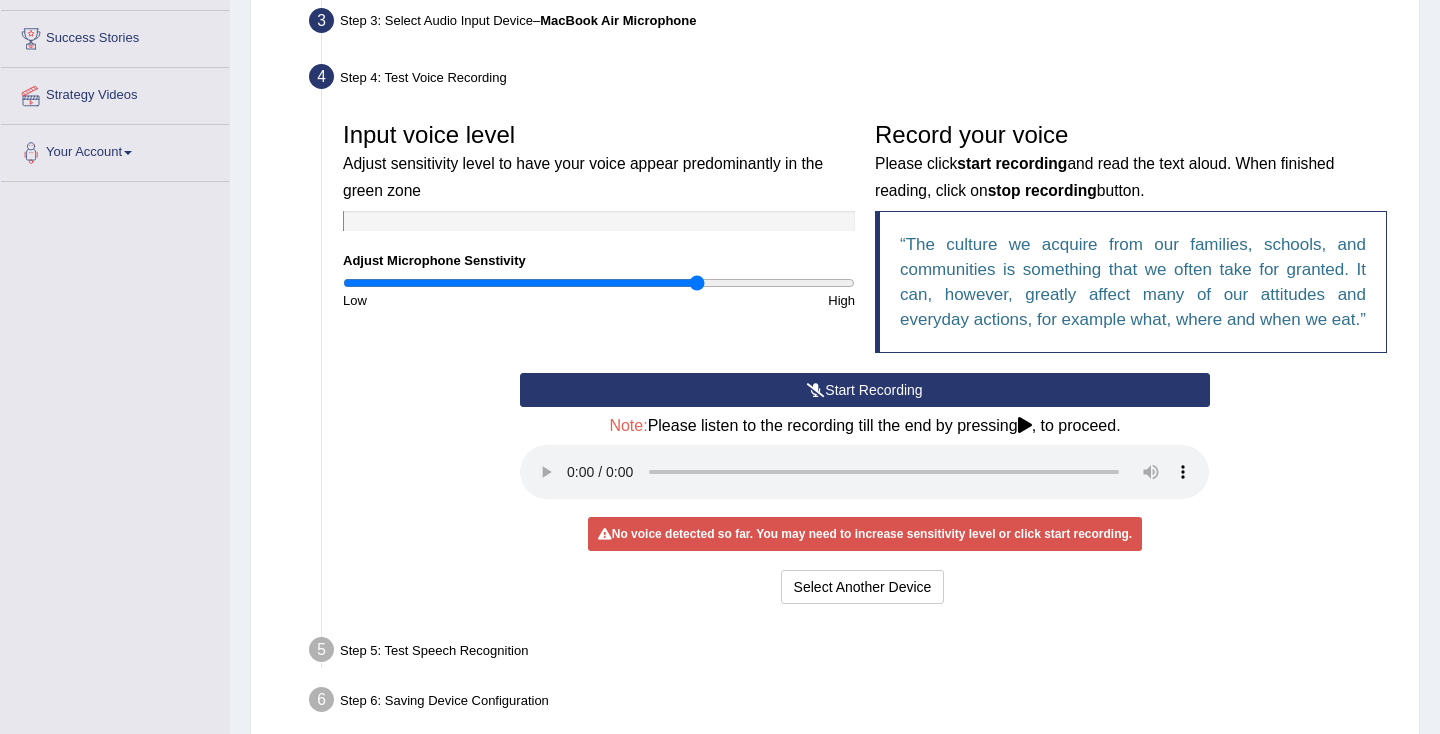 click at bounding box center (599, 283) 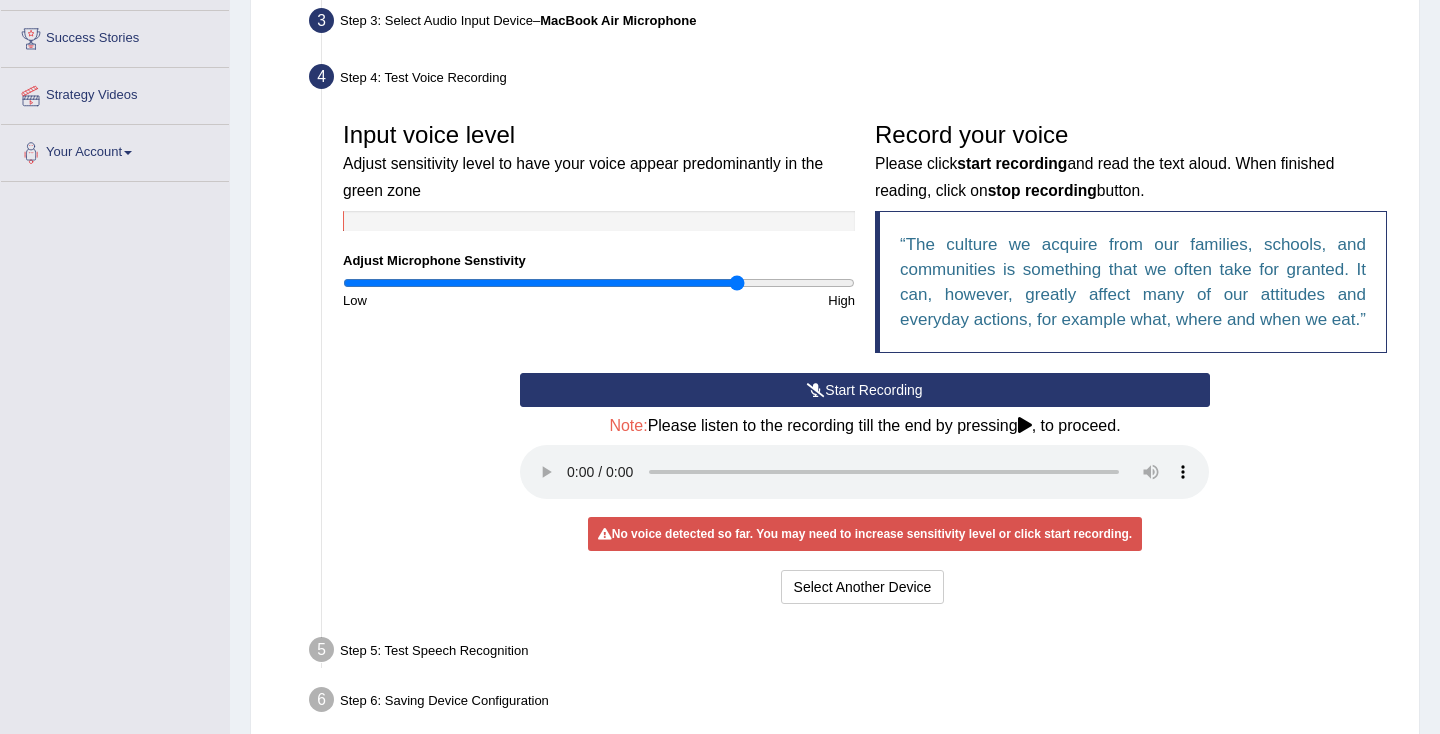 click at bounding box center [599, 283] 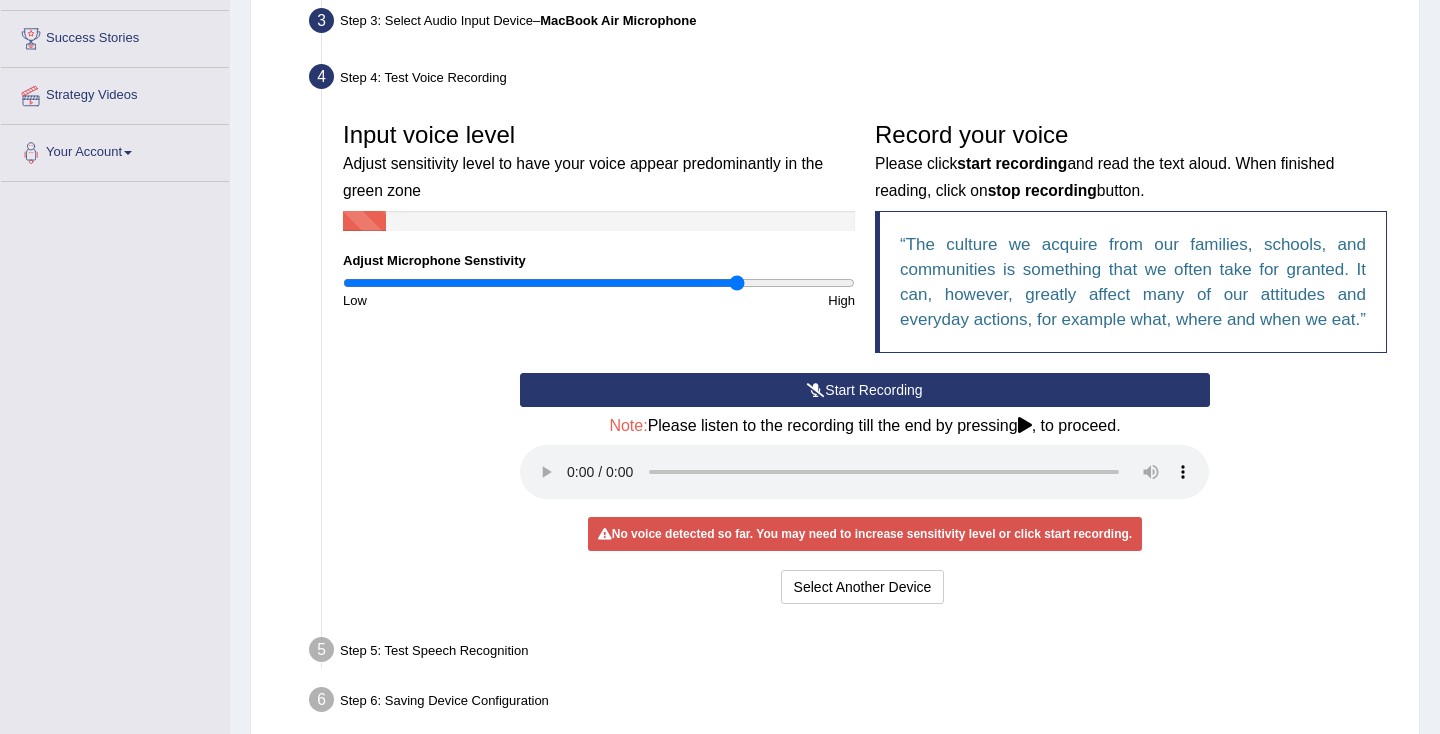click on "Start Recording" at bounding box center (864, 390) 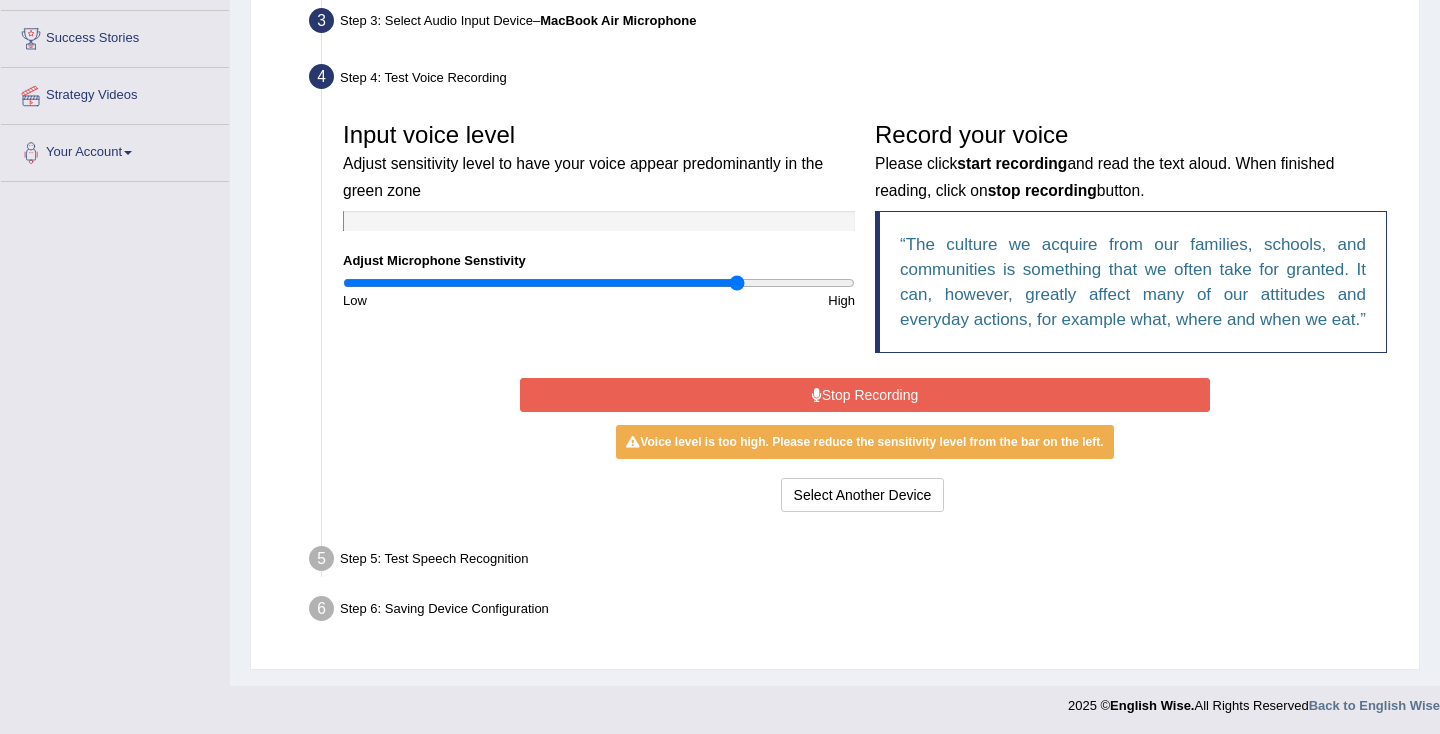 click on "Stop Recording" at bounding box center [864, 395] 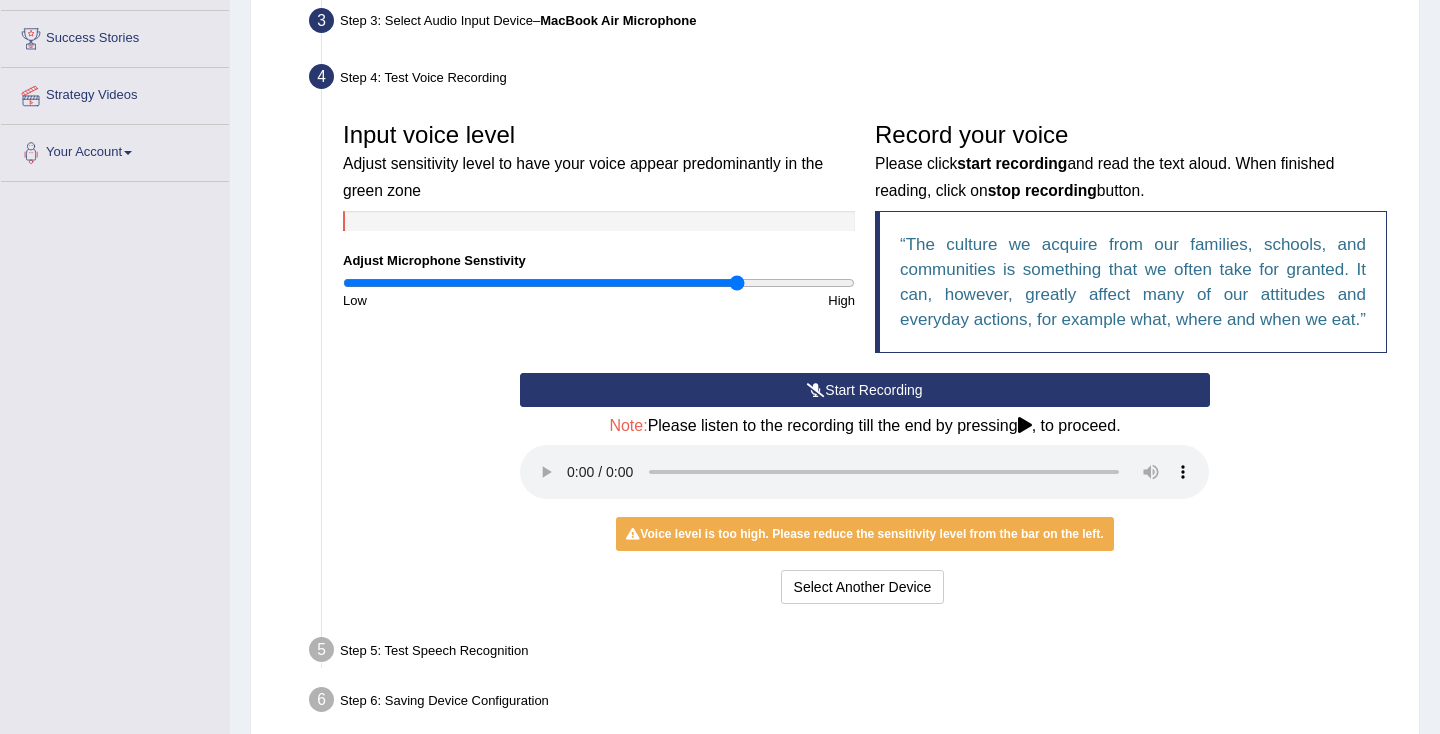 click on "Low" at bounding box center (466, 300) 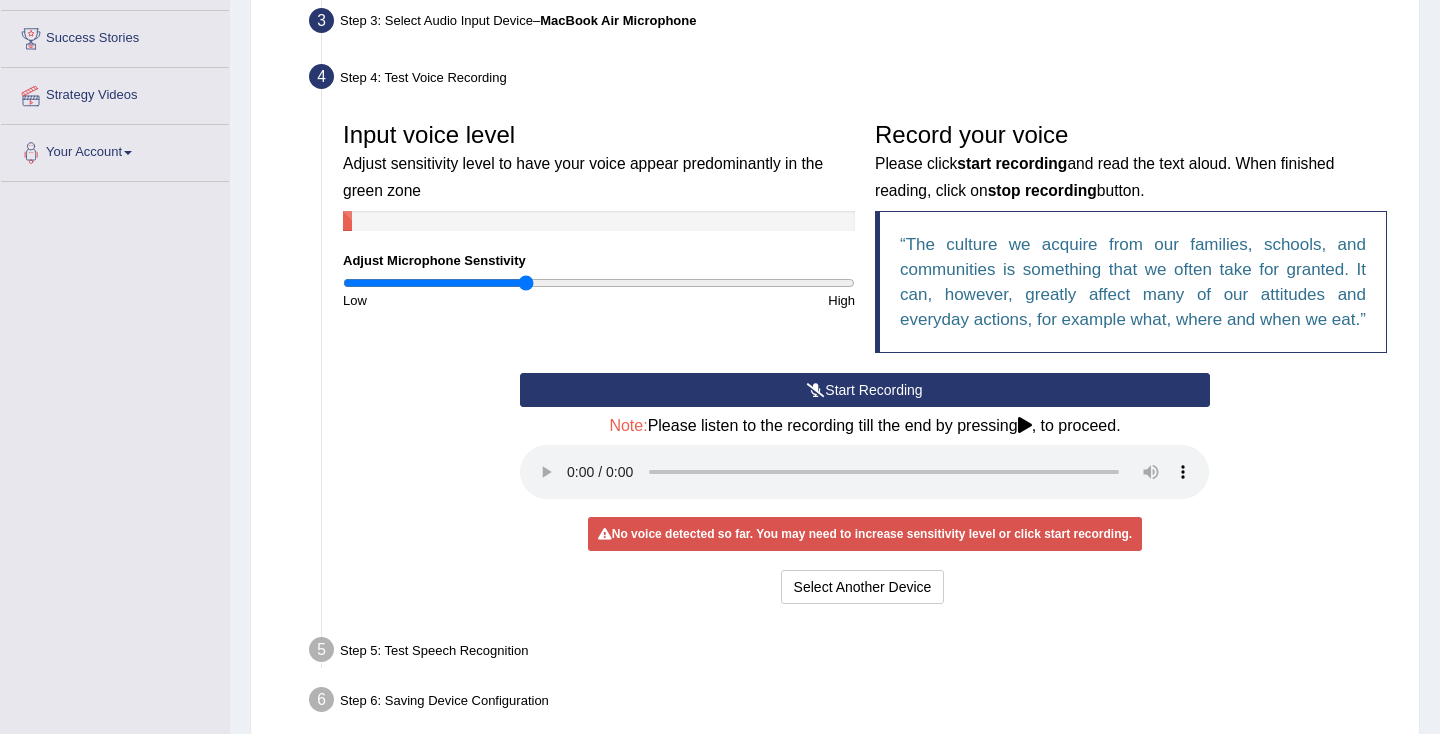 click at bounding box center (599, 283) 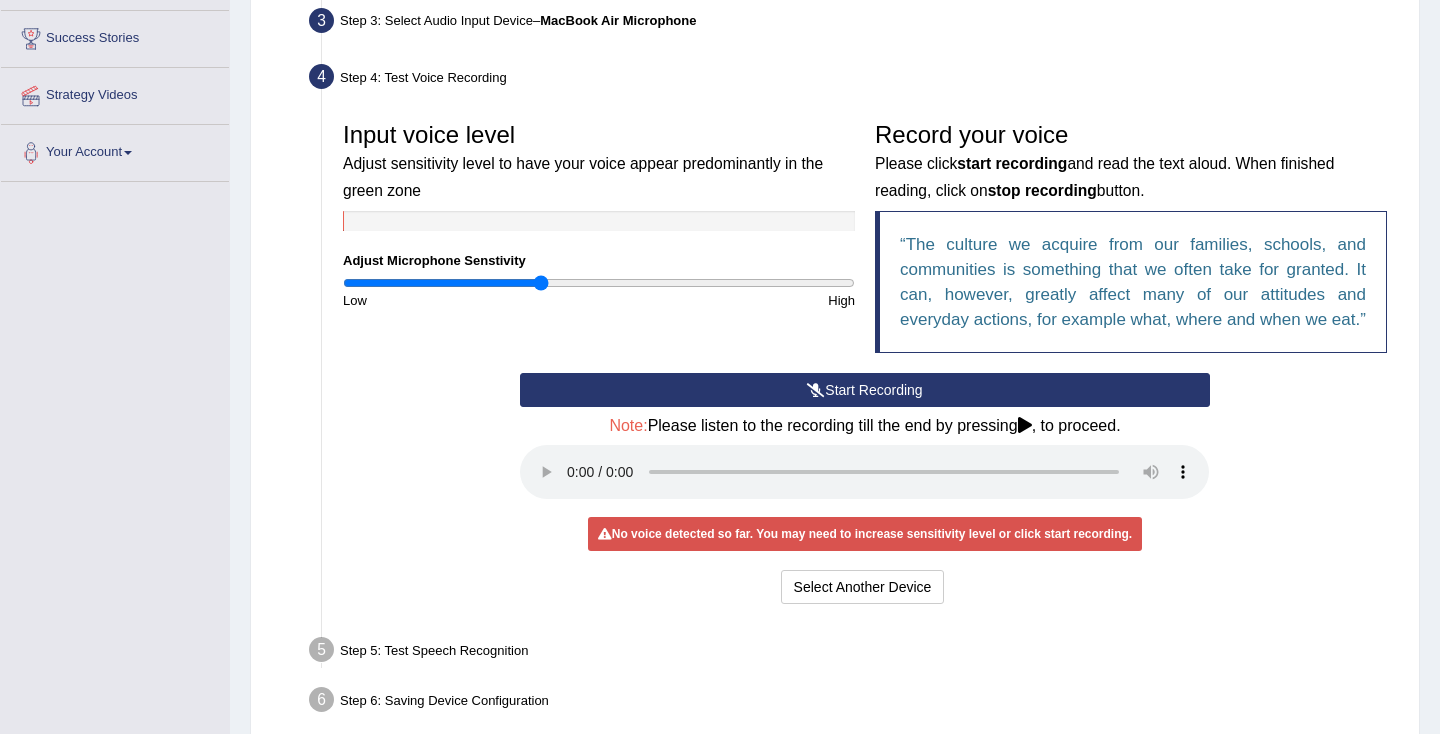 click at bounding box center [599, 283] 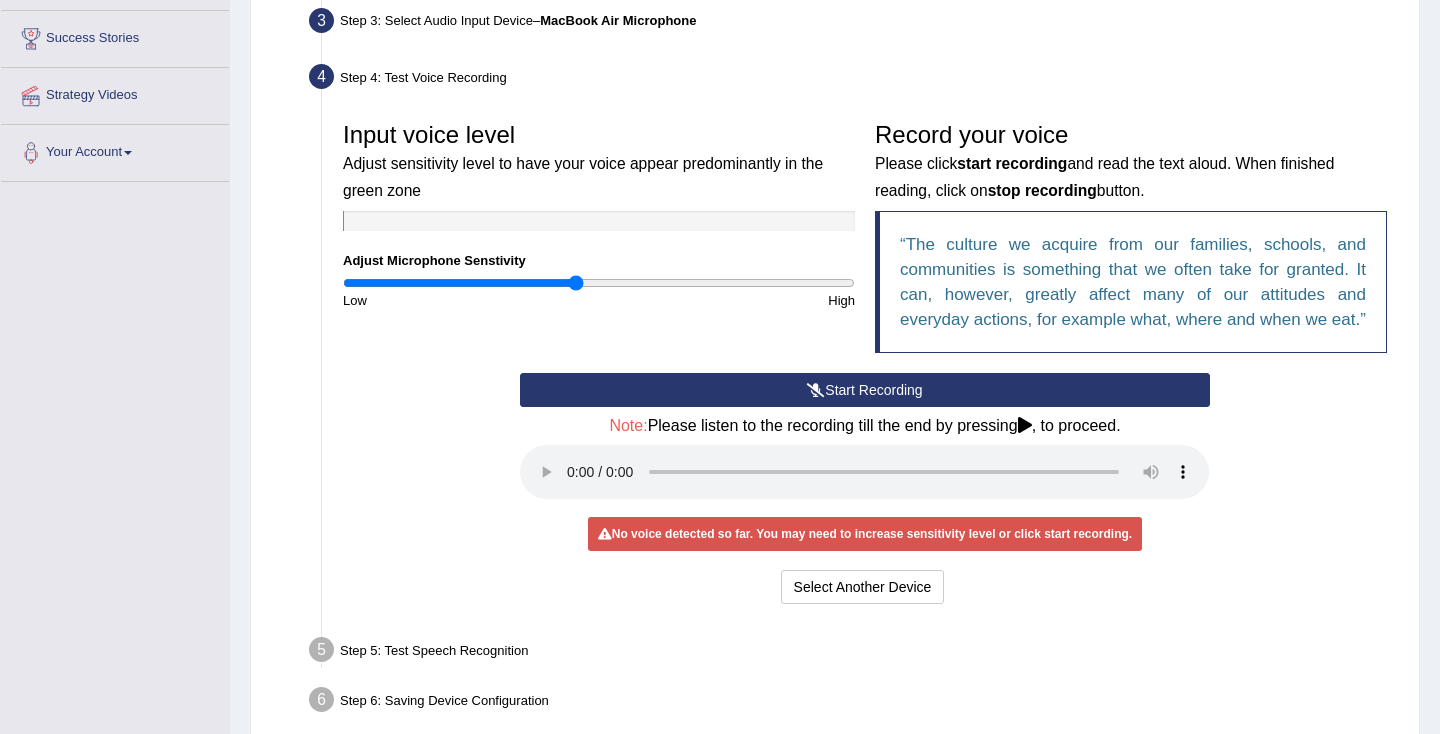type on "0.92" 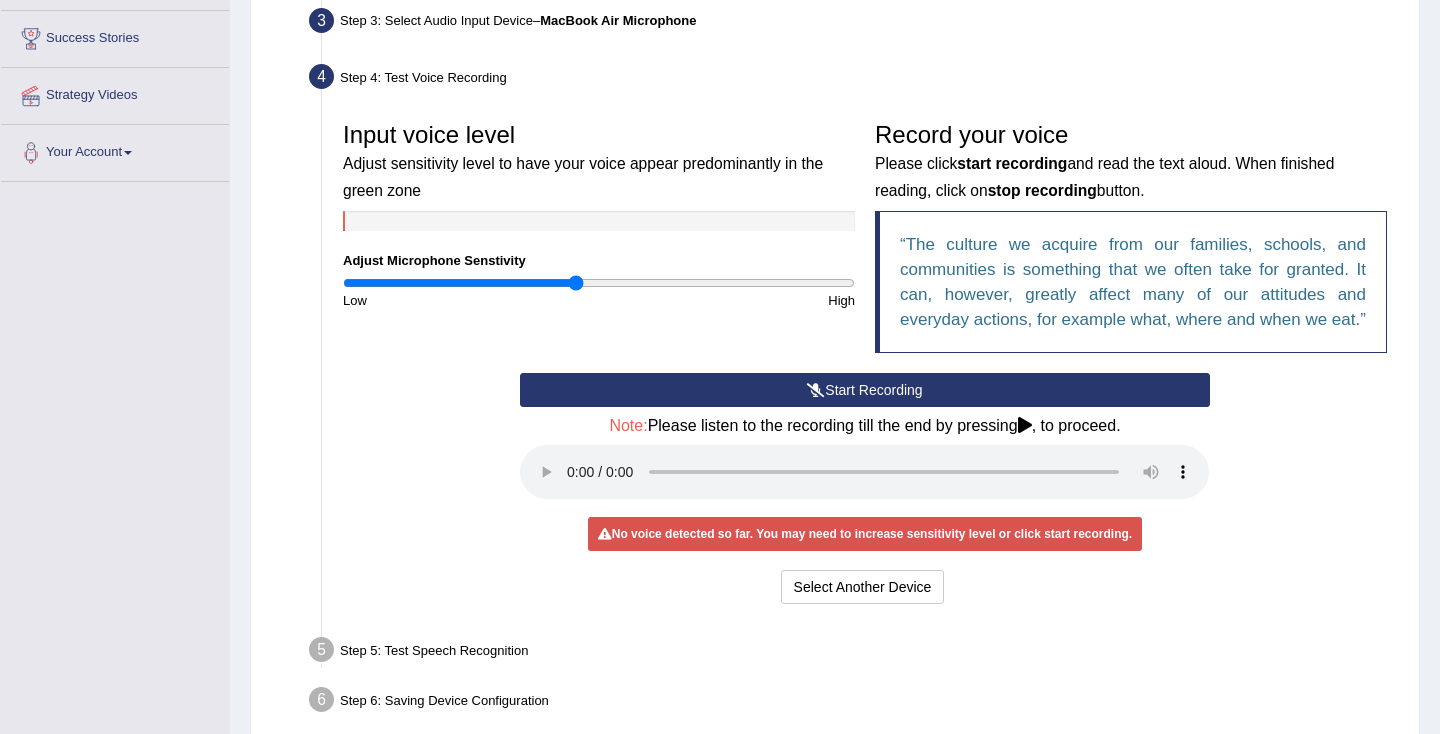 click on "Start Recording" at bounding box center [864, 390] 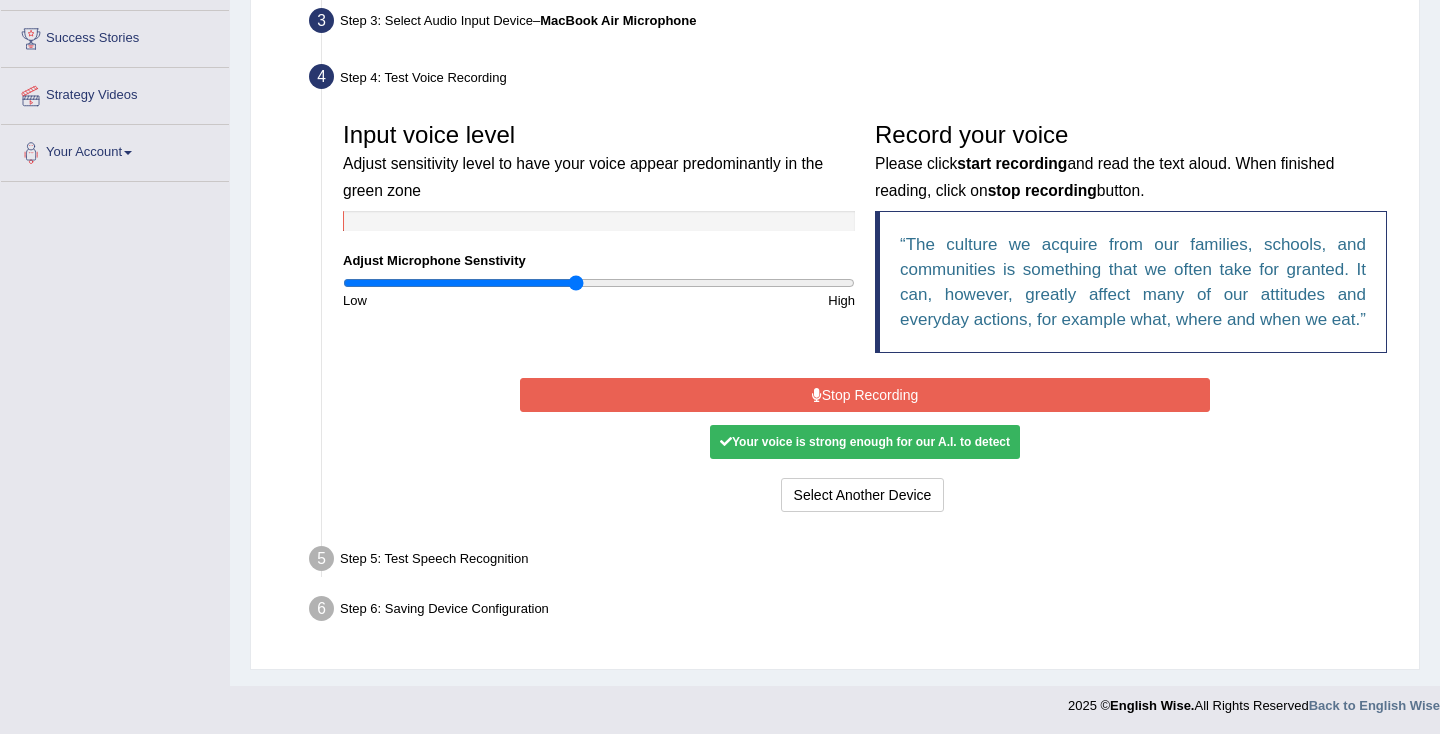 click on "Stop Recording" at bounding box center (864, 395) 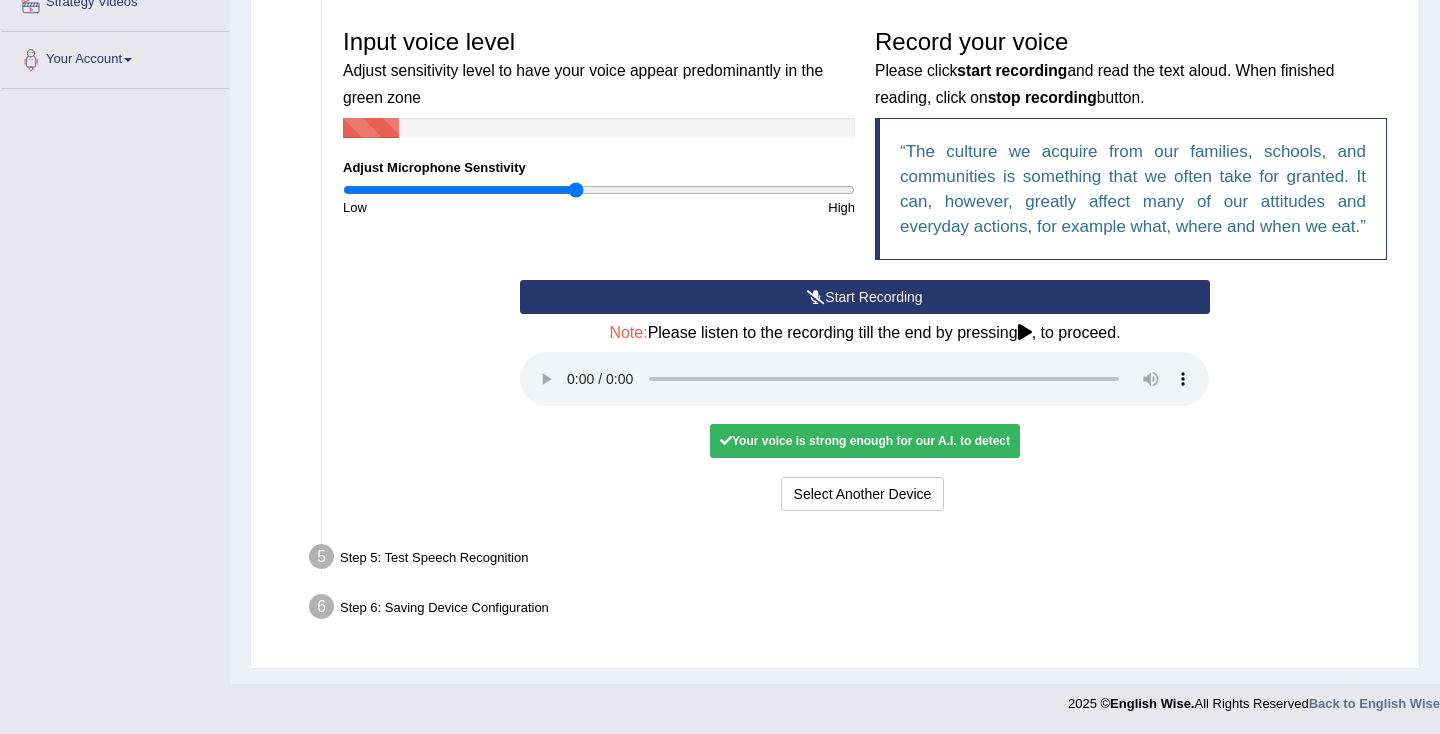 scroll, scrollTop: 408, scrollLeft: 0, axis: vertical 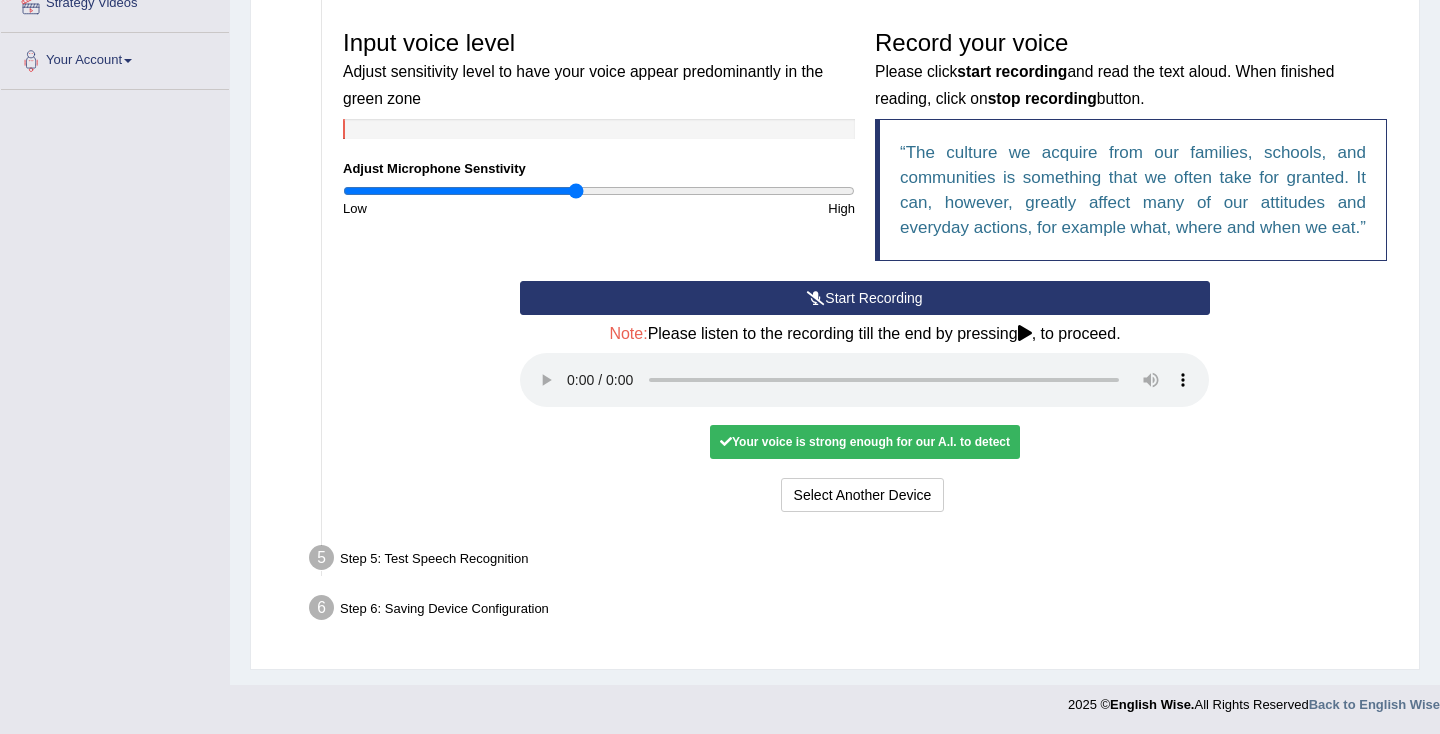 click on "Your voice is strong enough for our A.I. to detect" at bounding box center (865, 442) 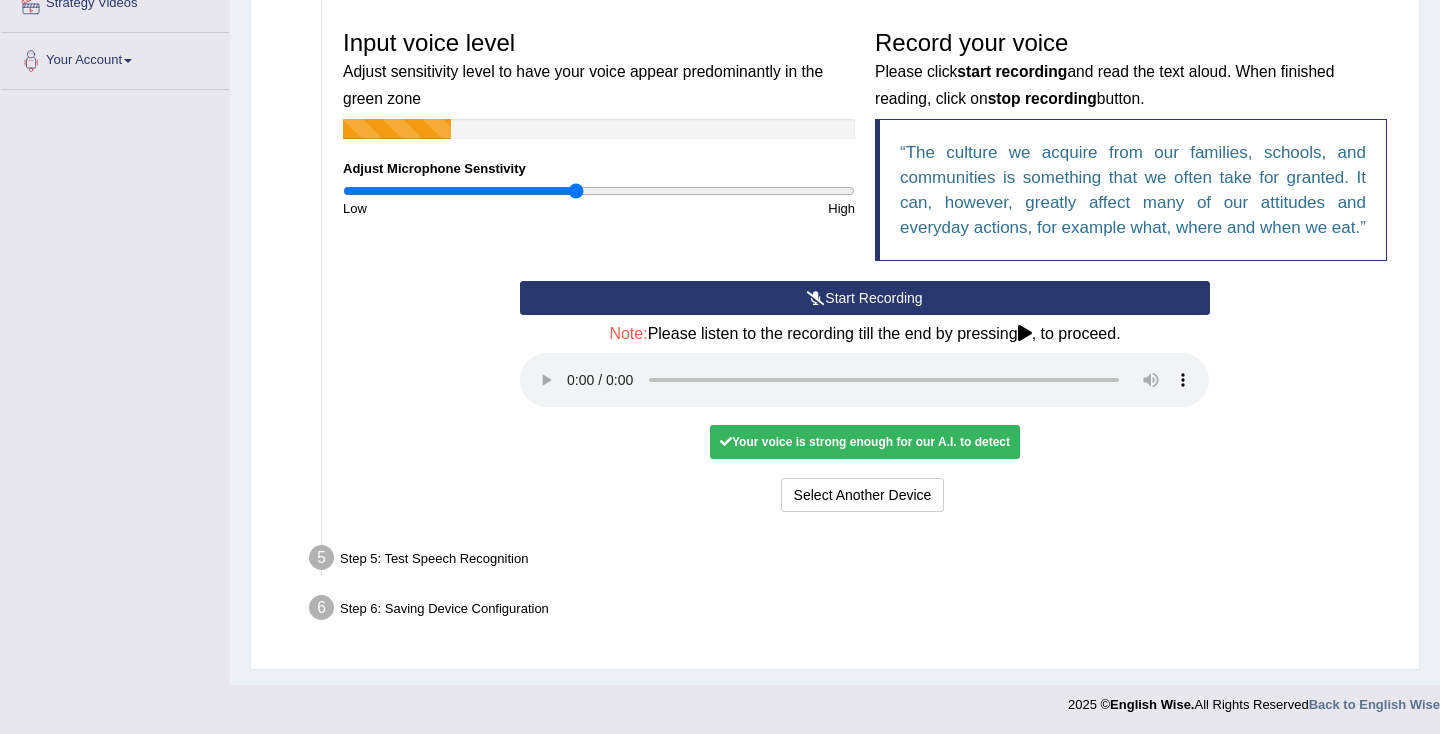 click on "Your voice is strong enough for our A.I. to detect" at bounding box center [865, 442] 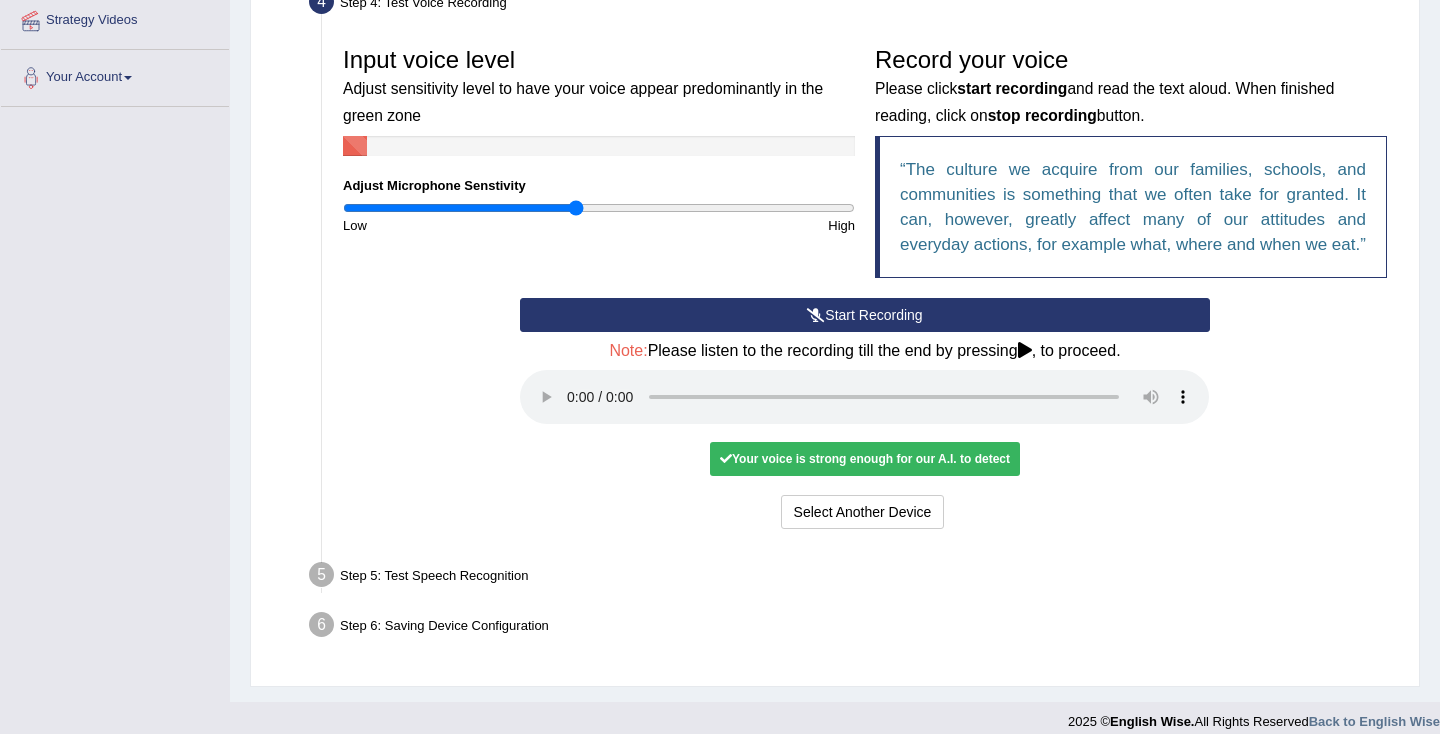 scroll, scrollTop: 384, scrollLeft: 0, axis: vertical 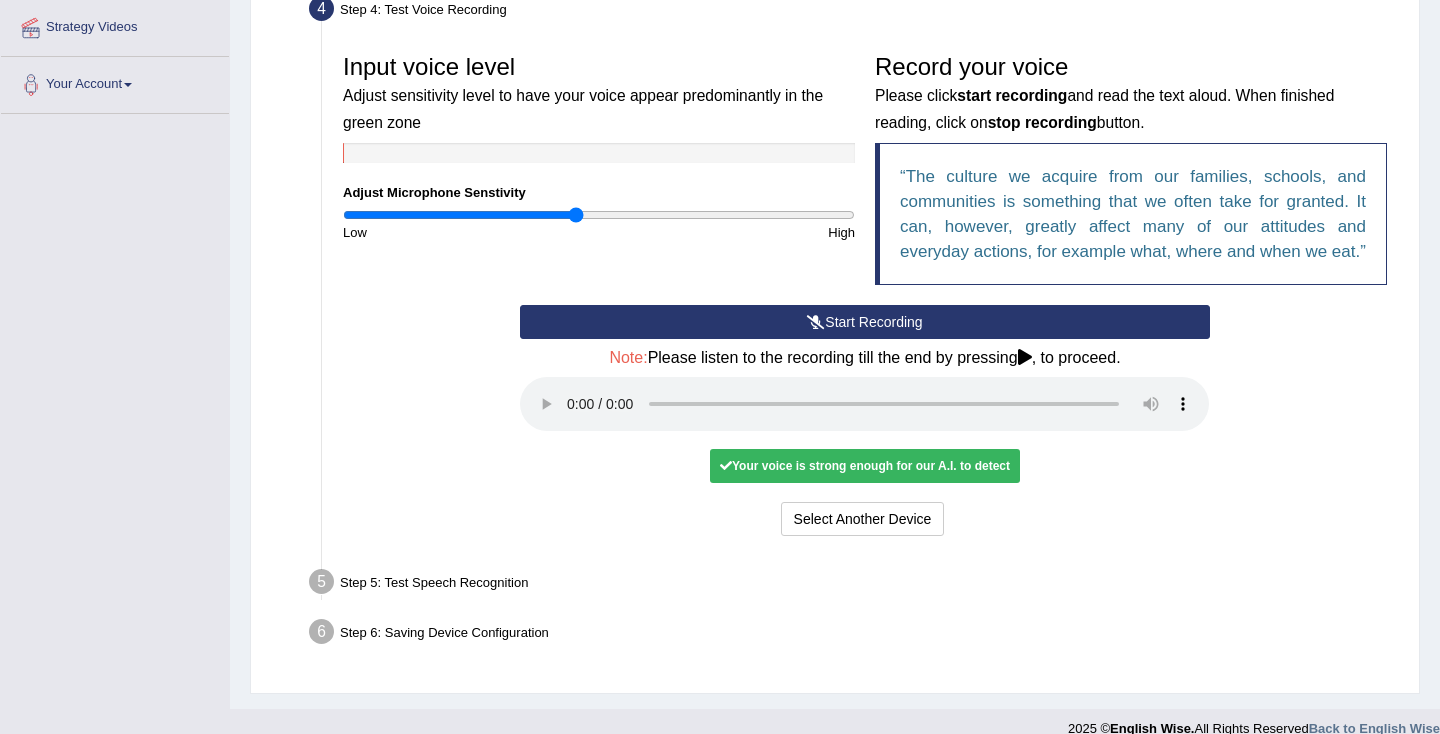click at bounding box center (864, 404) 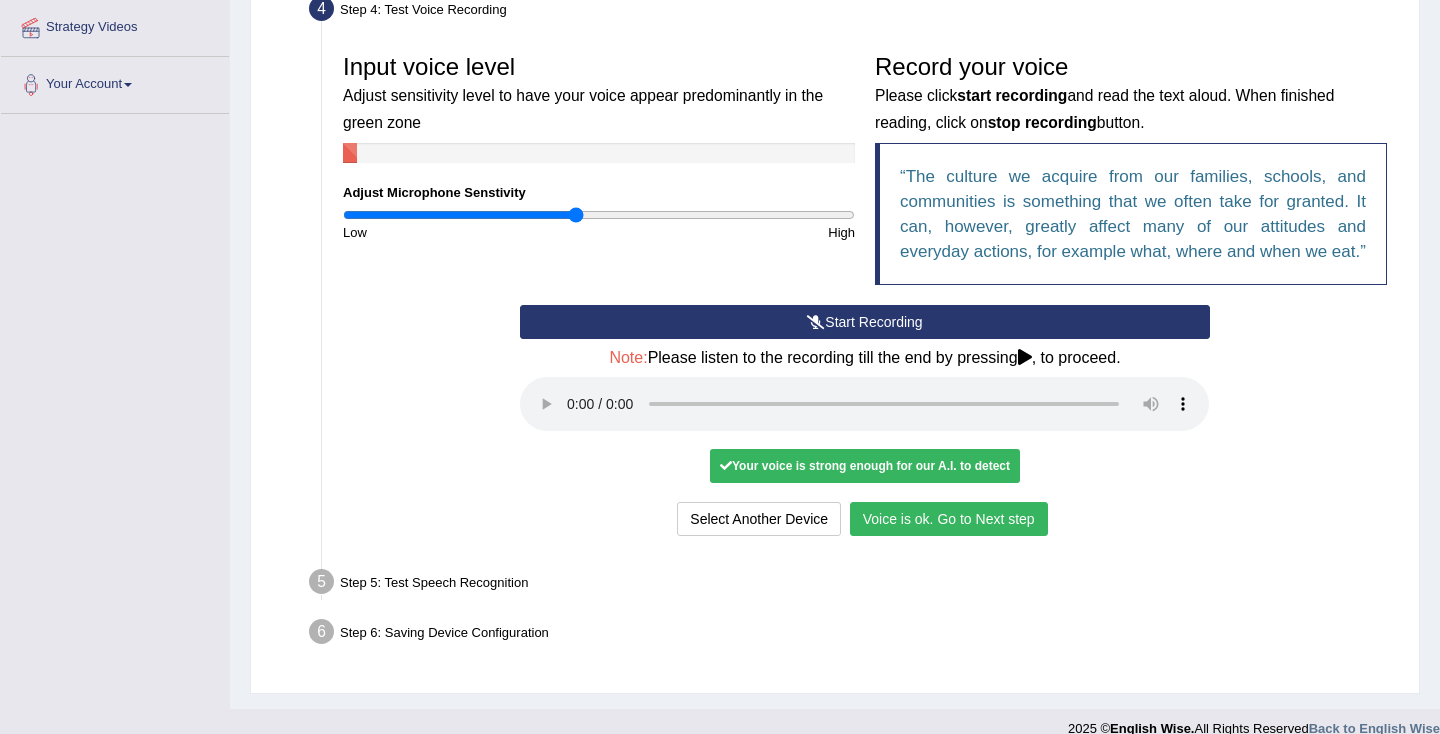 click on "Voice is ok. Go to Next step" at bounding box center [949, 519] 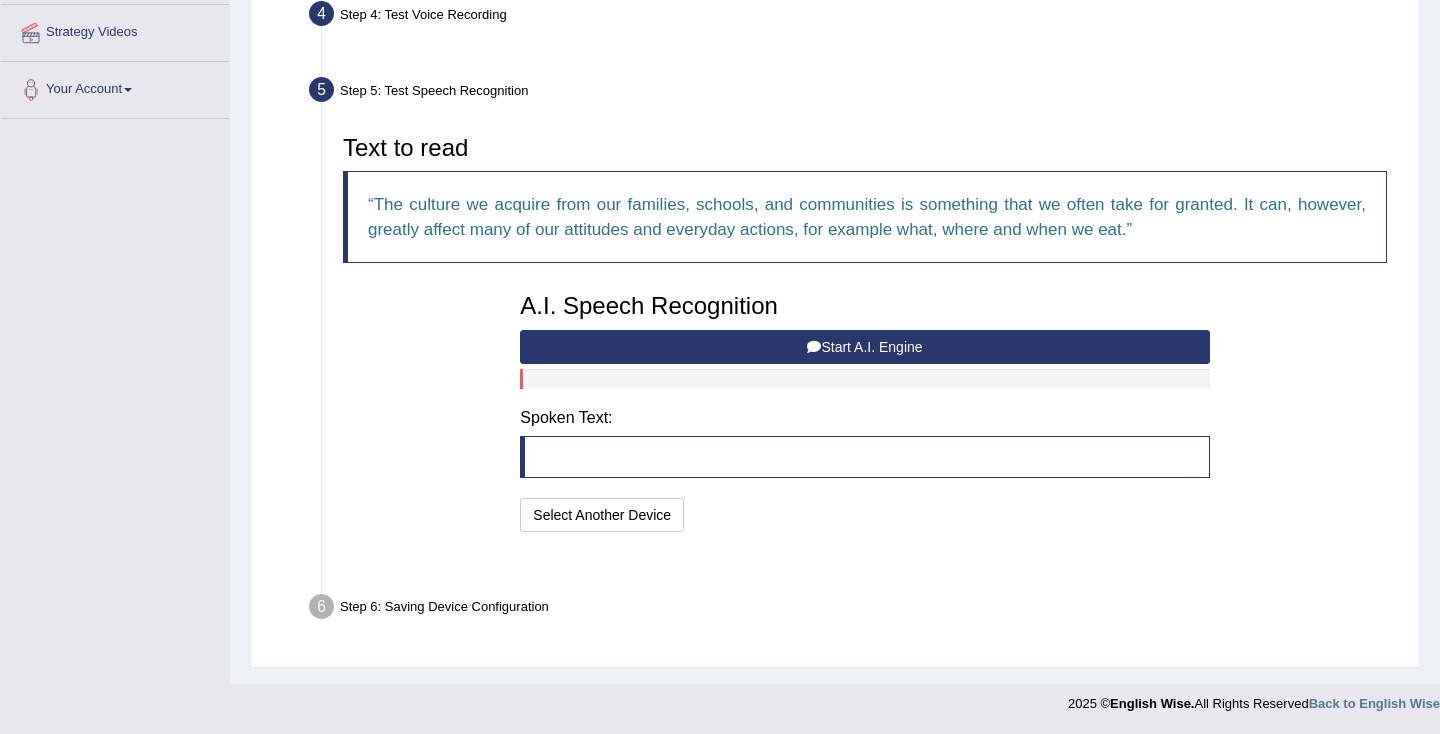scroll, scrollTop: 328, scrollLeft: 0, axis: vertical 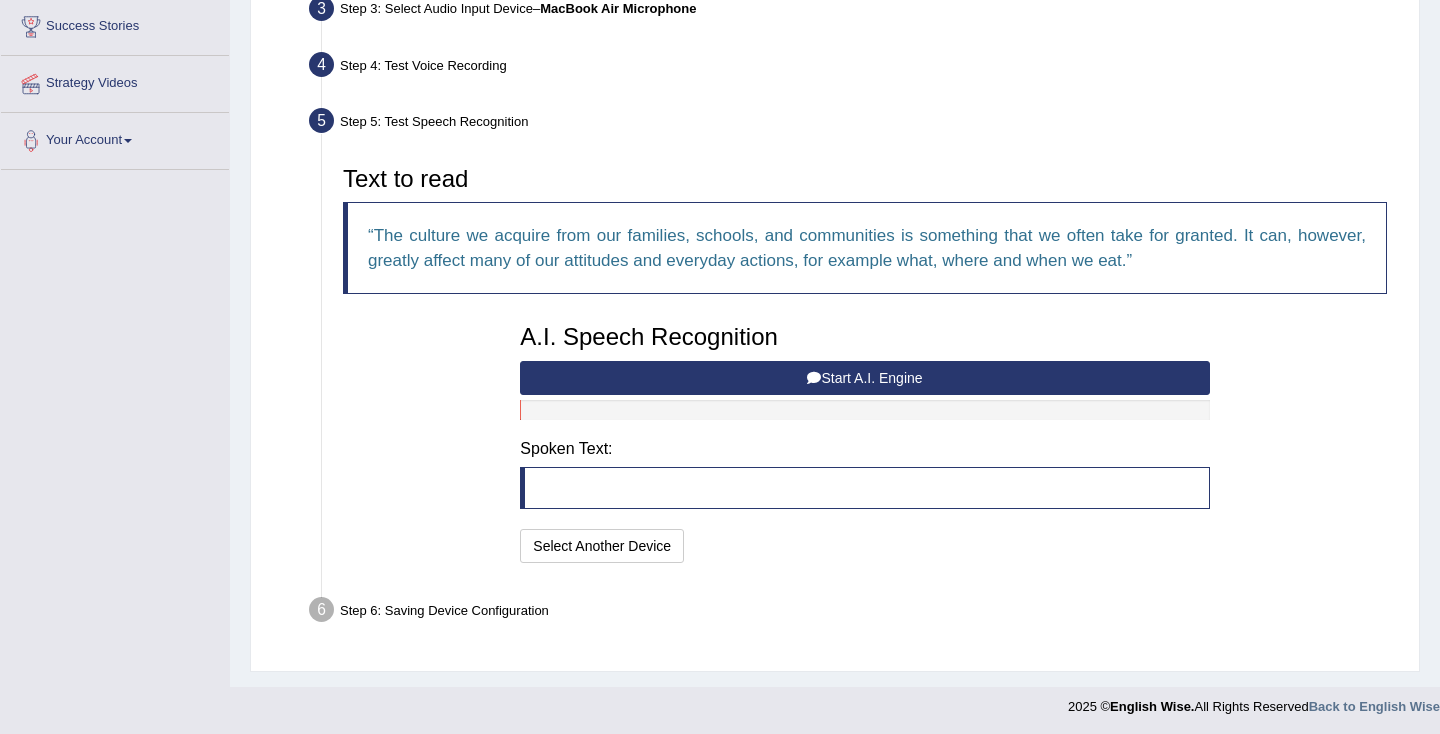 click on "Start A.I. Engine" at bounding box center [864, 378] 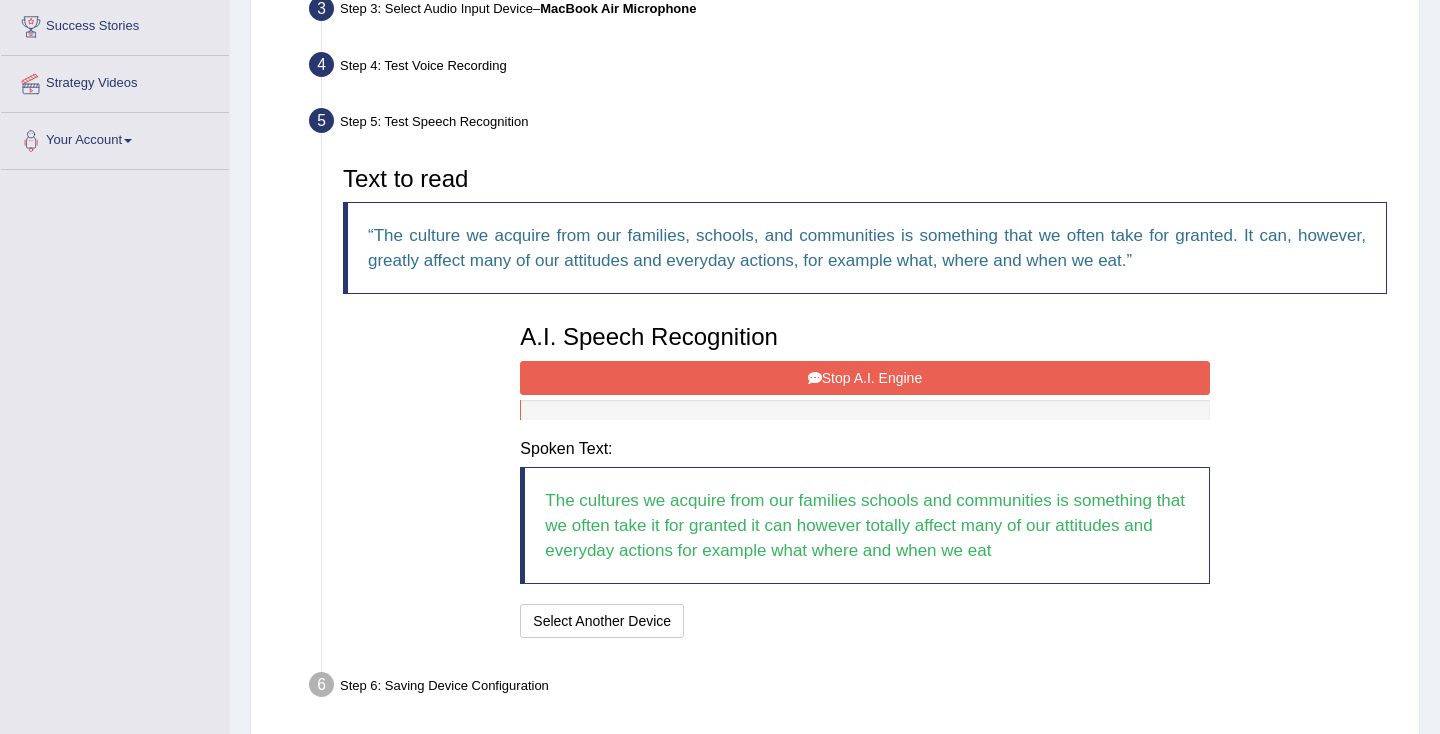click on "Stop A.I. Engine" at bounding box center (864, 378) 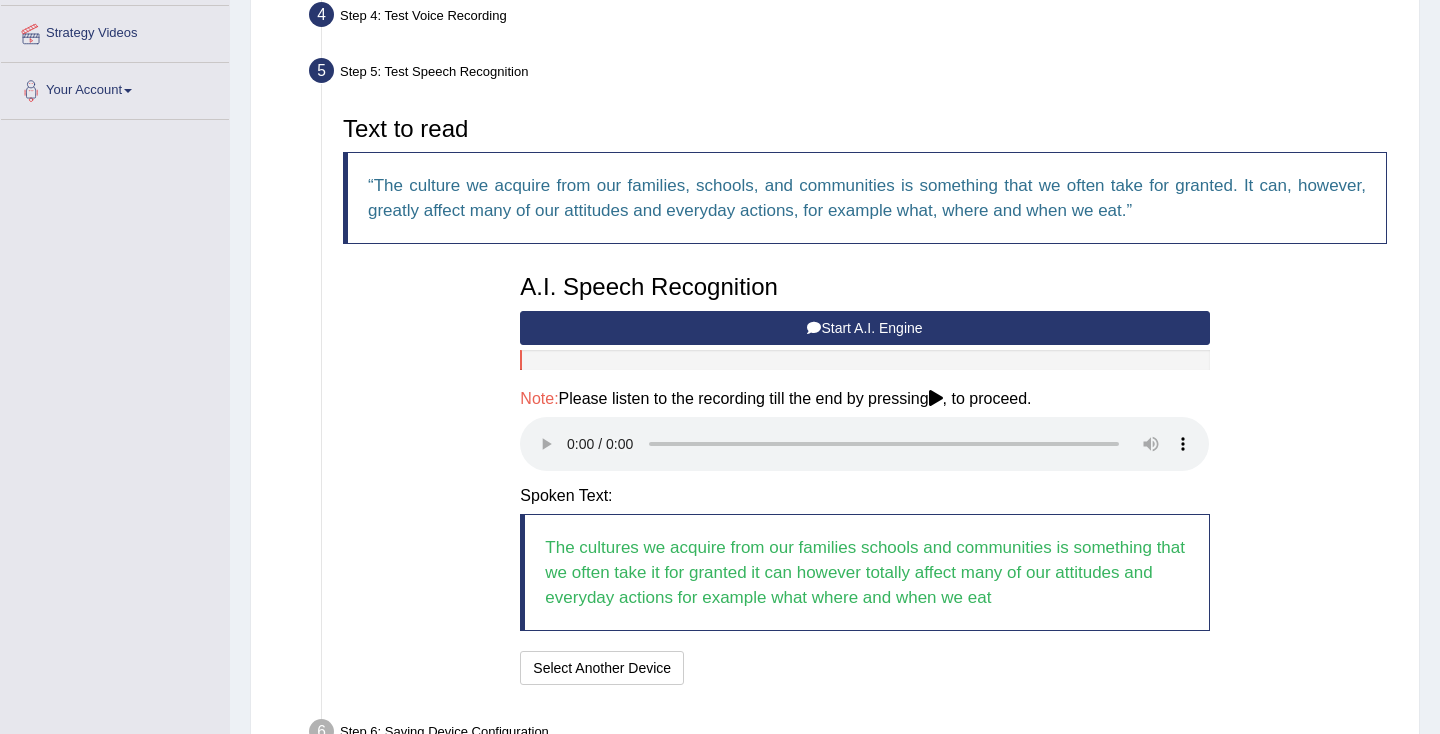 scroll, scrollTop: 386, scrollLeft: 0, axis: vertical 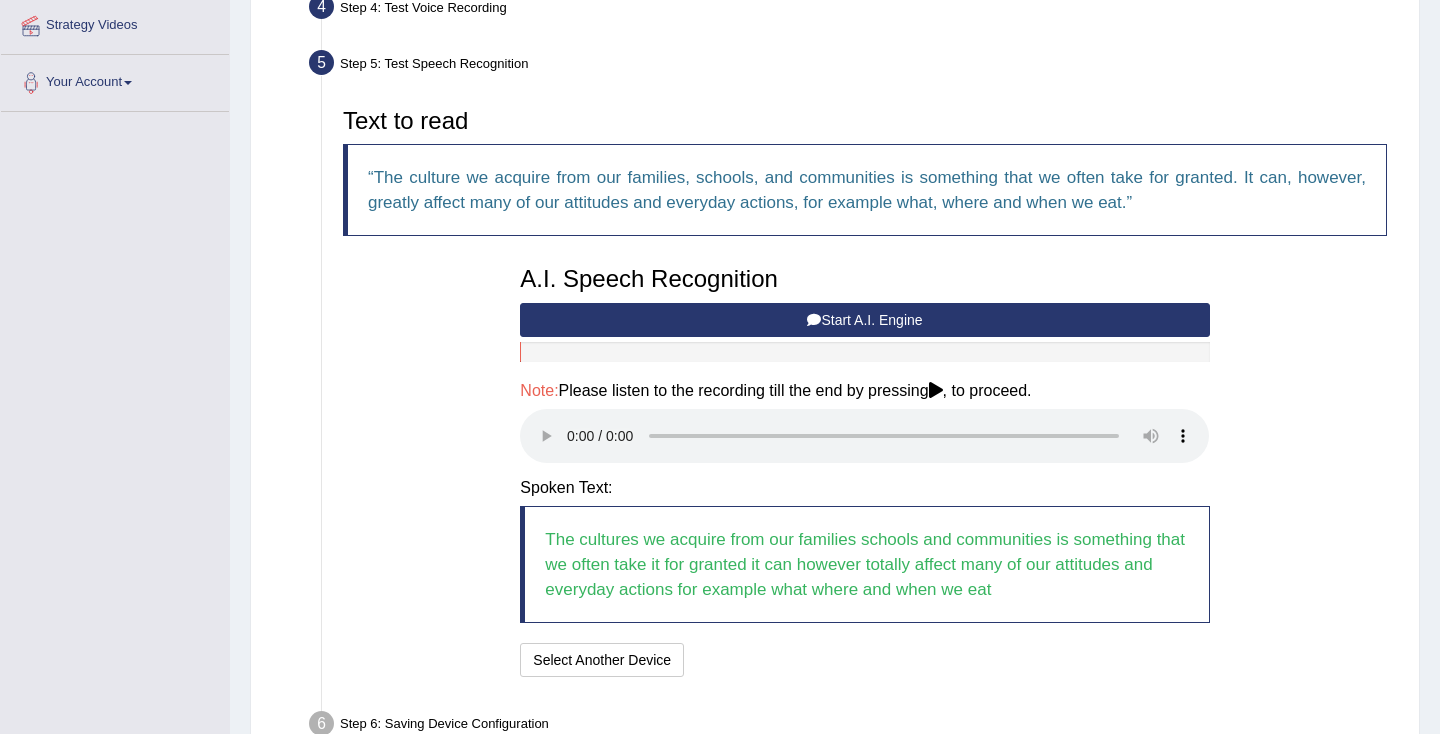 click at bounding box center (864, 436) 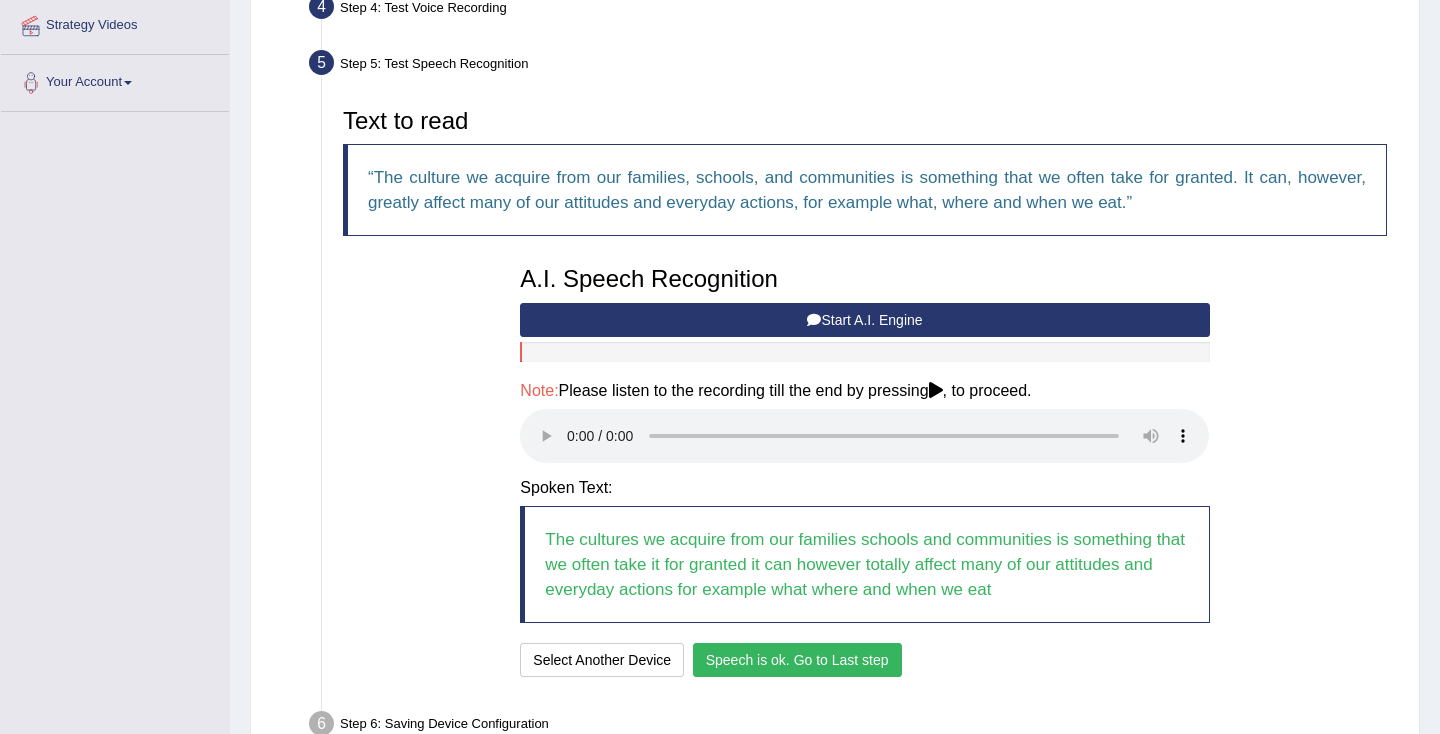 click on "Speech is ok. Go to Last step" at bounding box center [797, 660] 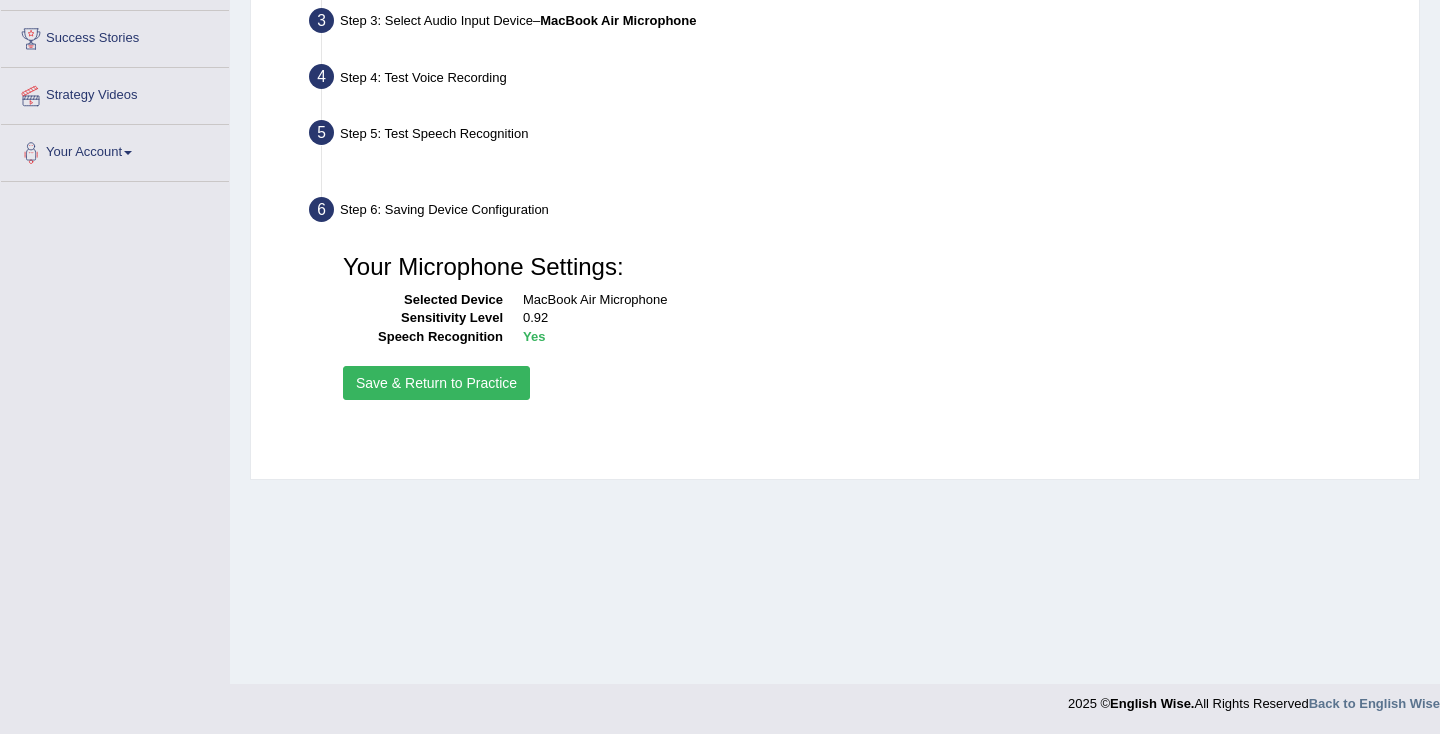 scroll, scrollTop: 316, scrollLeft: 0, axis: vertical 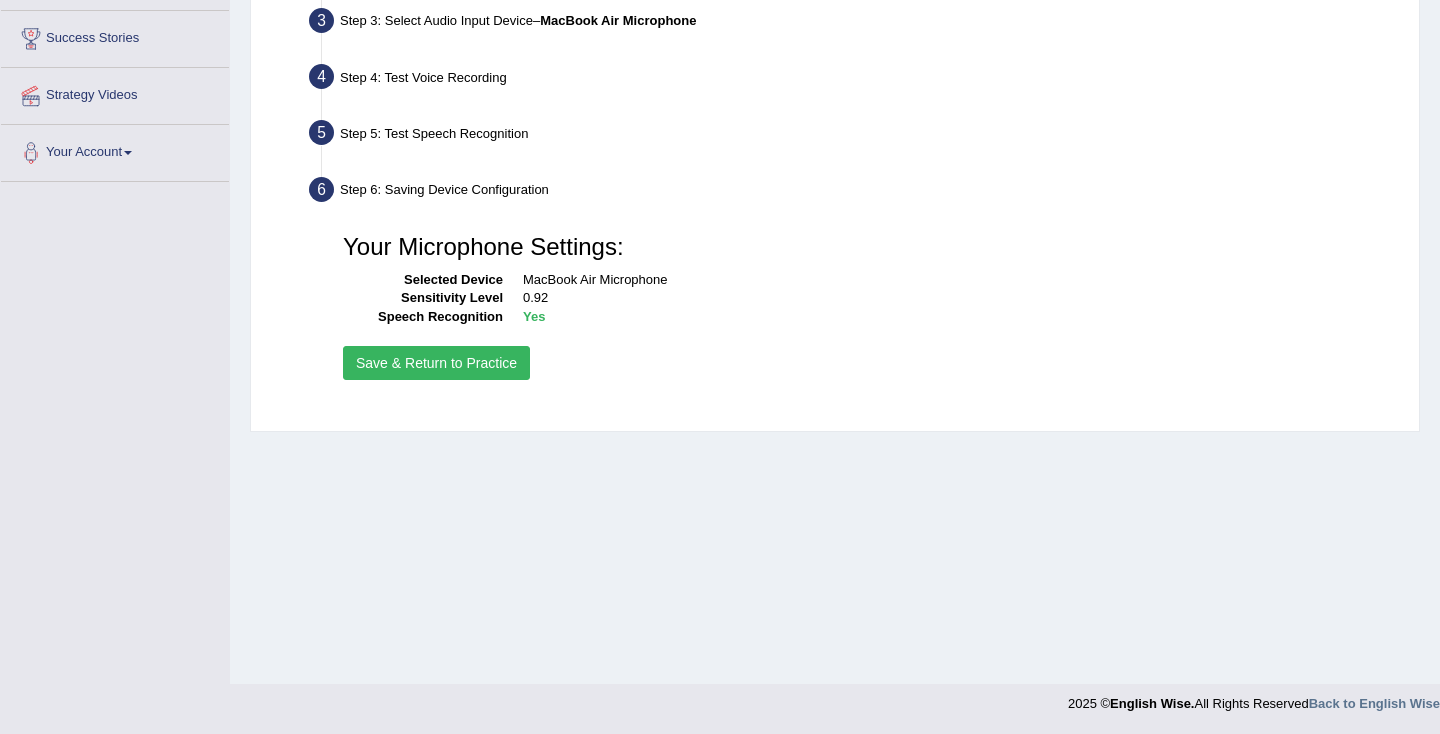 click on "Save & Return to Practice" at bounding box center [436, 363] 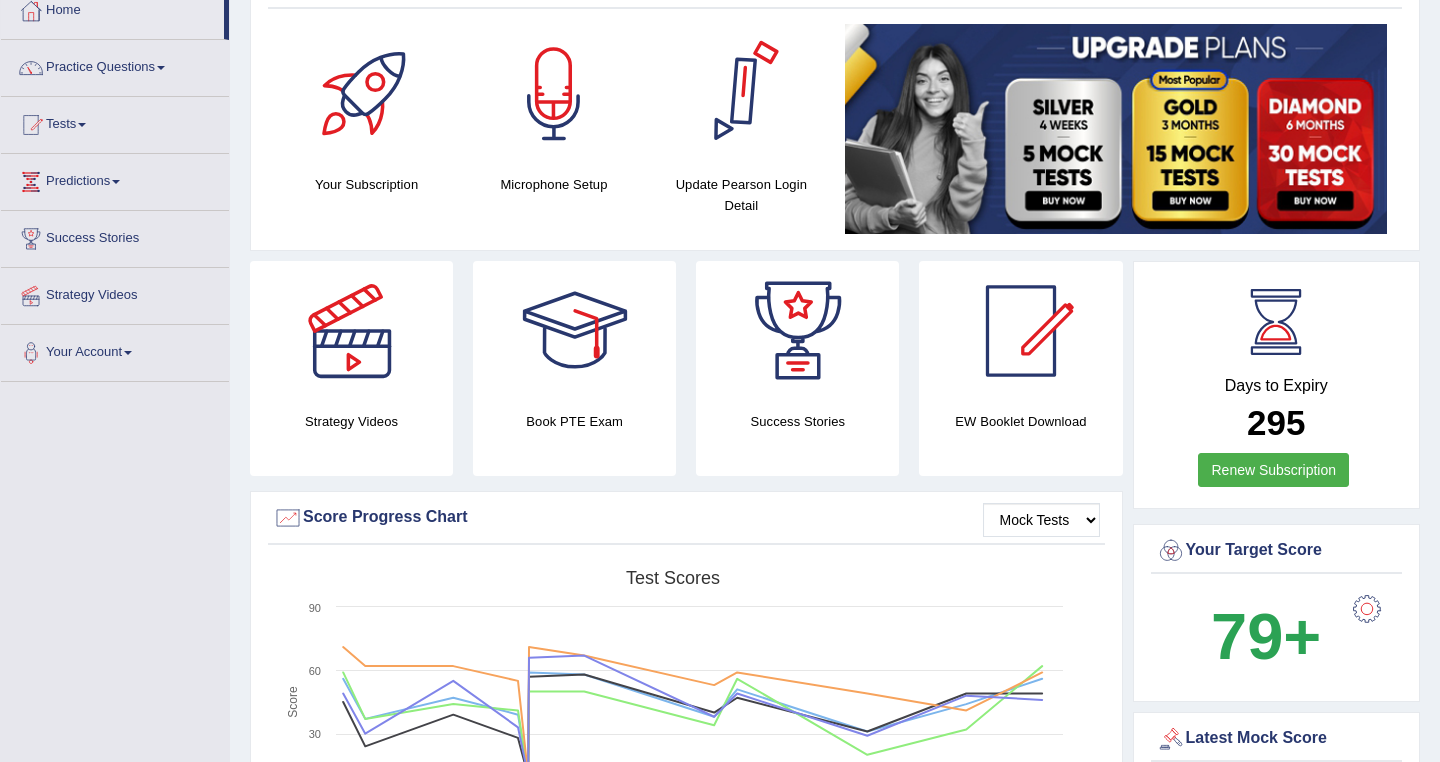 scroll, scrollTop: 0, scrollLeft: 0, axis: both 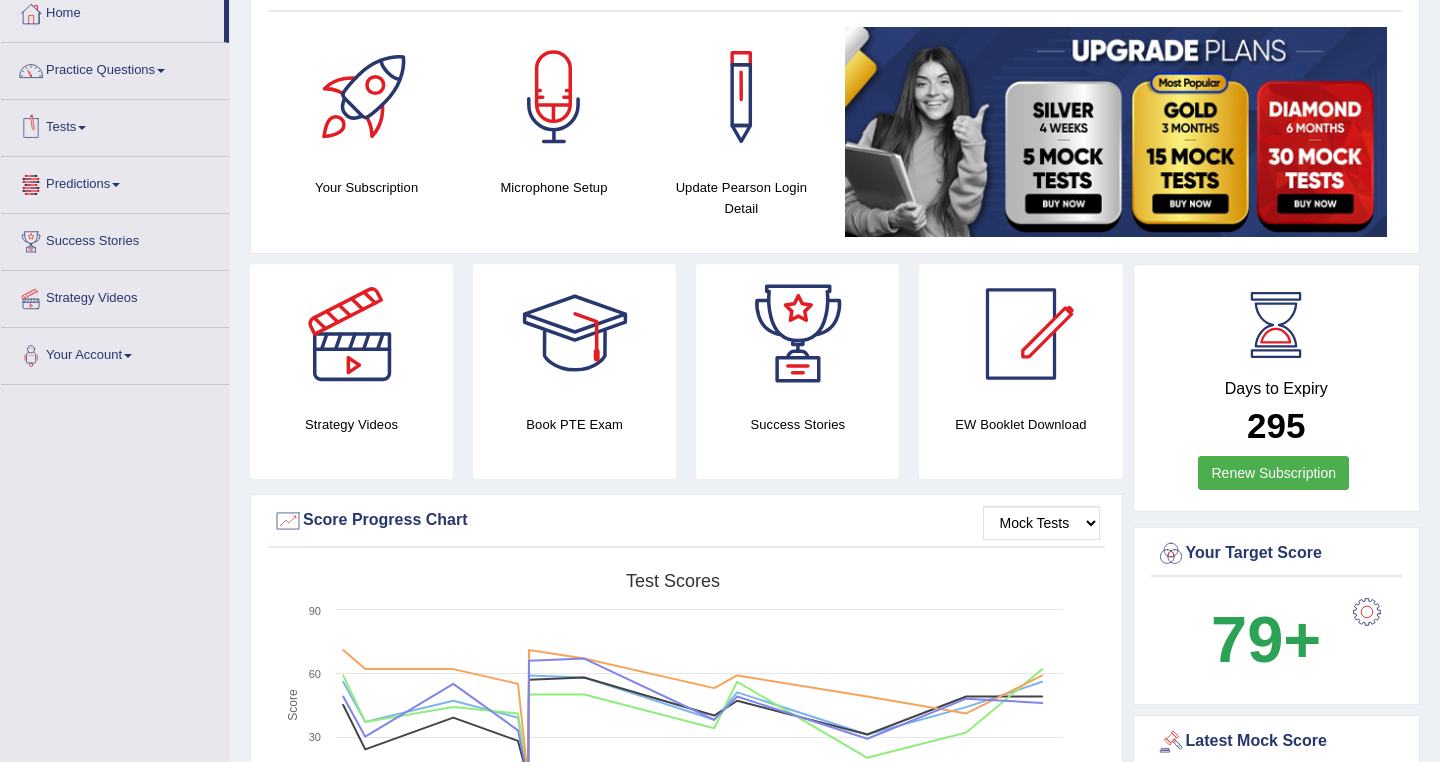 click on "Tests" at bounding box center [115, 125] 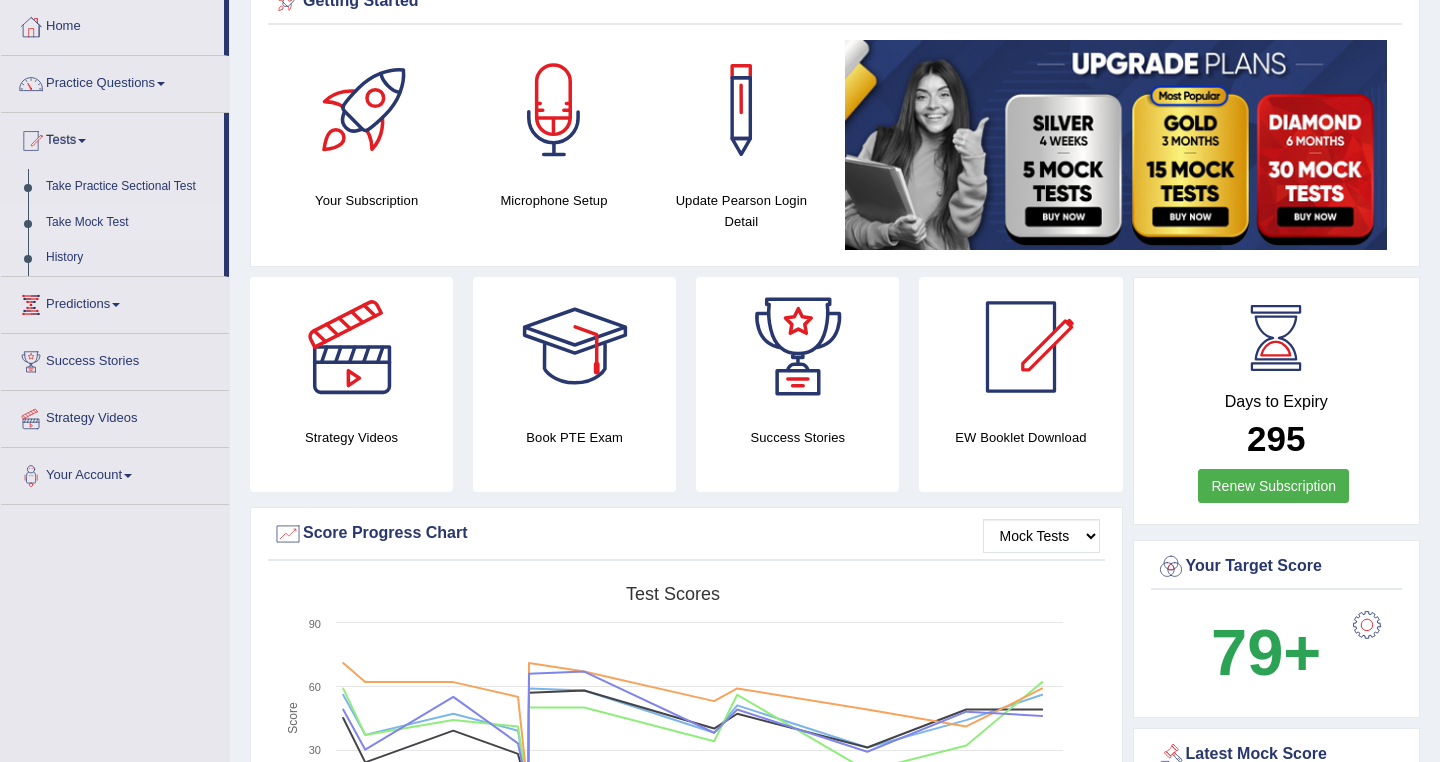 scroll, scrollTop: 97, scrollLeft: 0, axis: vertical 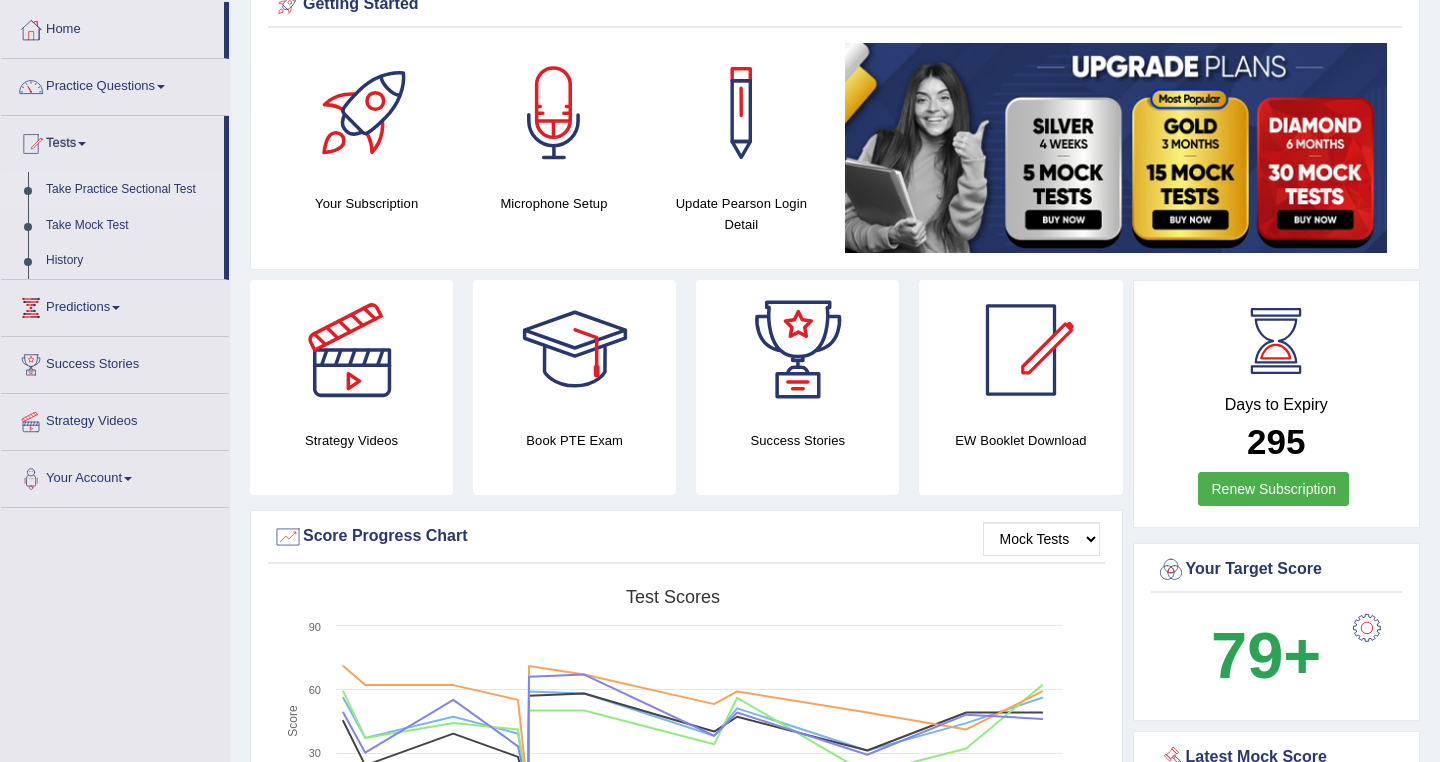 click on "Take Practice Sectional Test" at bounding box center [130, 190] 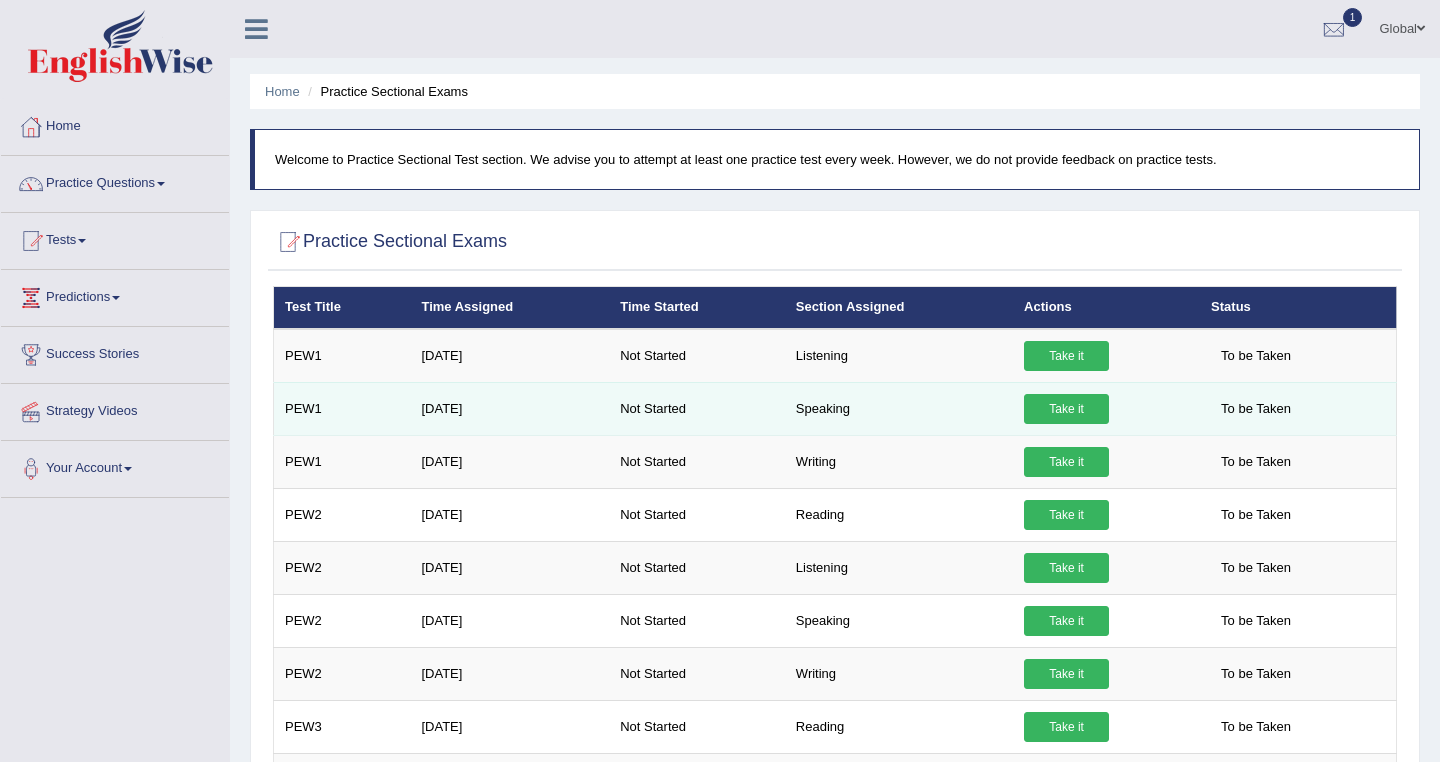 scroll, scrollTop: 131, scrollLeft: 0, axis: vertical 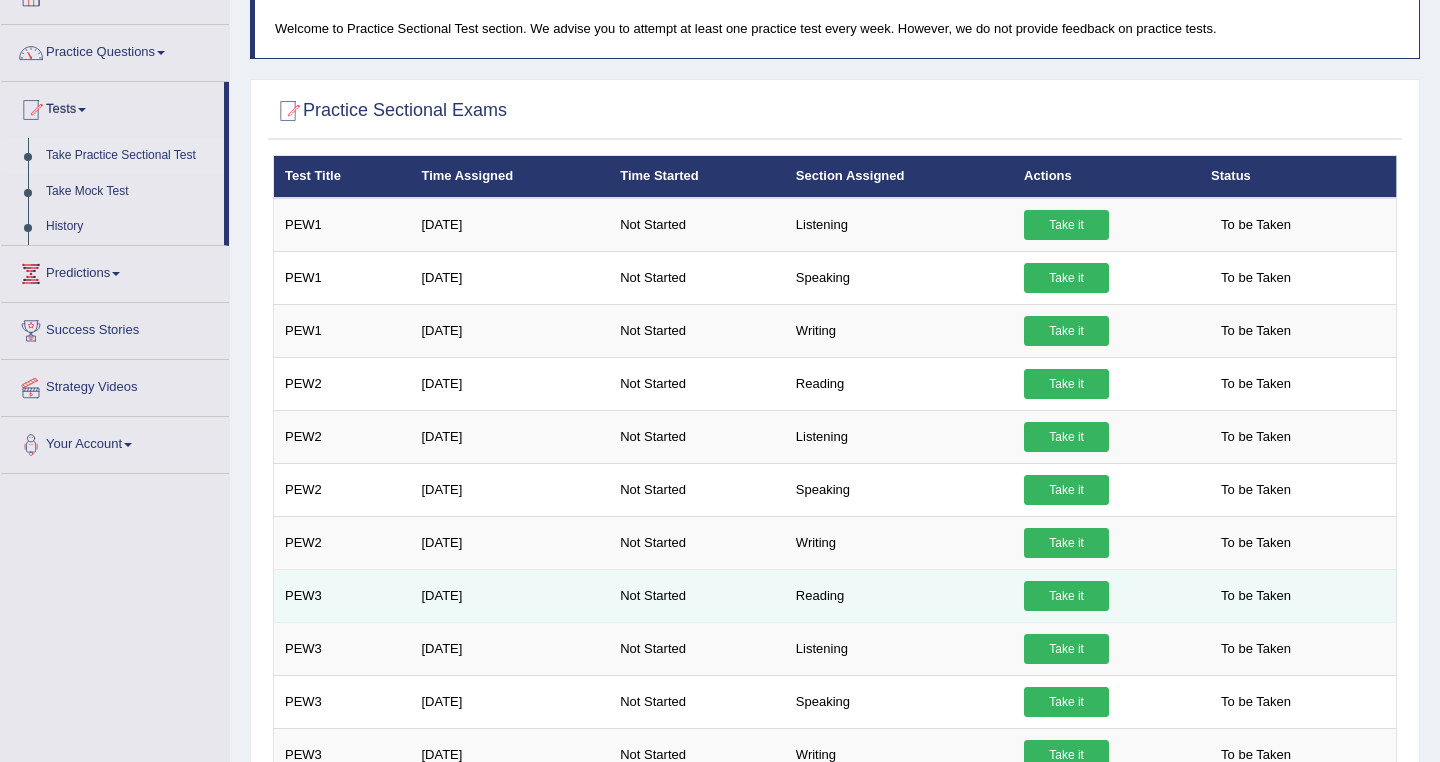 click on "Take it" at bounding box center (1066, 596) 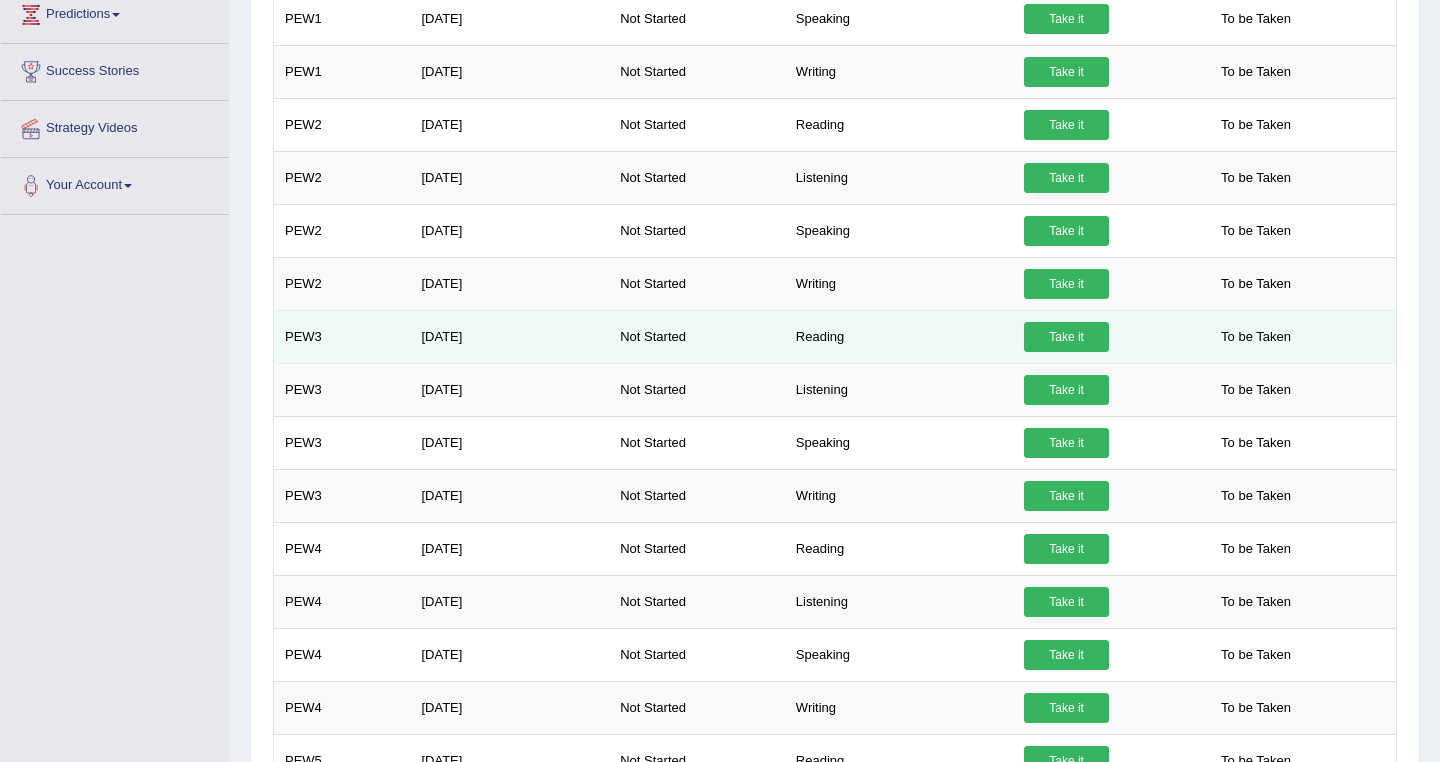 click on "Take it" at bounding box center (1066, 337) 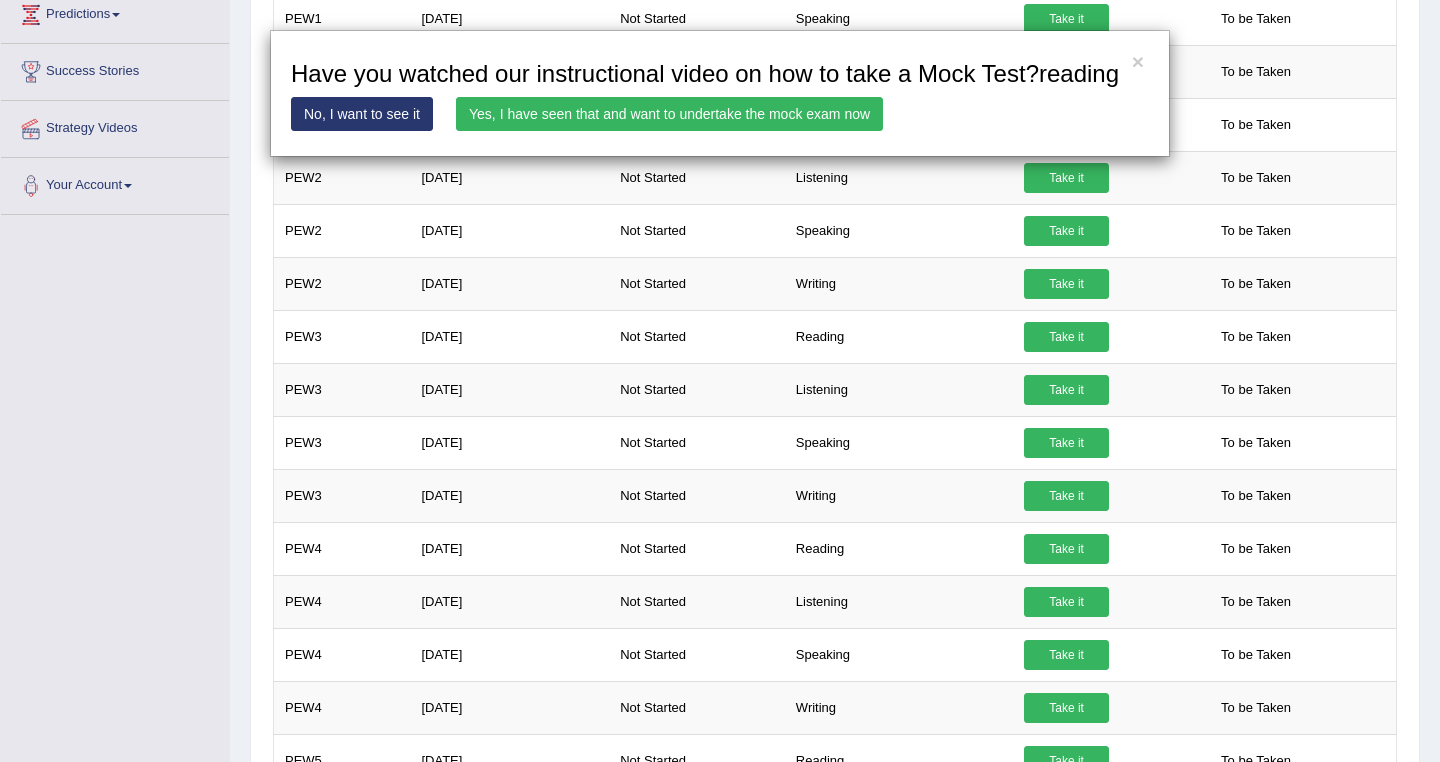 click on "Not Started" at bounding box center [697, 124] 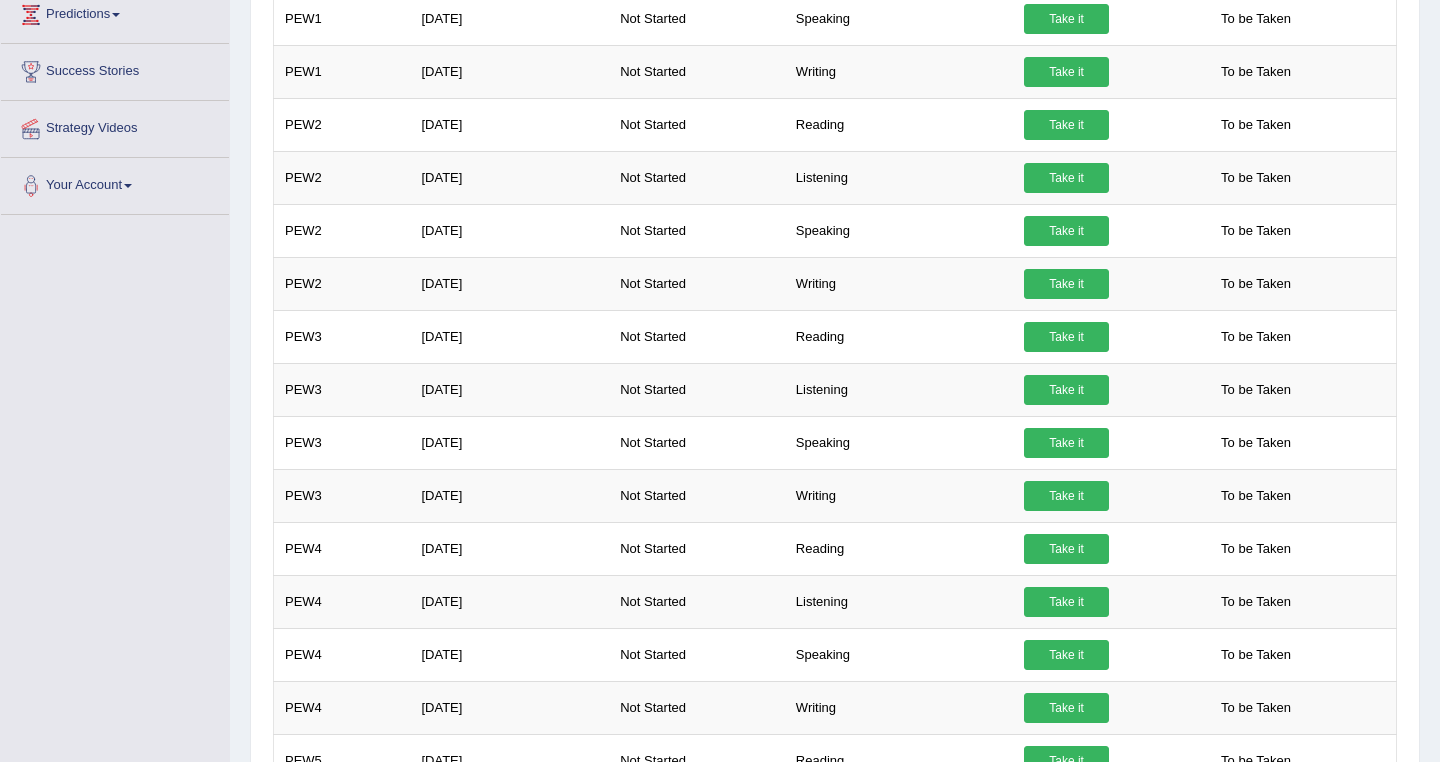 scroll, scrollTop: 0, scrollLeft: 0, axis: both 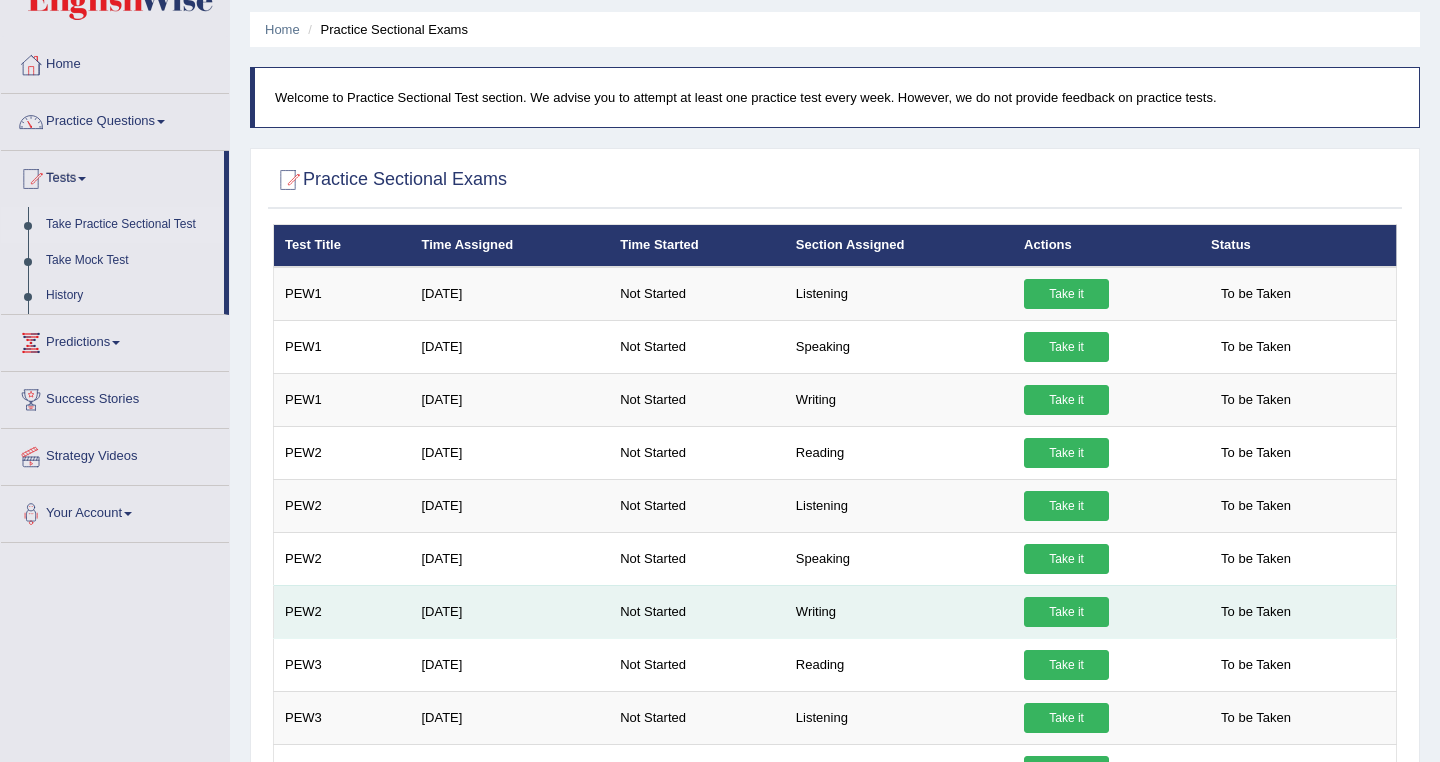 click on "Take it" at bounding box center [1066, 612] 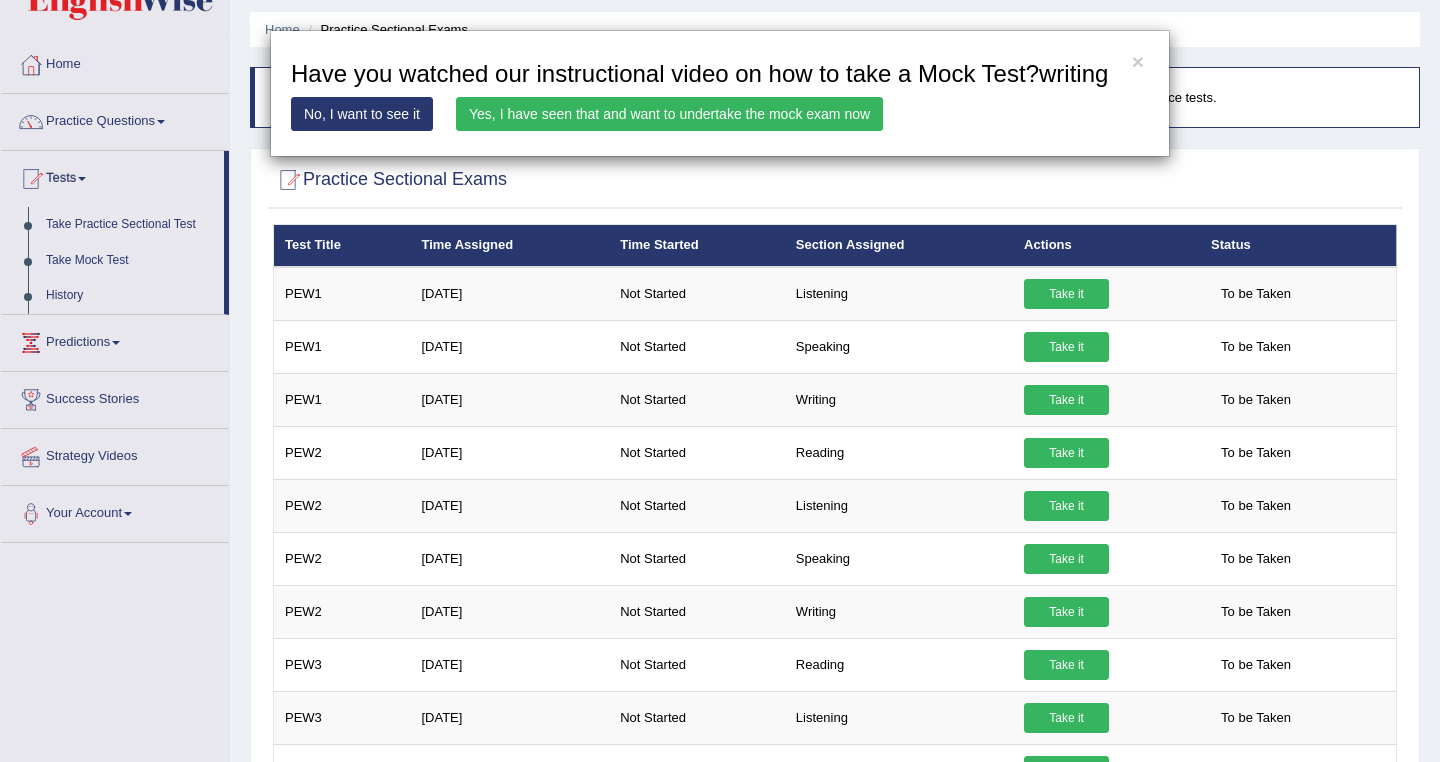 click on "Yes, I have seen that and want to undertake the mock exam now" at bounding box center [669, 114] 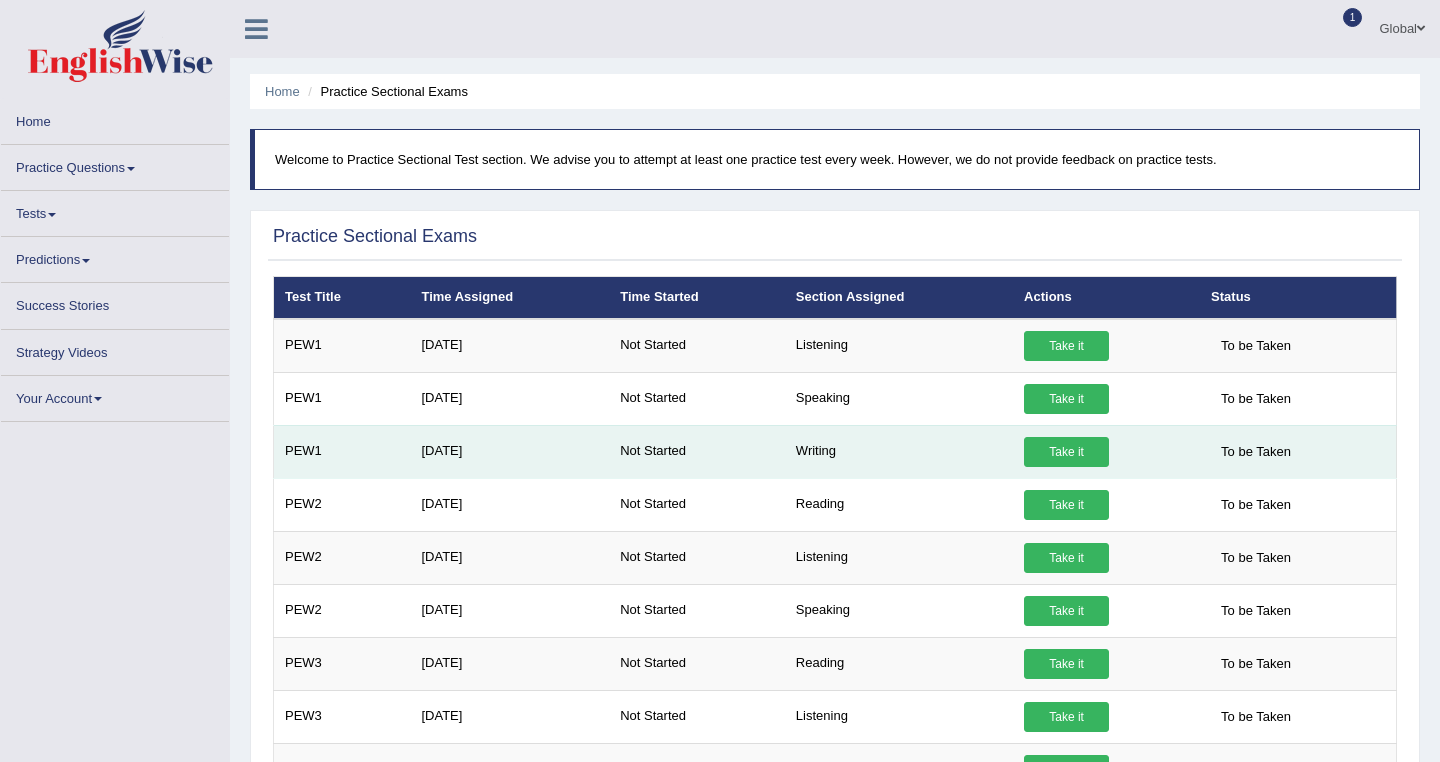 scroll, scrollTop: 0, scrollLeft: 0, axis: both 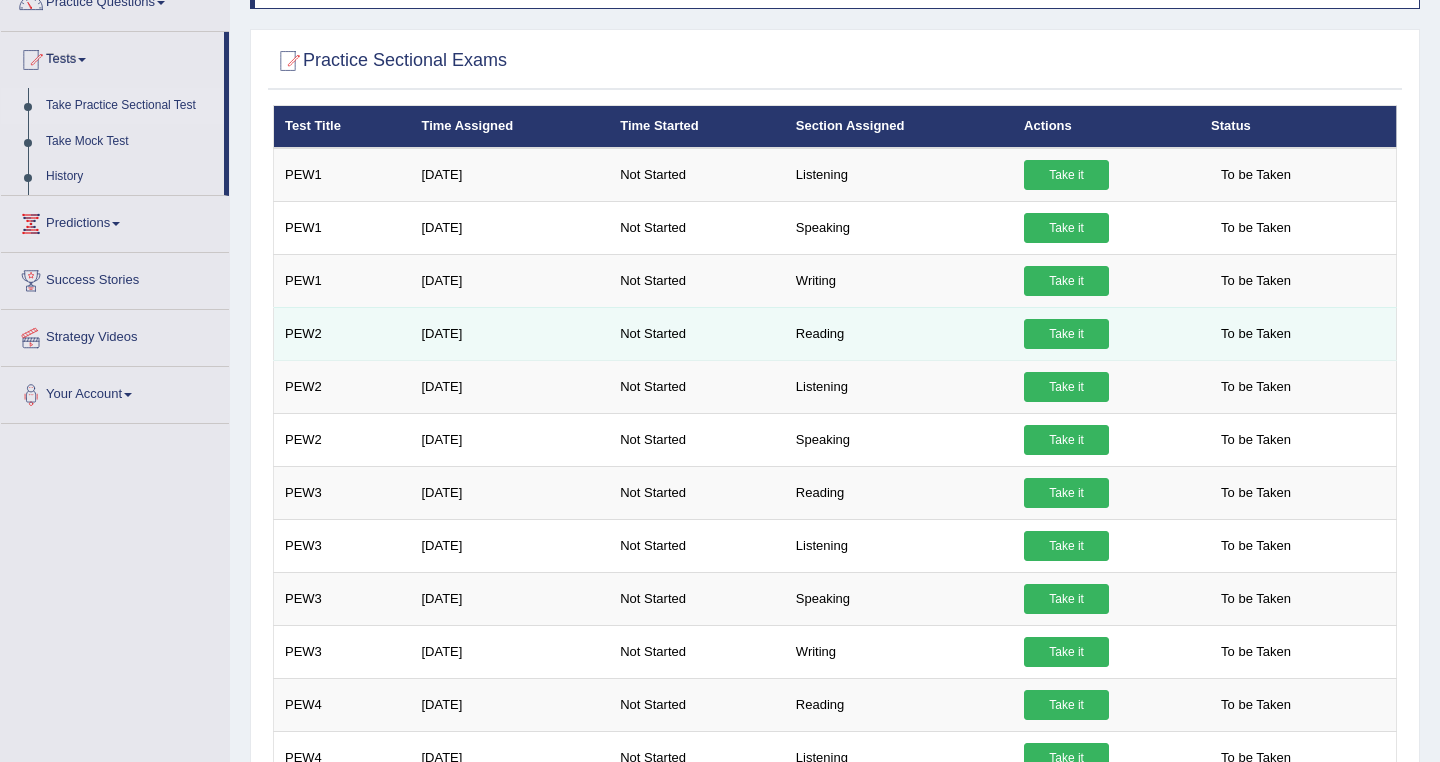 click on "Take it" at bounding box center [1066, 334] 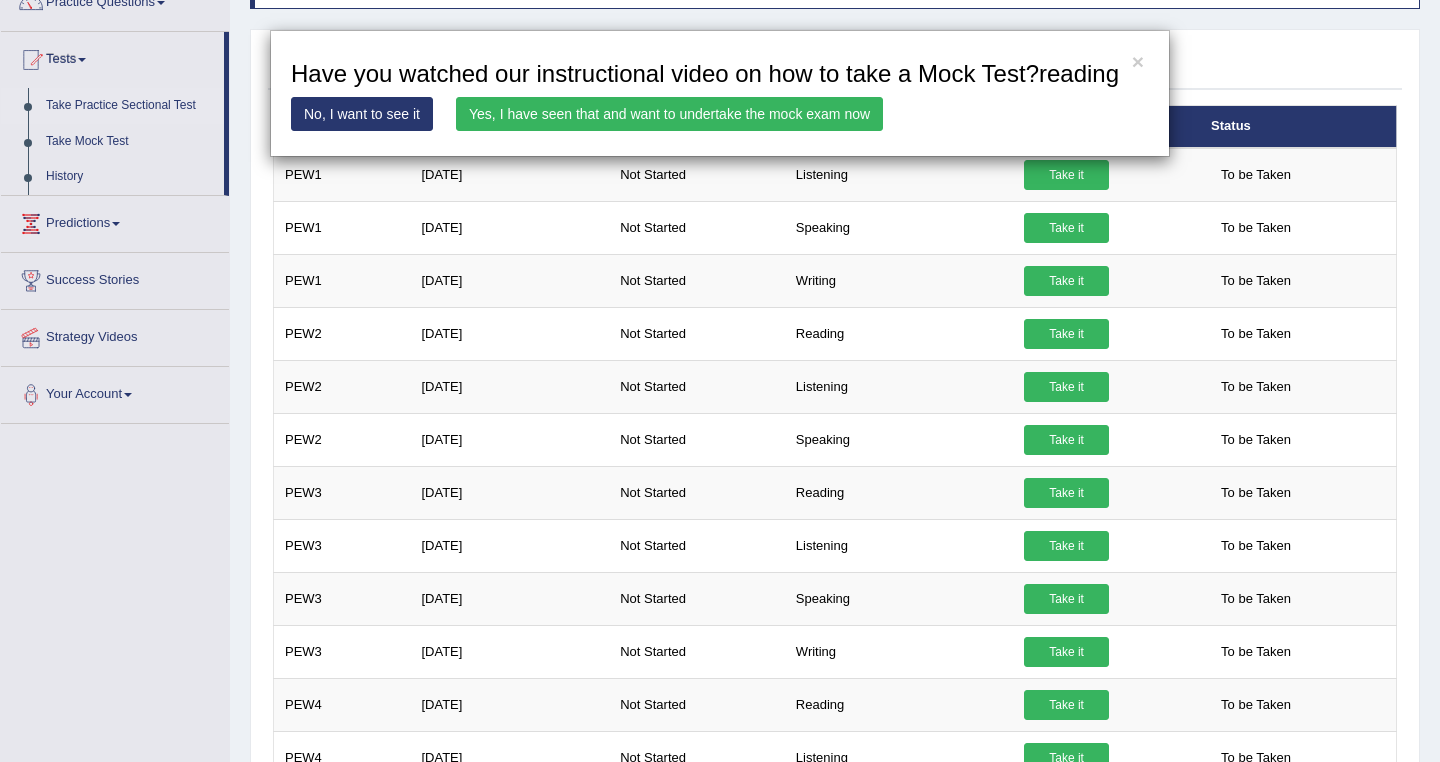 click on "Yes, I have seen that and want to undertake the mock exam now" at bounding box center (669, 114) 